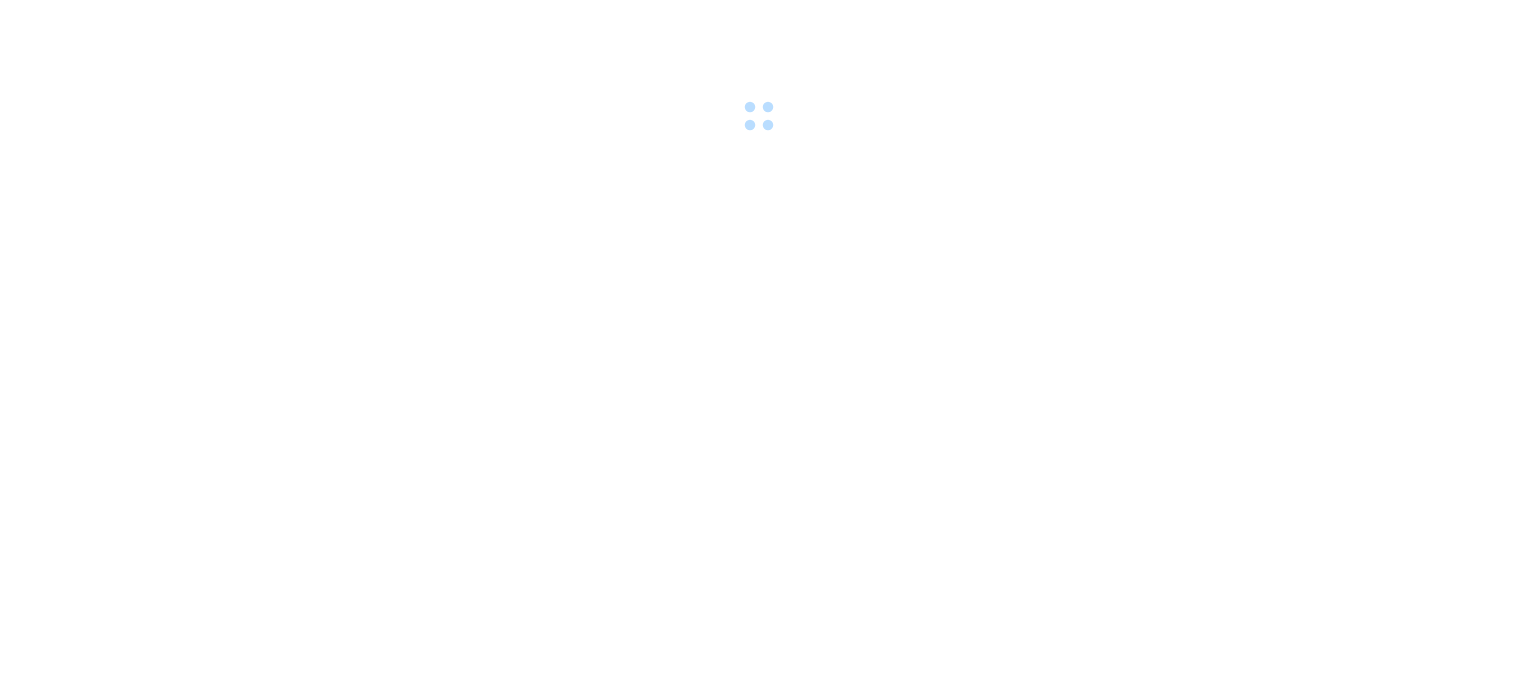 scroll, scrollTop: 0, scrollLeft: 0, axis: both 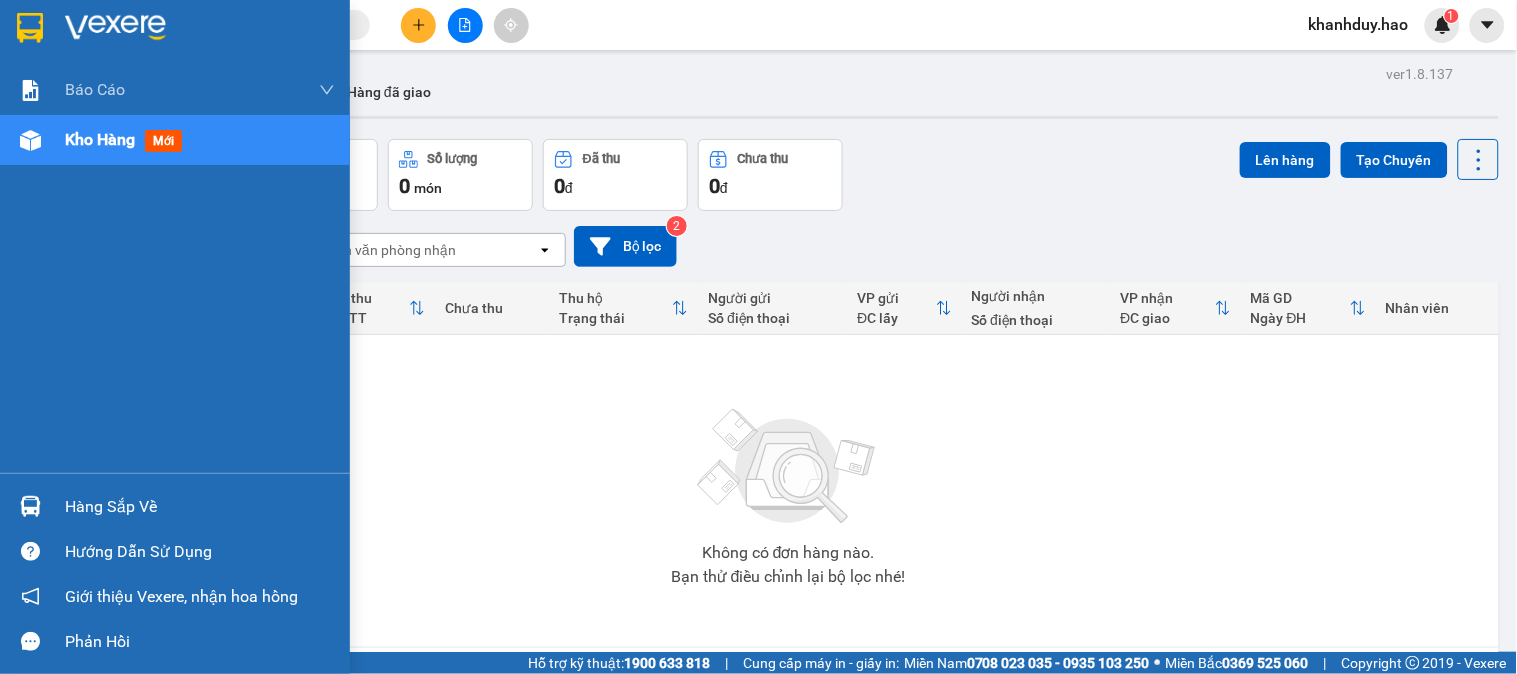 click at bounding box center [30, 506] 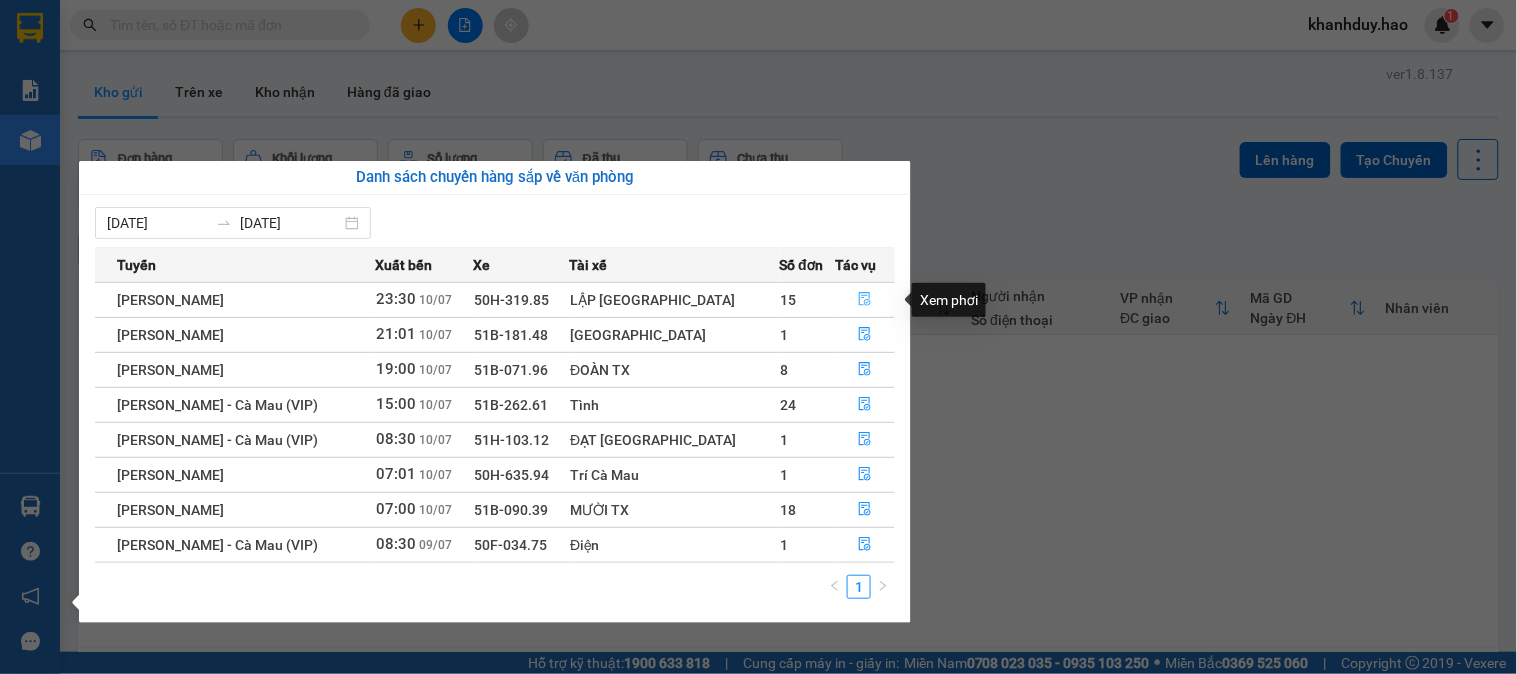 click 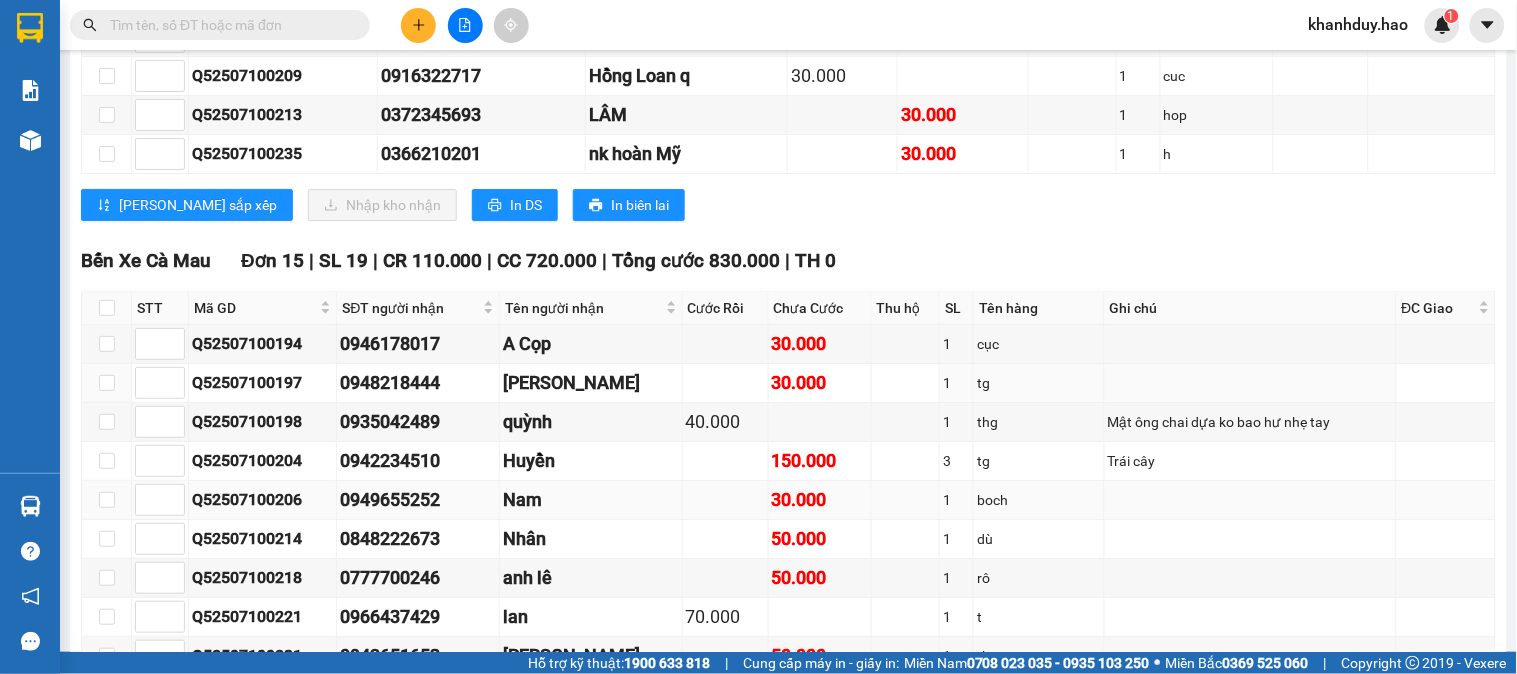 scroll, scrollTop: 1777, scrollLeft: 0, axis: vertical 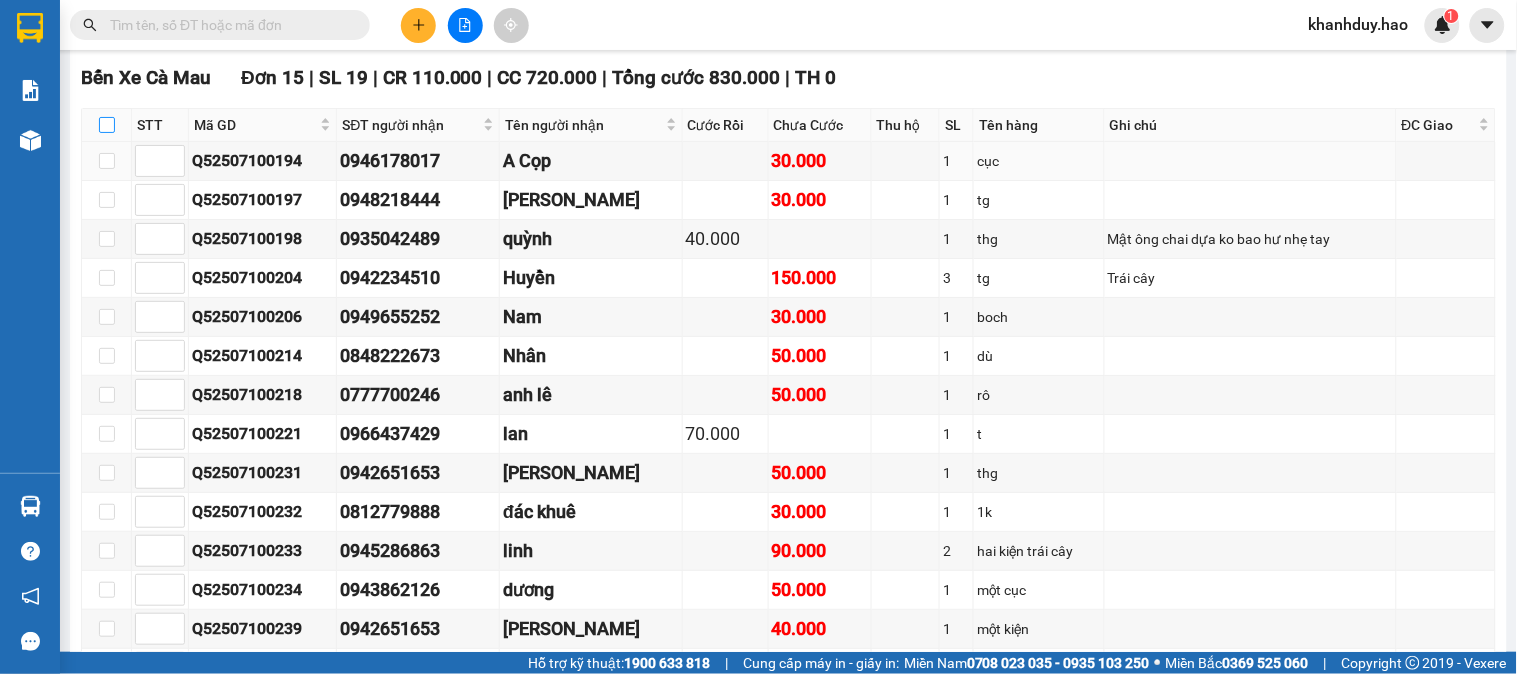 click at bounding box center (107, 125) 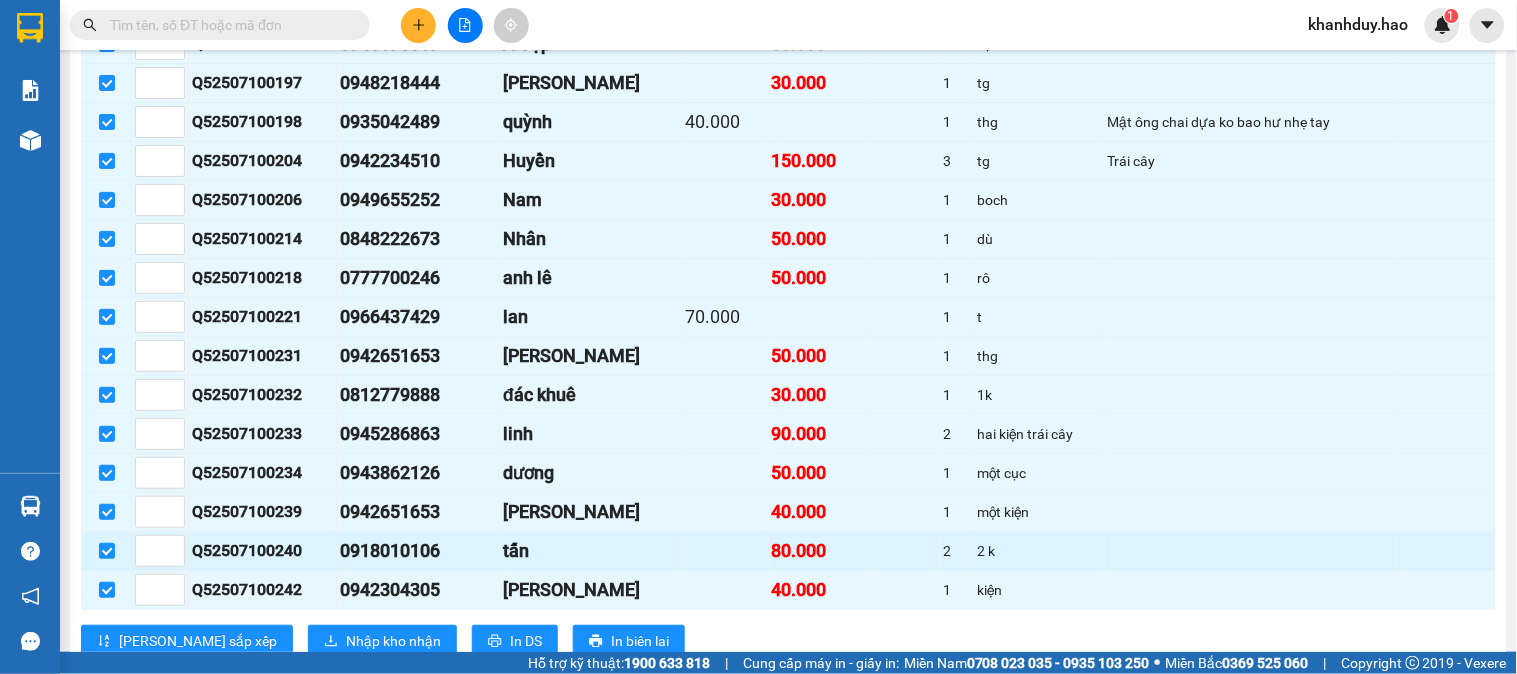 scroll, scrollTop: 2000, scrollLeft: 0, axis: vertical 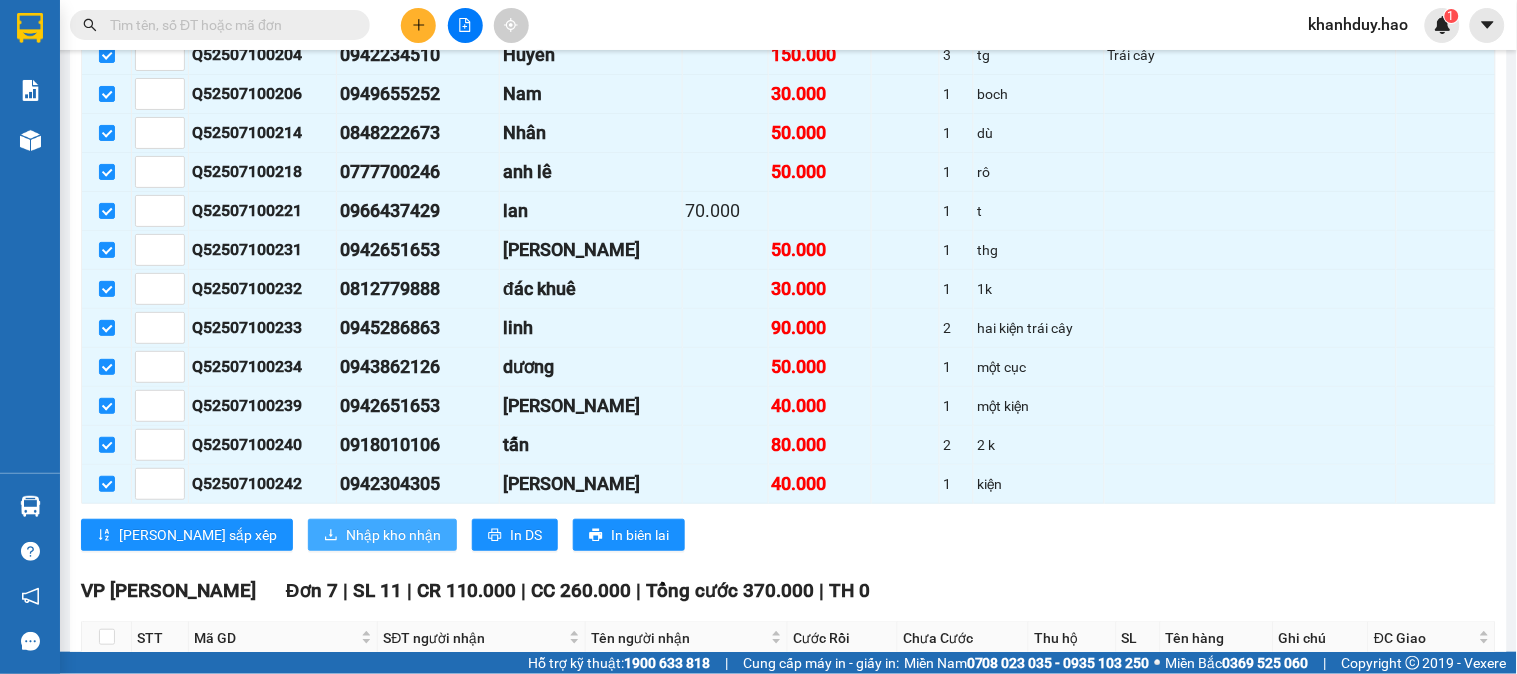 click on "Nhập kho nhận" at bounding box center [393, 535] 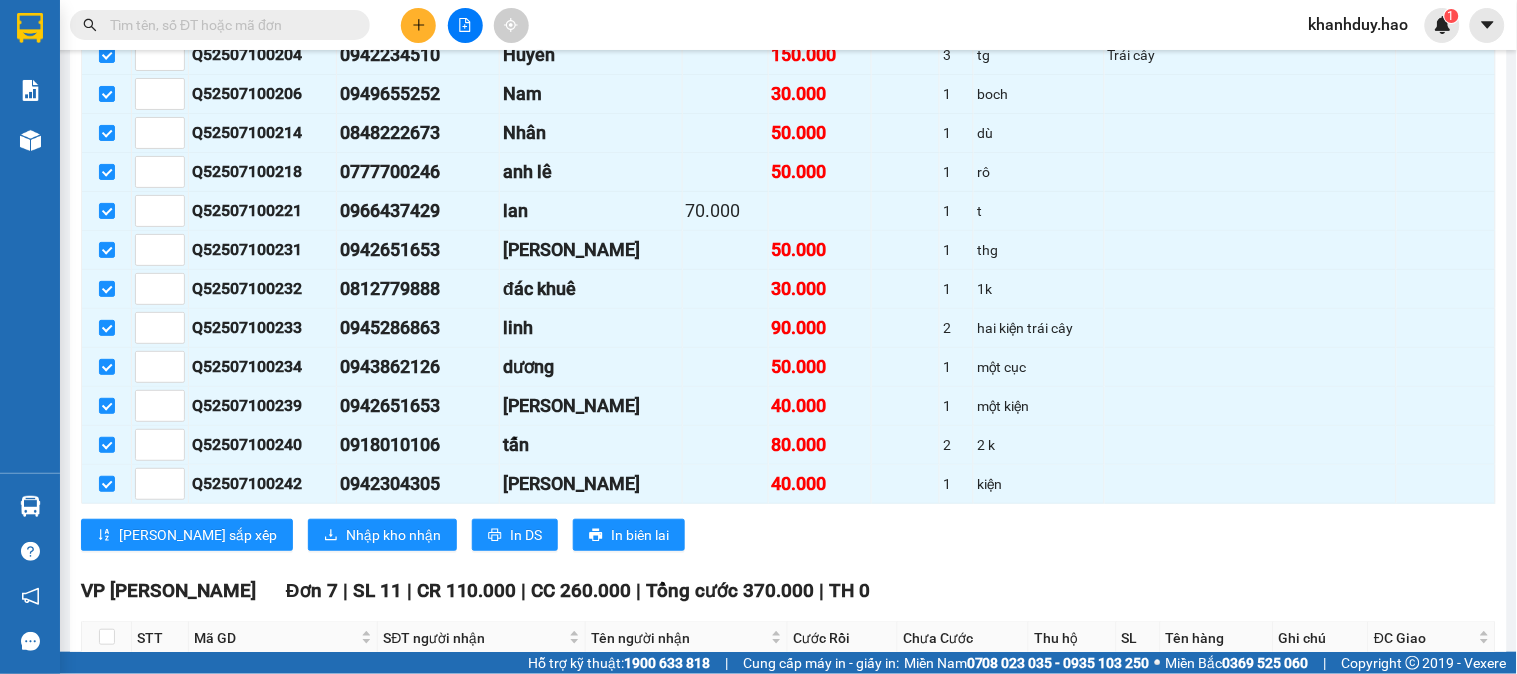 scroll, scrollTop: 0, scrollLeft: 0, axis: both 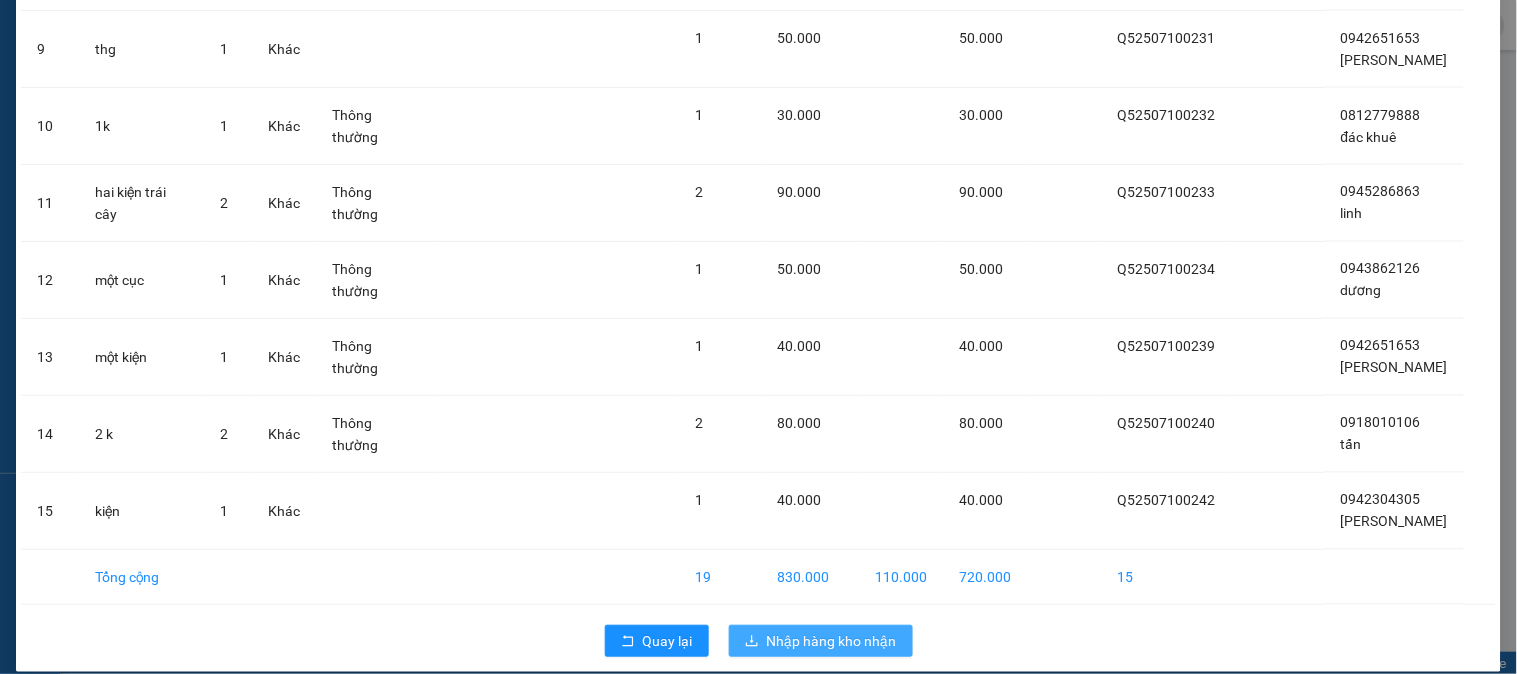 click on "Nhập hàng kho nhận" at bounding box center (832, 641) 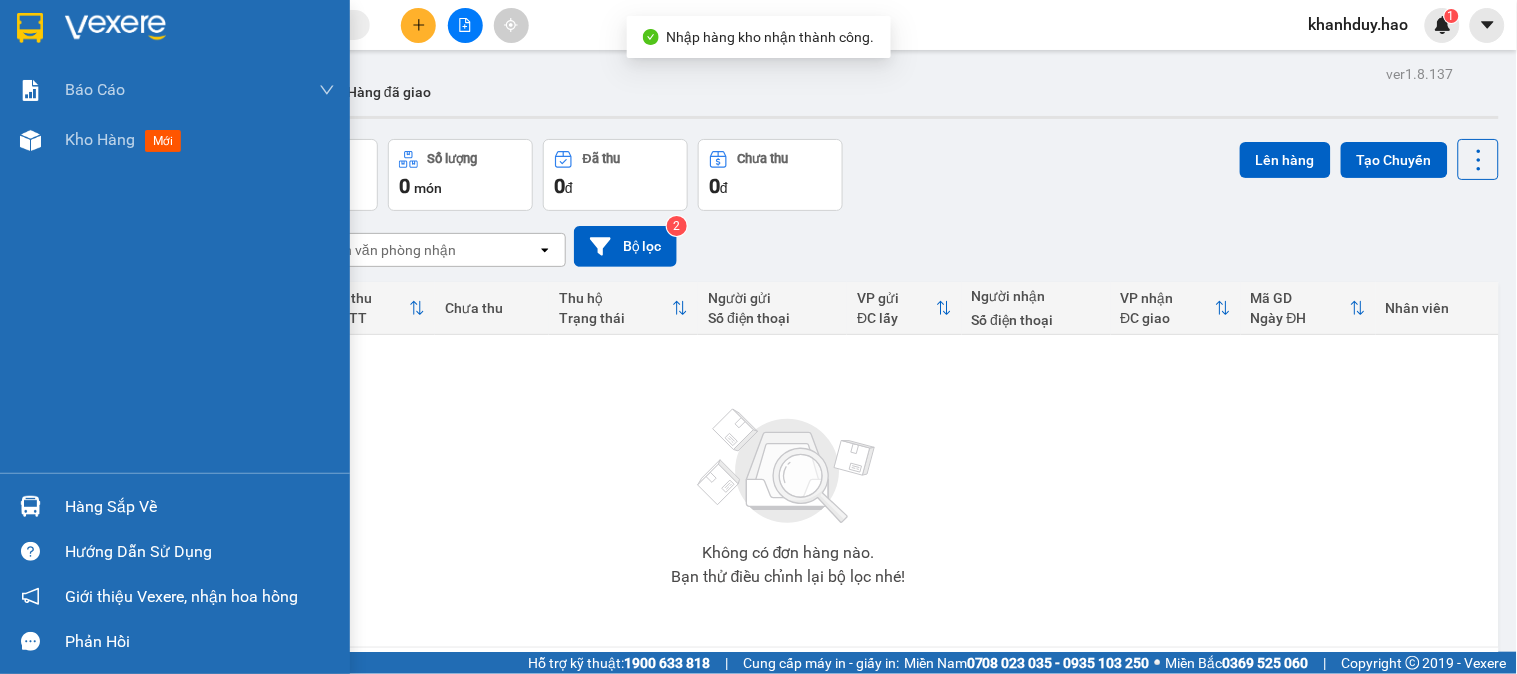 click on "Hàng sắp về" at bounding box center [200, 507] 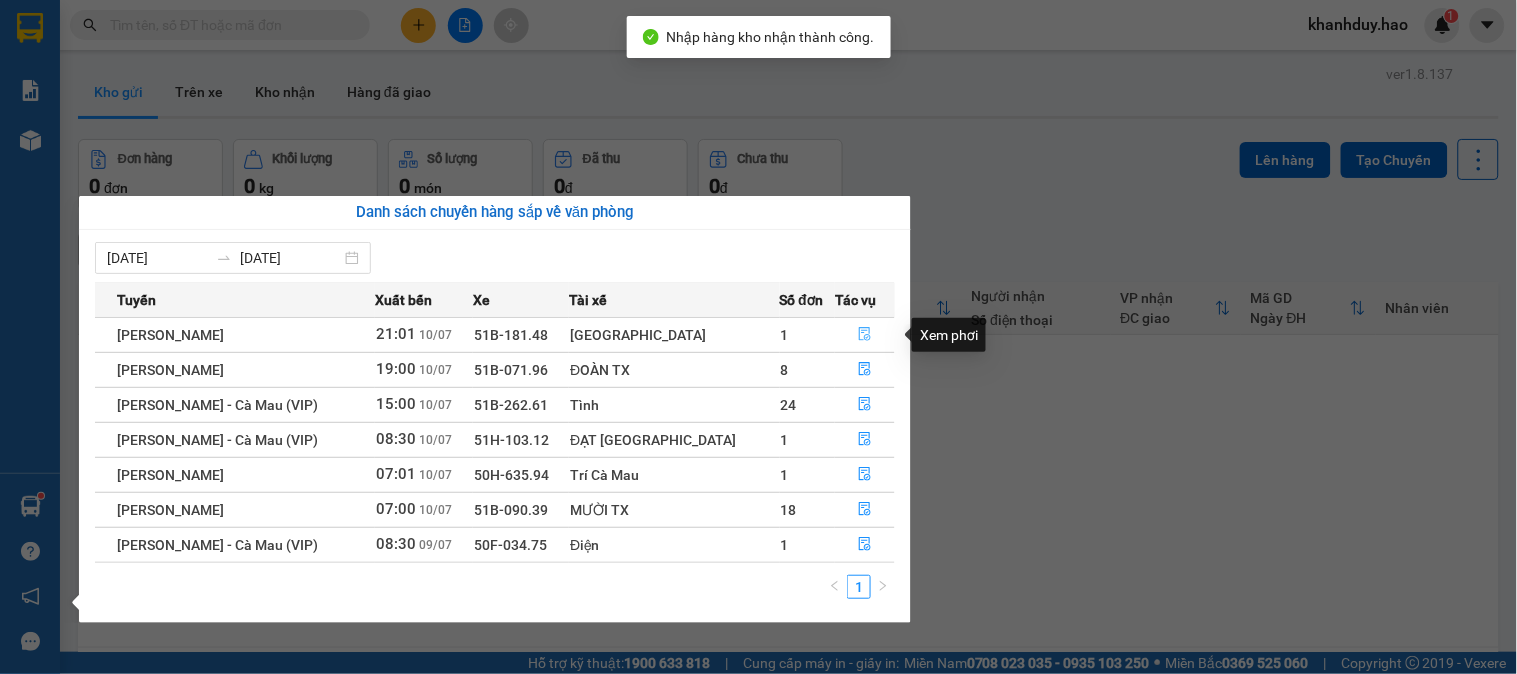 click at bounding box center (865, 335) 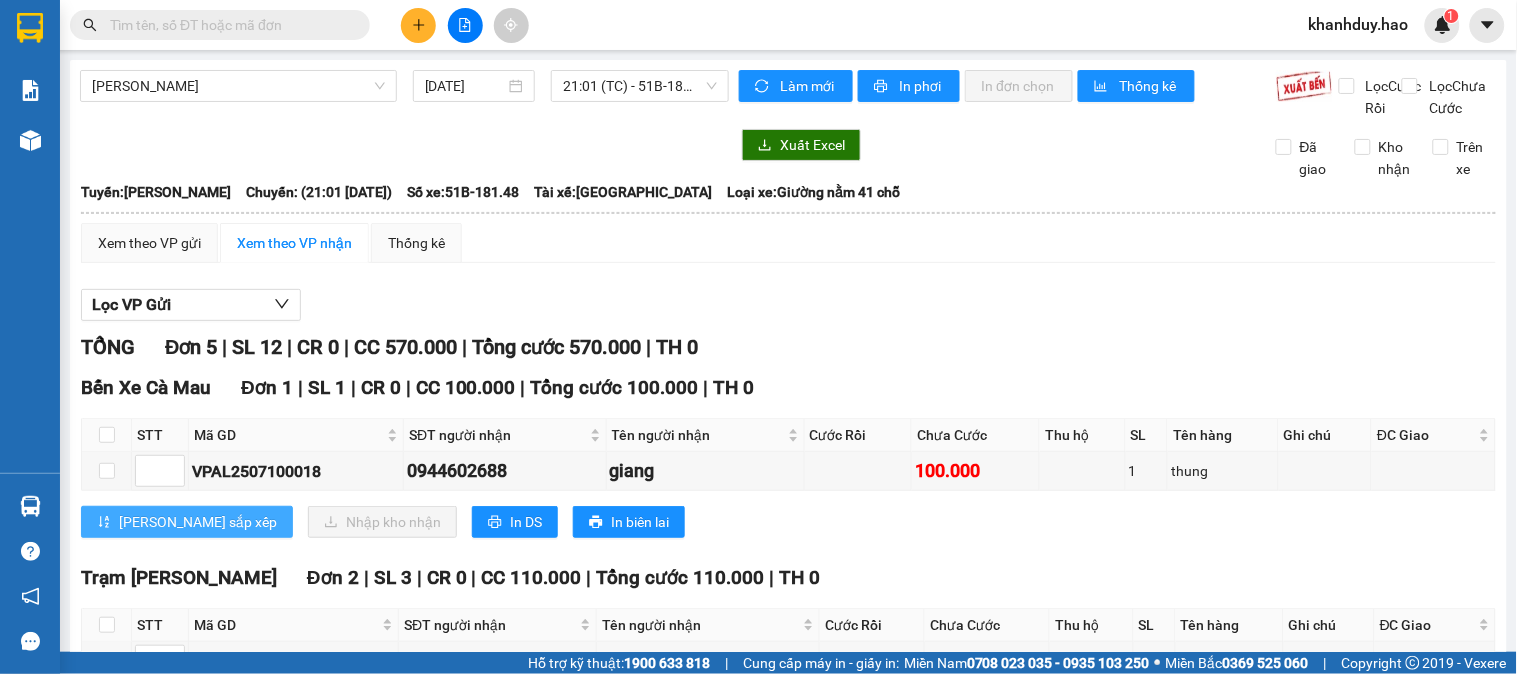 scroll, scrollTop: 111, scrollLeft: 0, axis: vertical 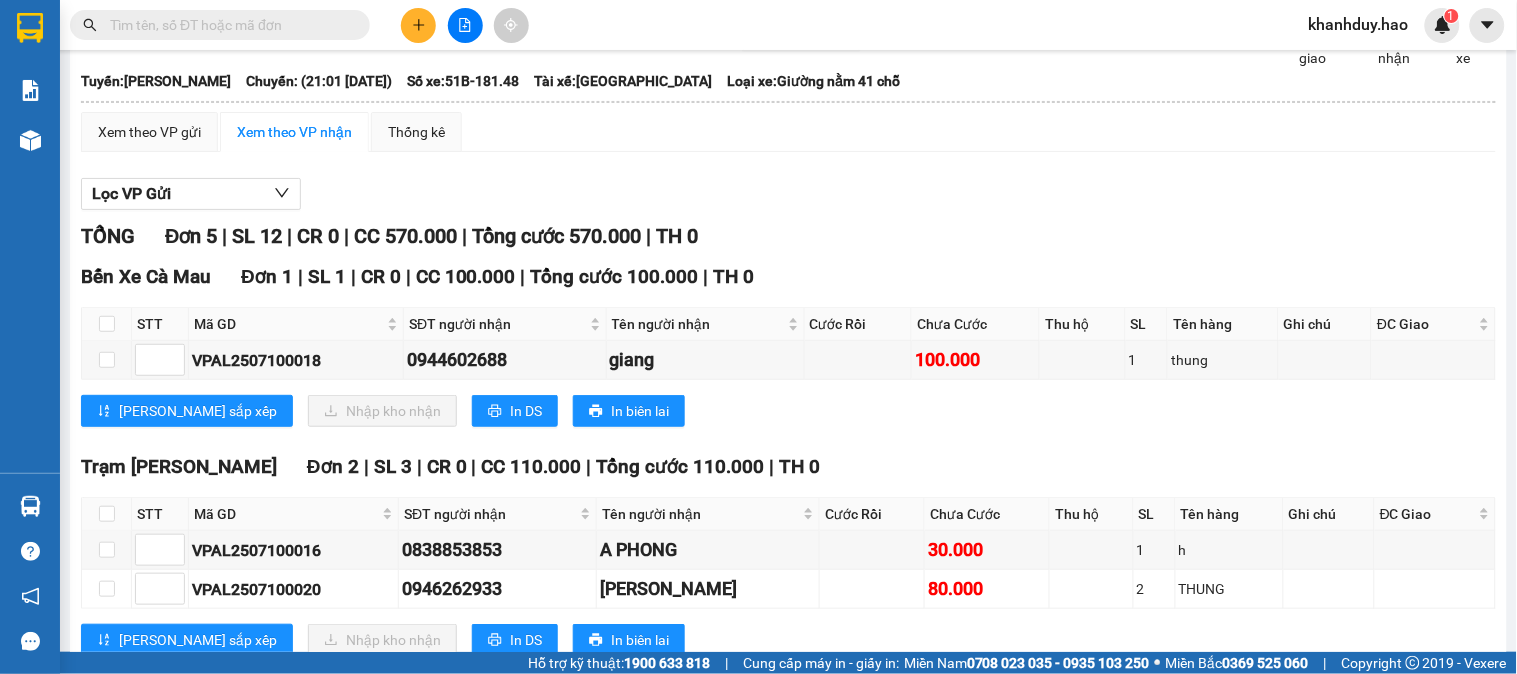 click at bounding box center [107, 324] 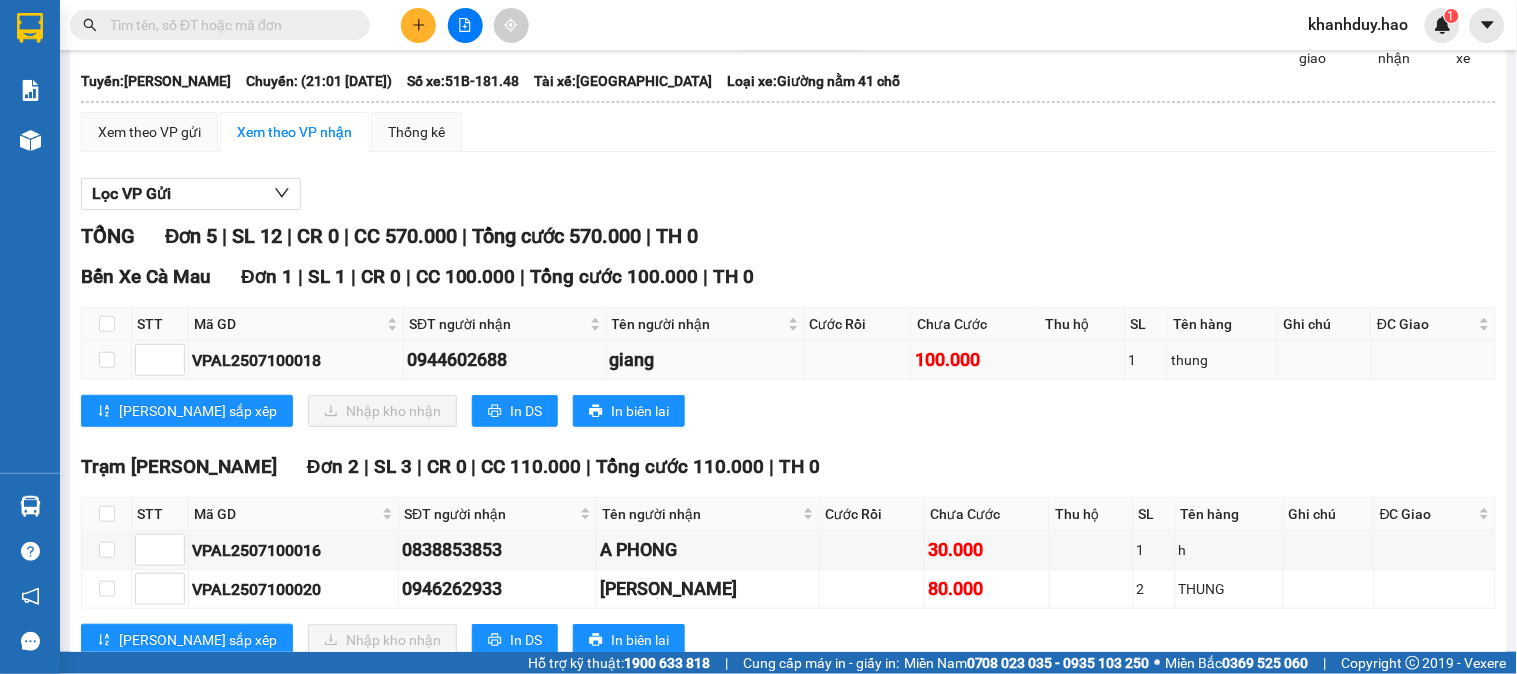 click at bounding box center [107, 360] 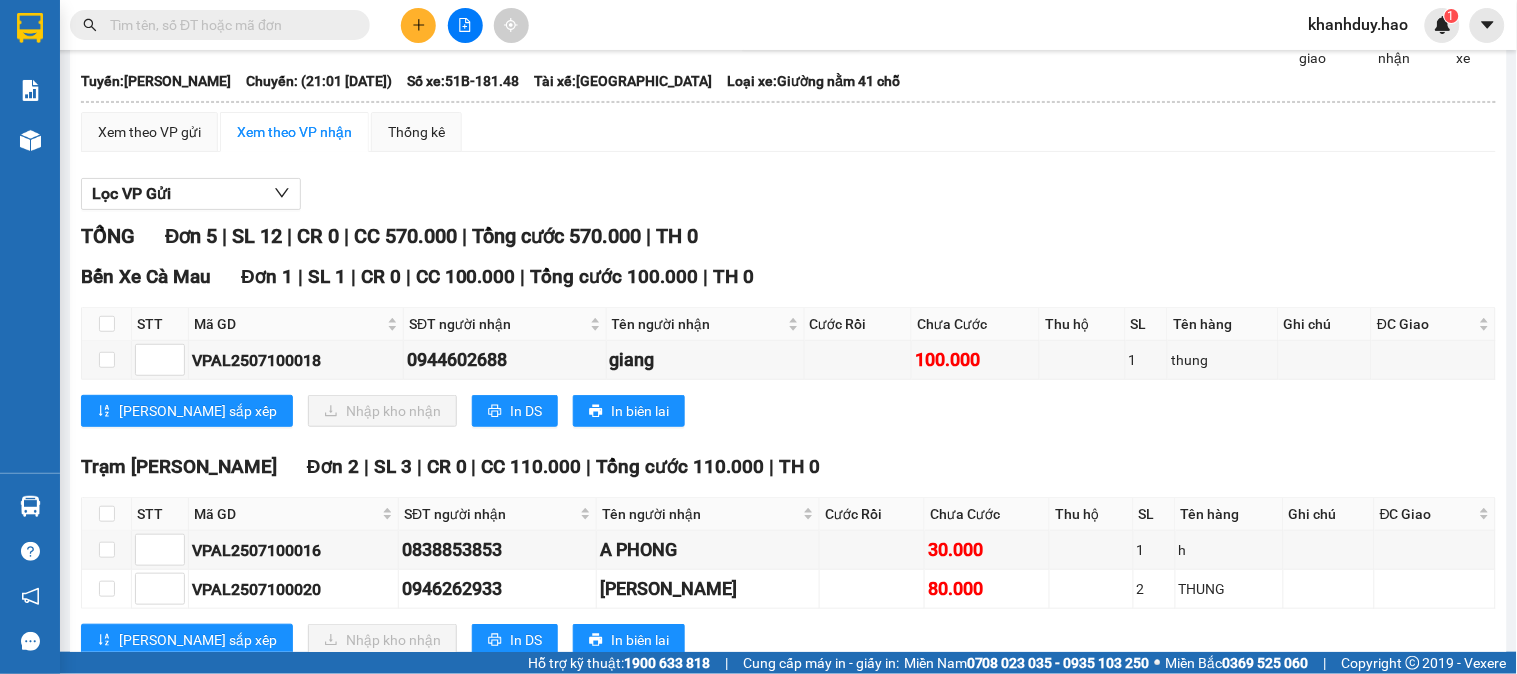 click on "[PERSON_NAME] - Cà Mau [DATE] 21:01   (TC)   - 51B-181.48  Làm mới In phơi In đơn chọn Thống kê Lọc  Cước Rồi Lọc  Chưa Cước Xuất Excel Đã giao Kho nhận Trên xe Hảo   02839552959   26 Phó Cơ Điều, Phường 12 PHƠI HÀNG 06:40 [DATE] Tuyến:  [GEOGRAPHIC_DATA] - [GEOGRAPHIC_DATA]:   (21:01 [DATE]) Tài xế:  [GEOGRAPHIC_DATA]   Số xe:  51B-181.48 Loại xe:  [GEOGRAPHIC_DATA] nằm 41 chỗ [GEOGRAPHIC_DATA]:  [GEOGRAPHIC_DATA] - [GEOGRAPHIC_DATA]:   (21:01 [DATE]) Số xe:  51B-181.48 Tài xế:  [GEOGRAPHIC_DATA] Loại xe:  Giường nằm 41 chỗ Xem theo VP gửi Xem theo VP nhận Thống kê Lọc VP Gửi TỔNG Đơn   5 | SL   12 | CR   0 | CC   570.000 | Tổng cước   570.000 | TH   0 Bến Xe Cà Mau Đơn   1 | SL   1 | CR   0 | CC   100.000 | Tổng cước   100.000 | TH   0 STT Mã GD SĐT người nhận Tên người nhận Cước Rồi Chưa Cước Thu hộ SL Tên hàng Ghi chú ĐC Giao Ký nhận                           VPAL2507100018 giang 1" at bounding box center (788, 440) 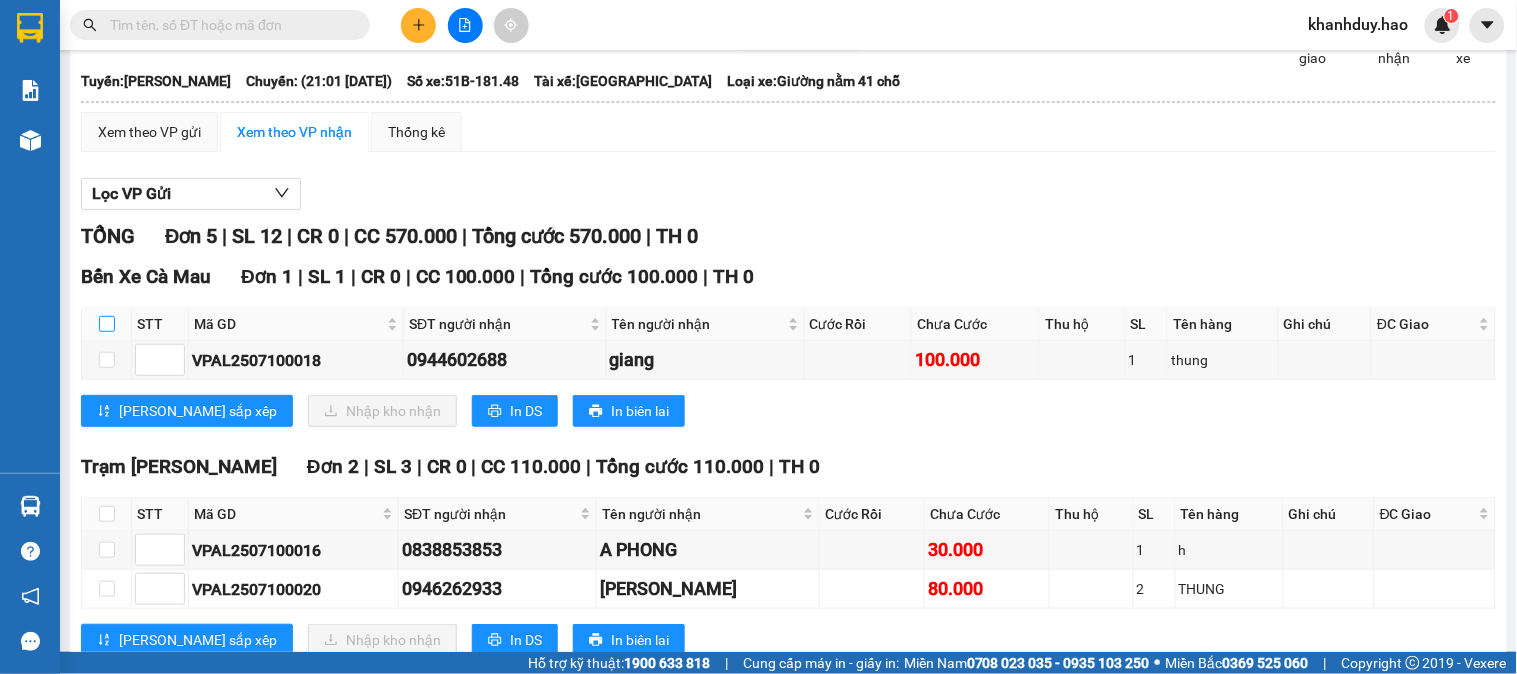 click at bounding box center [107, 324] 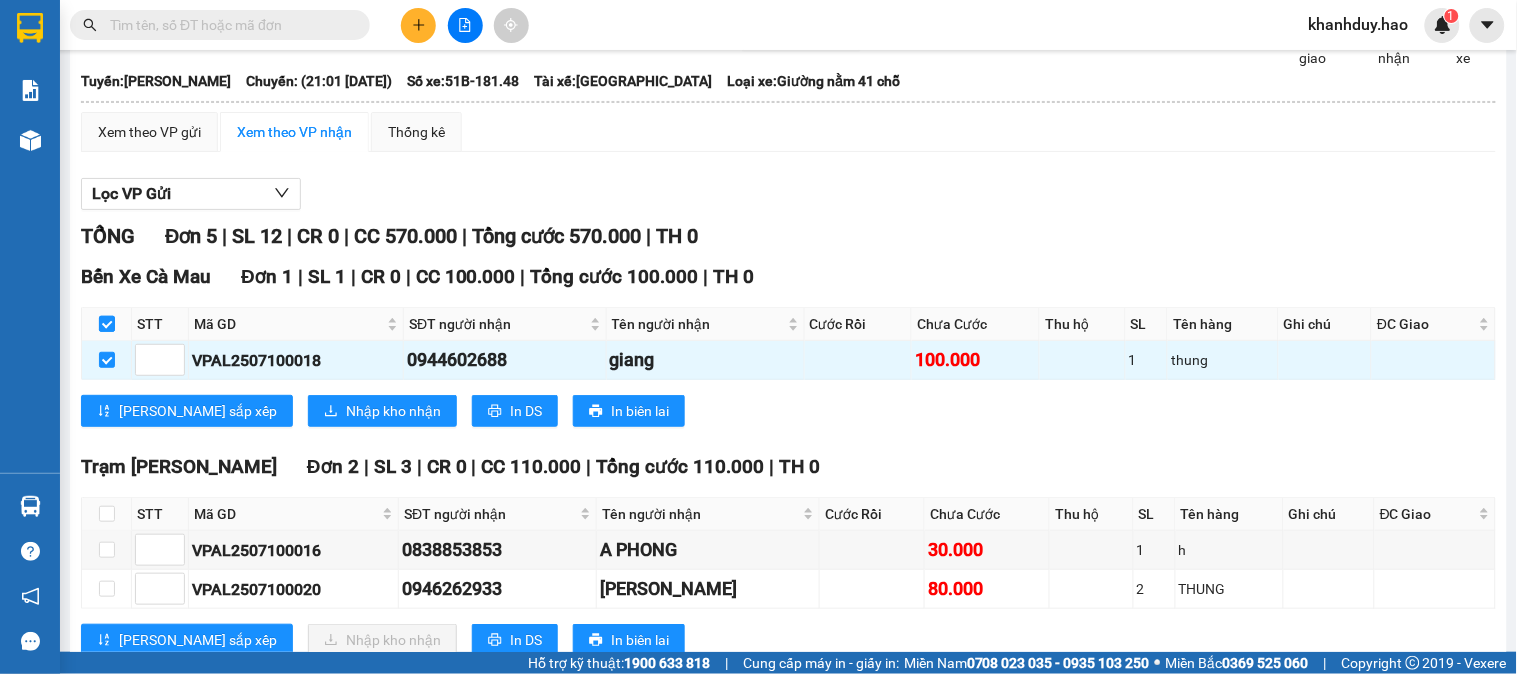 click at bounding box center (107, 324) 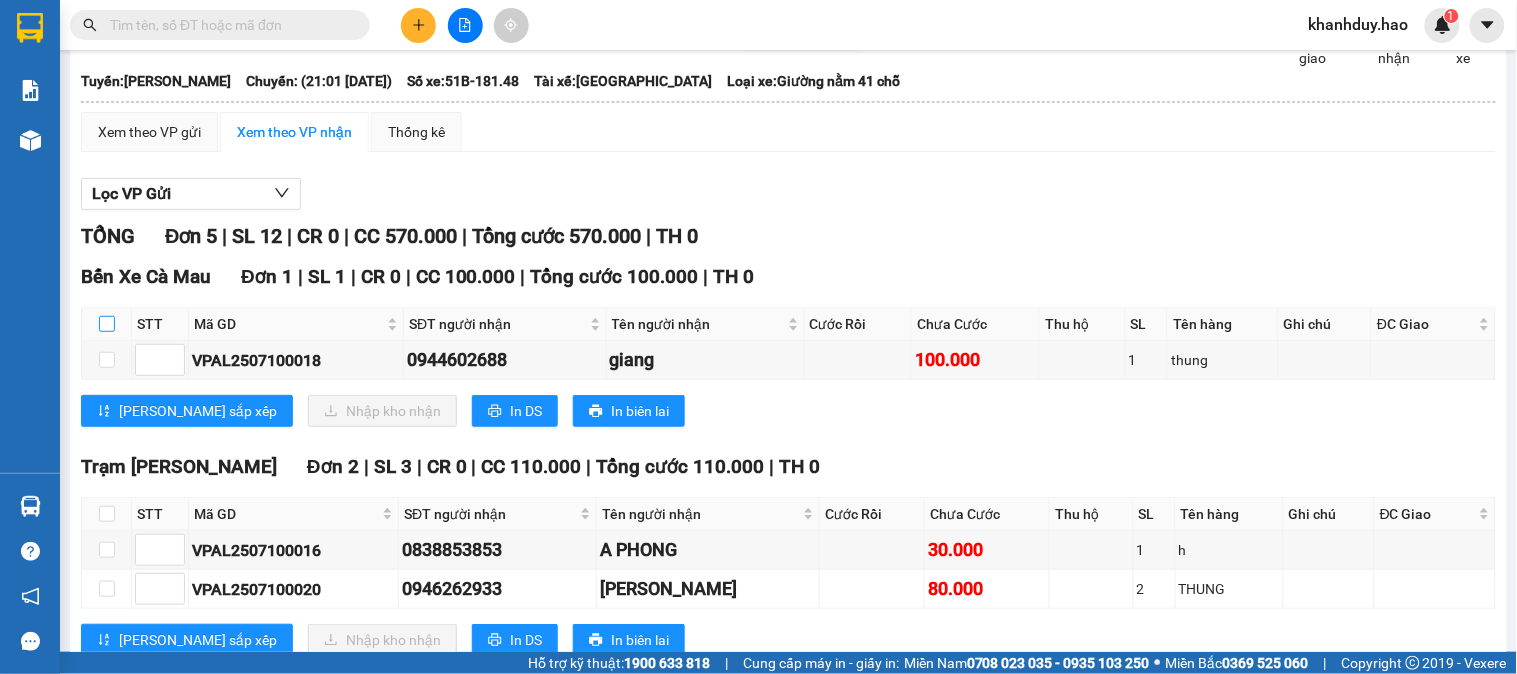 click at bounding box center (107, 324) 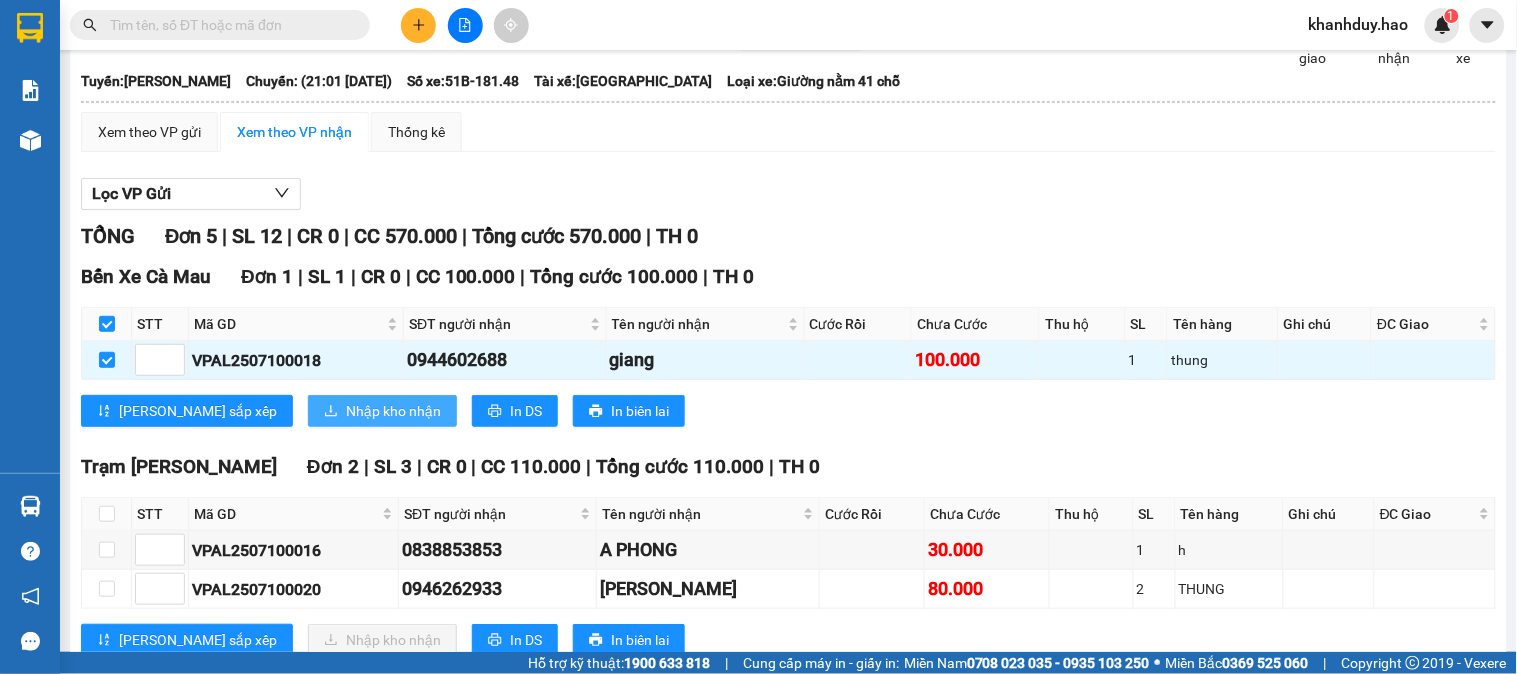 click on "Nhập kho nhận" at bounding box center (393, 411) 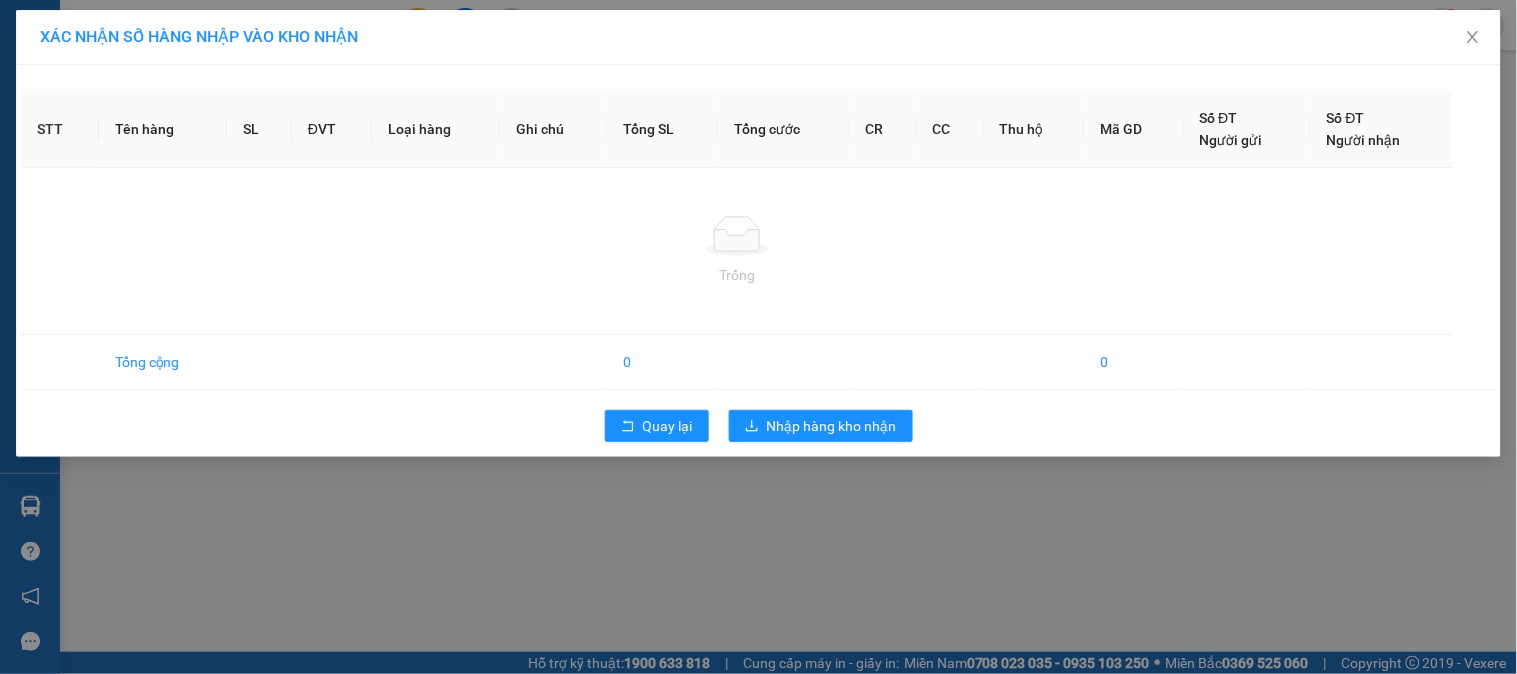 scroll, scrollTop: 0, scrollLeft: 0, axis: both 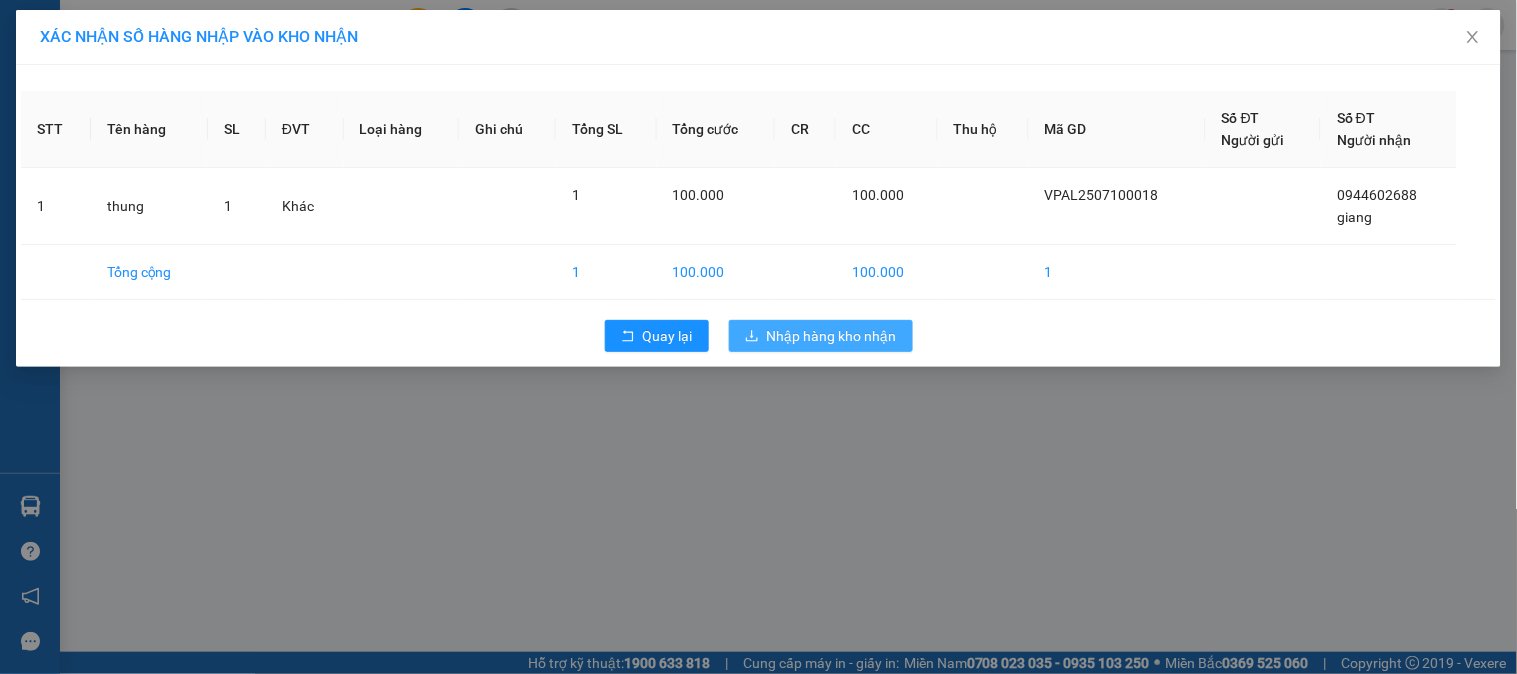 click on "Nhập hàng kho nhận" at bounding box center (832, 336) 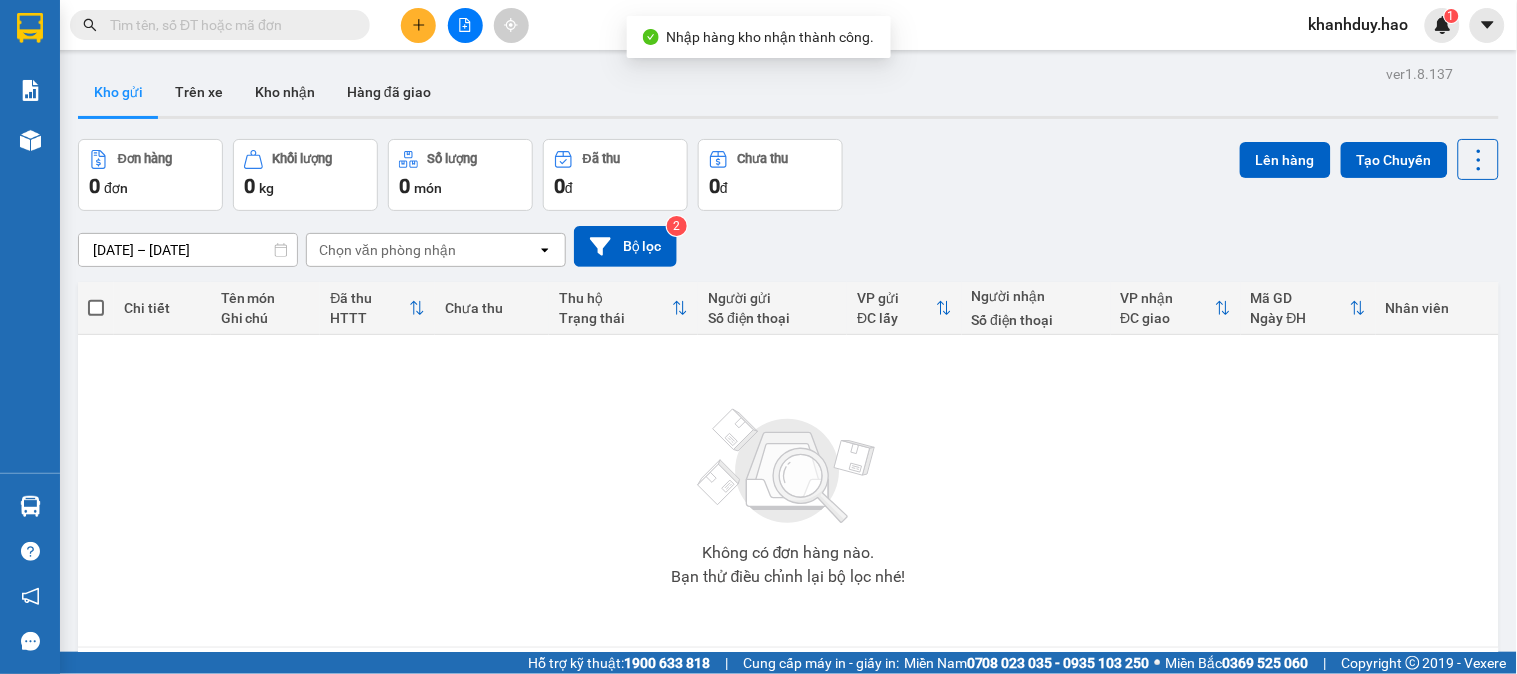 click on "Không có đơn hàng nào. Bạn thử điều chỉnh lại bộ lọc nhé!" at bounding box center [788, 491] 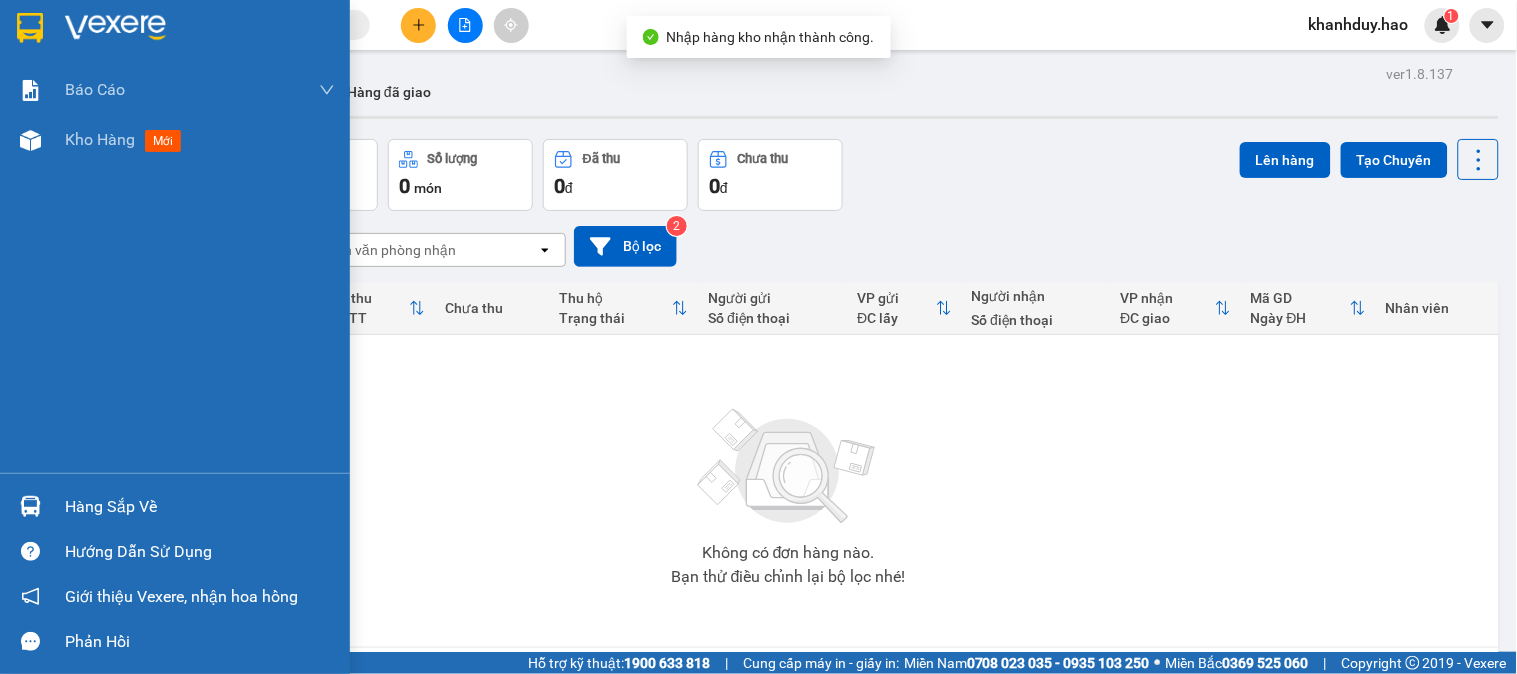 click on "Hàng sắp về" at bounding box center (175, 506) 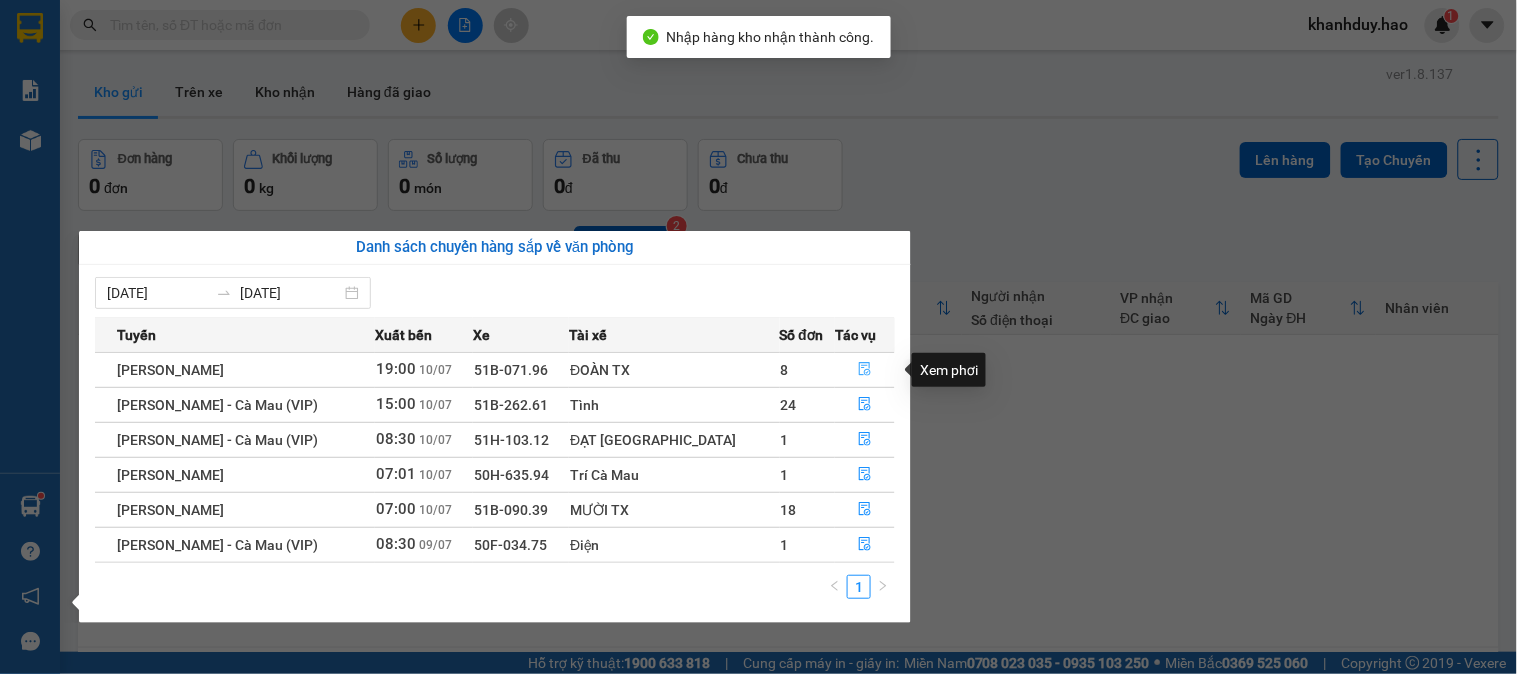 click 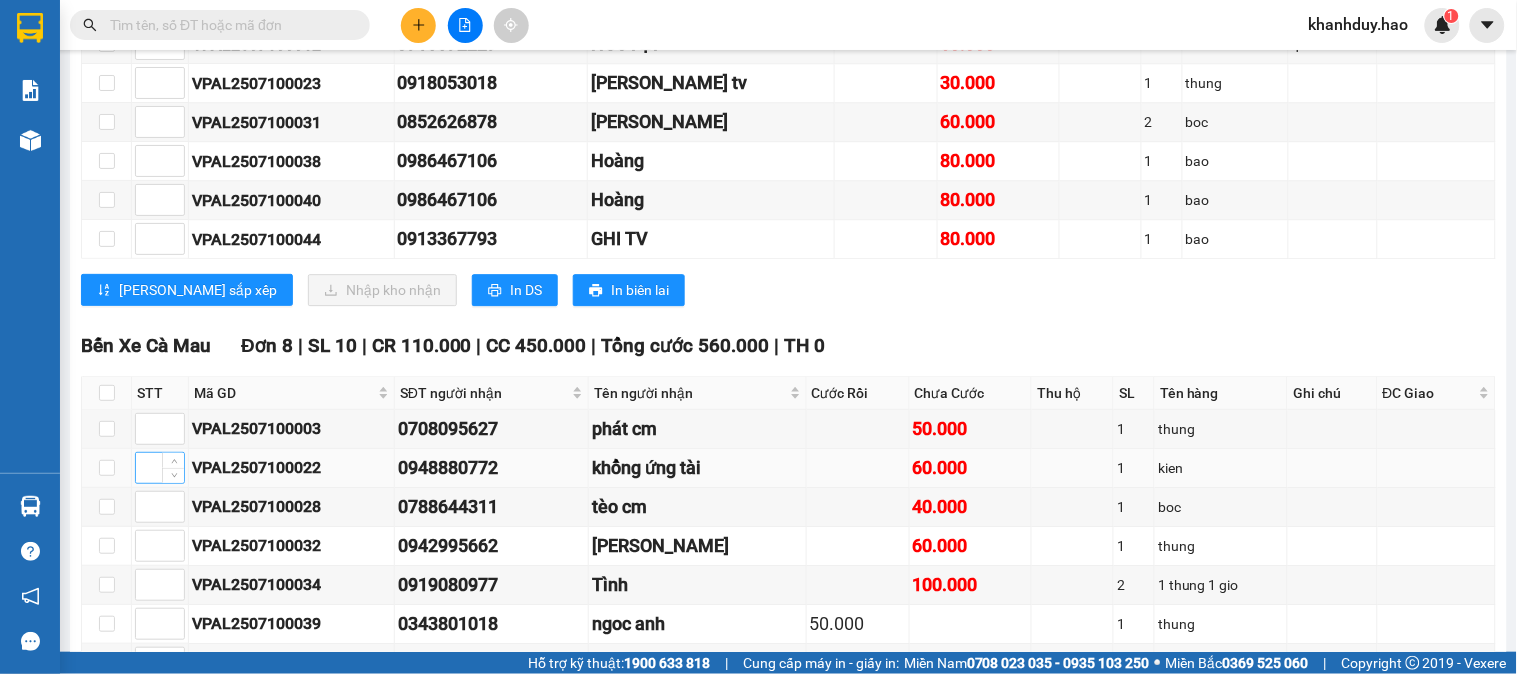 scroll, scrollTop: 1555, scrollLeft: 0, axis: vertical 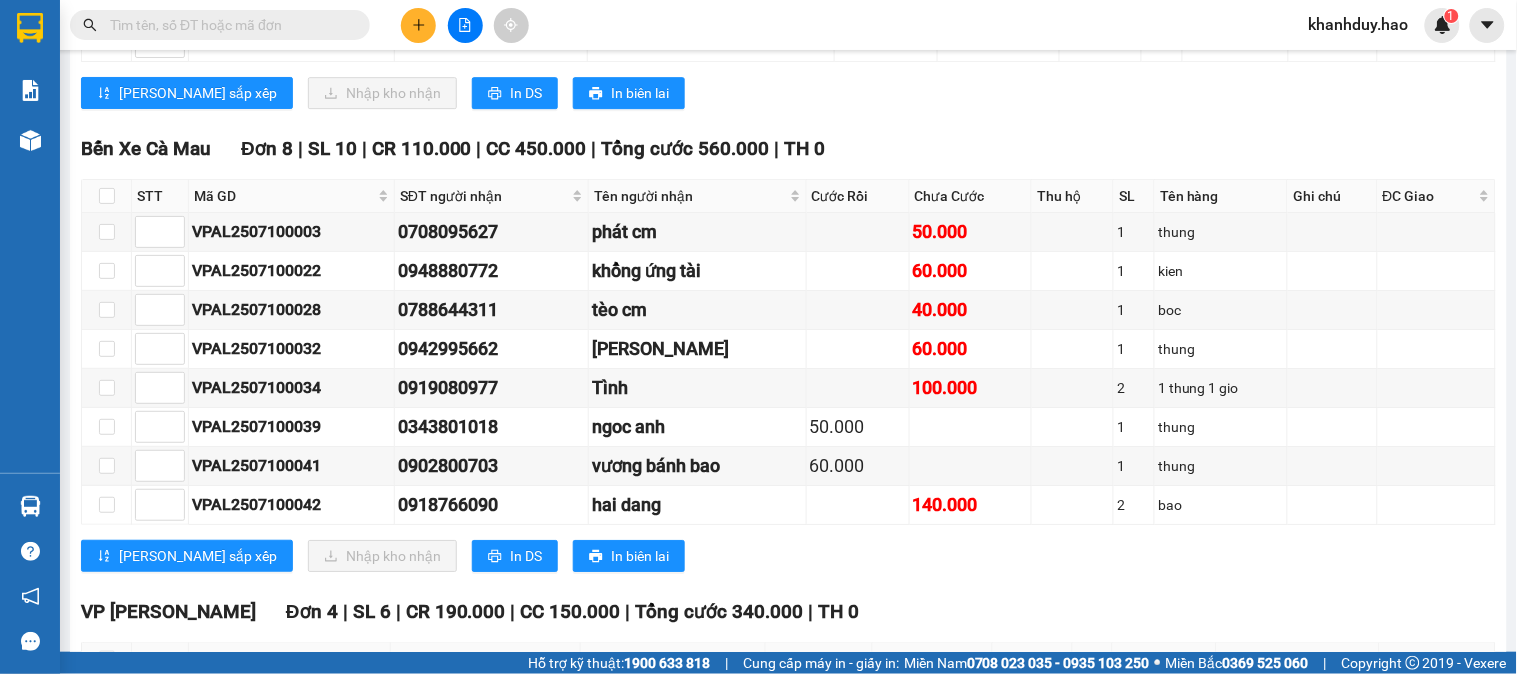 click at bounding box center [107, 196] 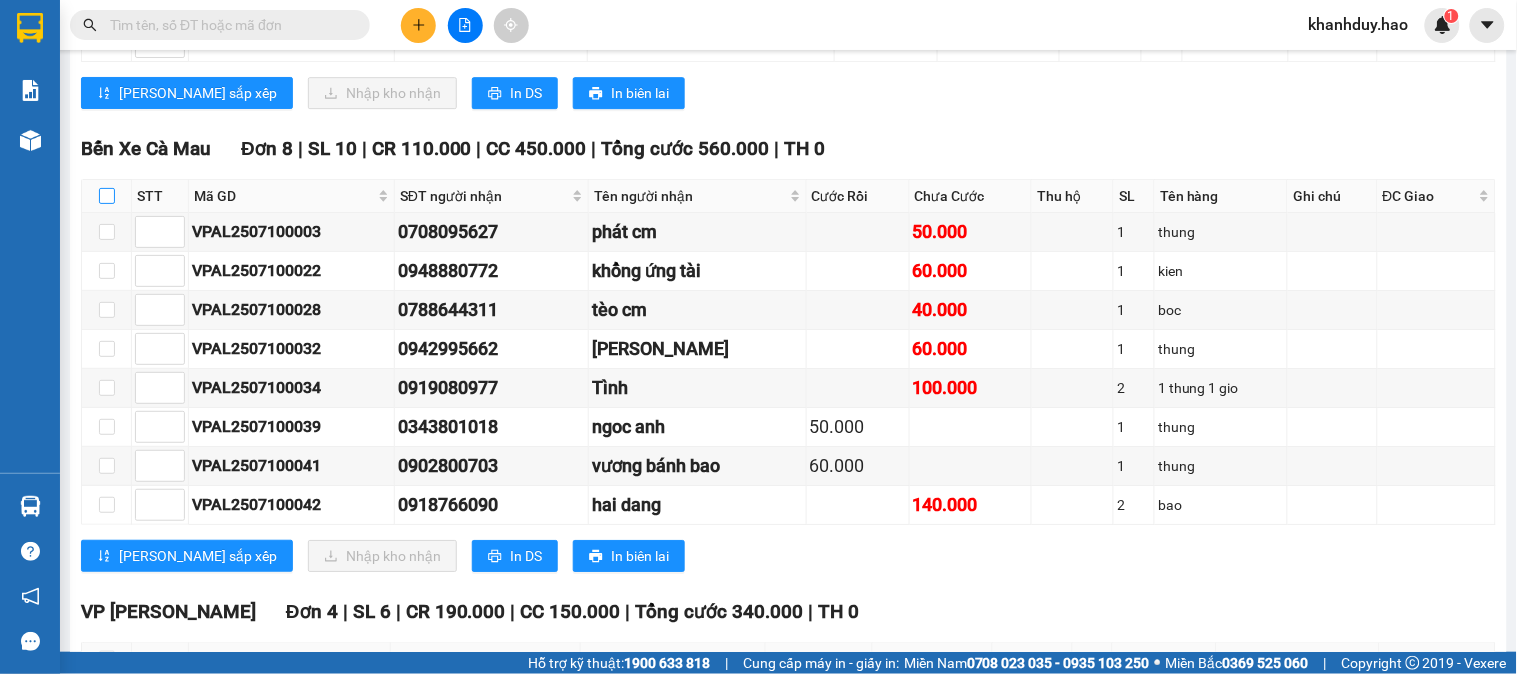 click at bounding box center [107, 196] 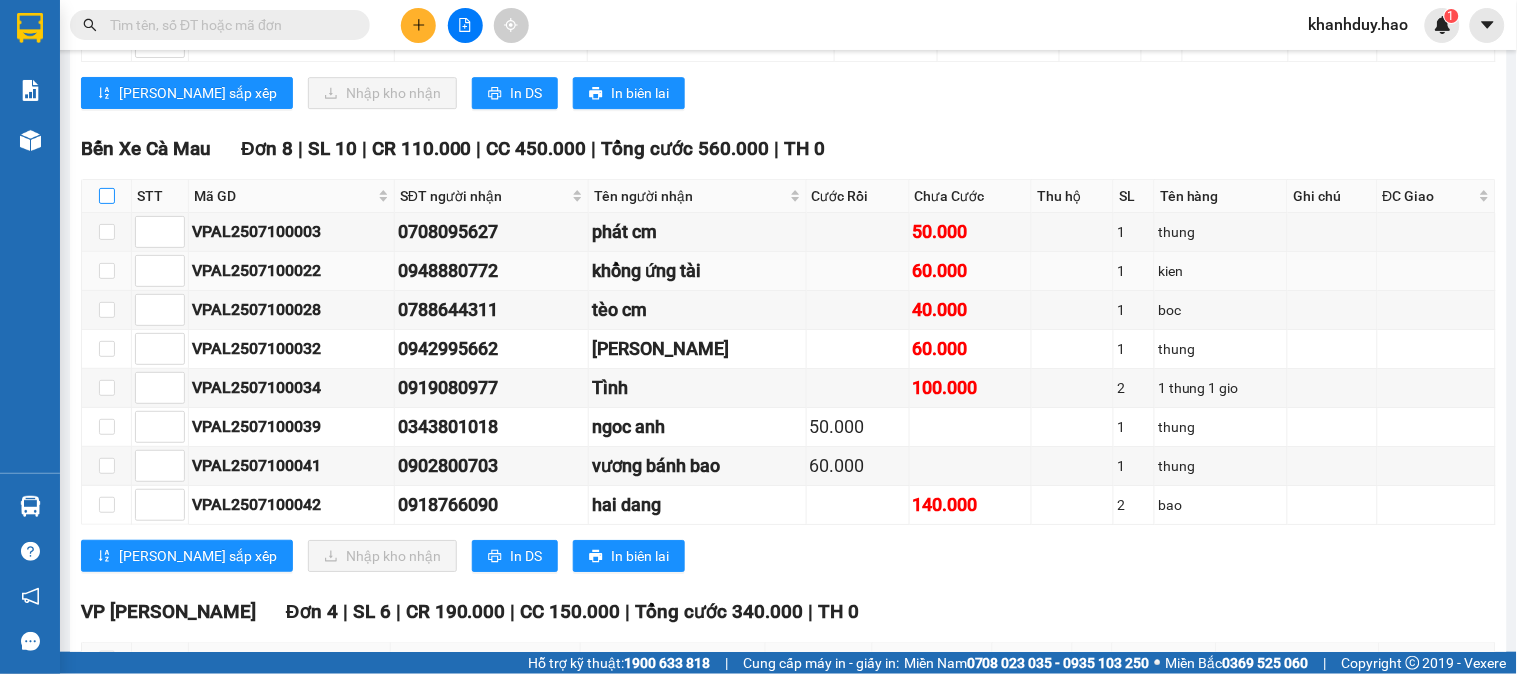 checkbox on "true" 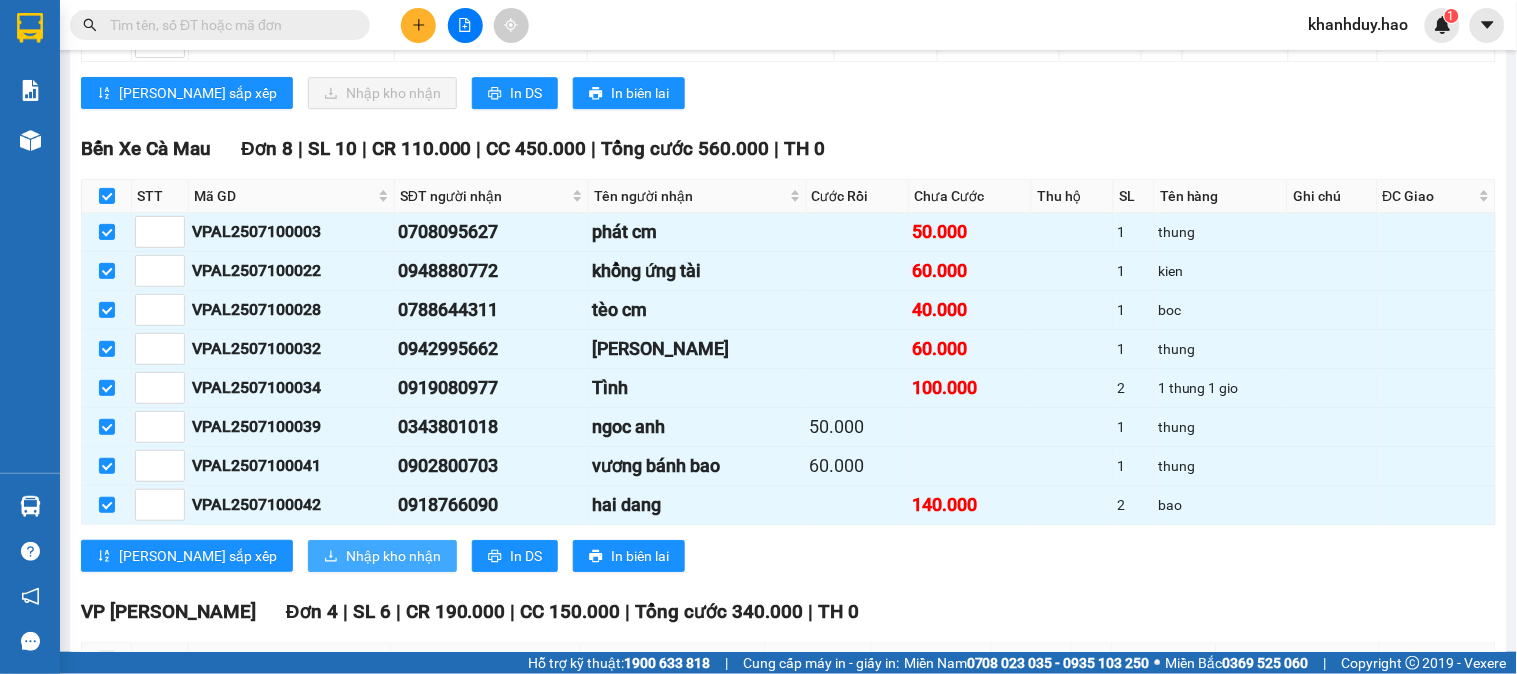 click on "Nhập kho nhận" at bounding box center (393, 556) 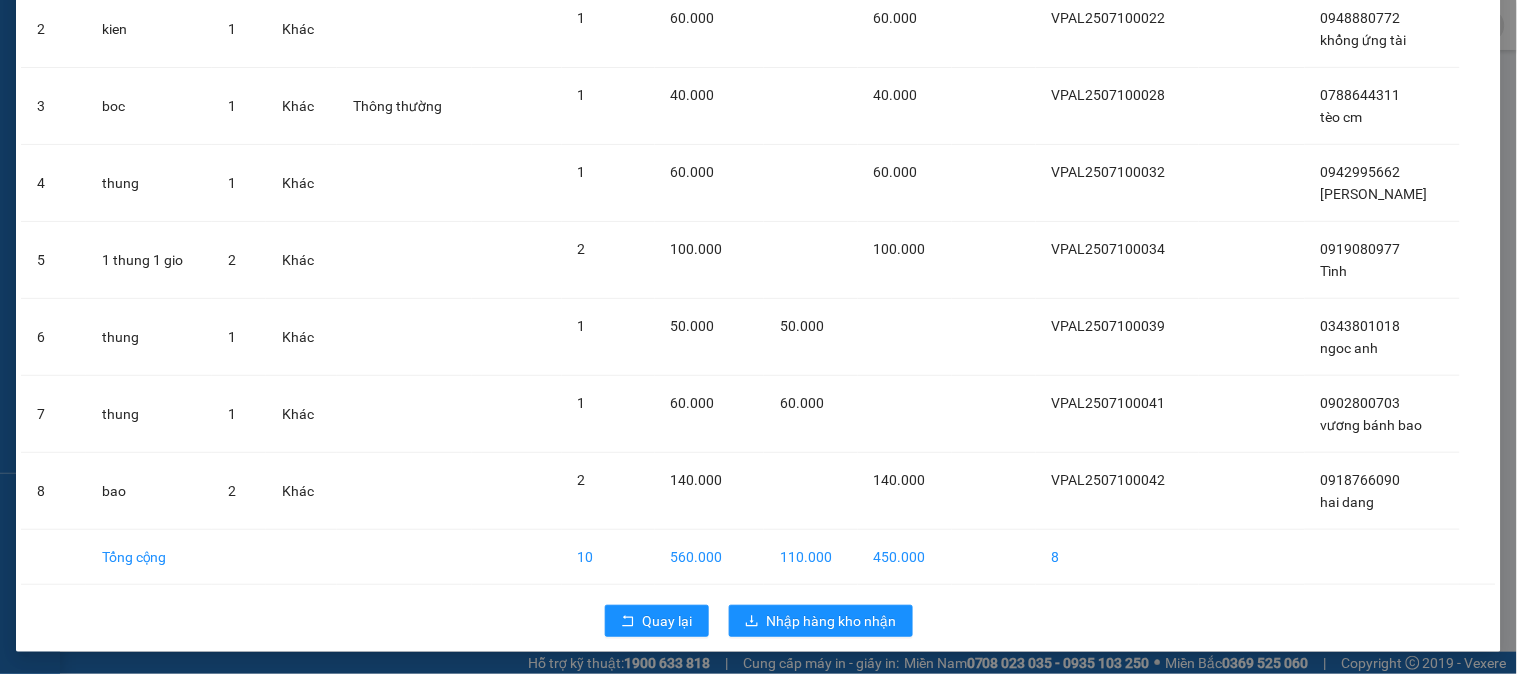 scroll, scrollTop: 256, scrollLeft: 0, axis: vertical 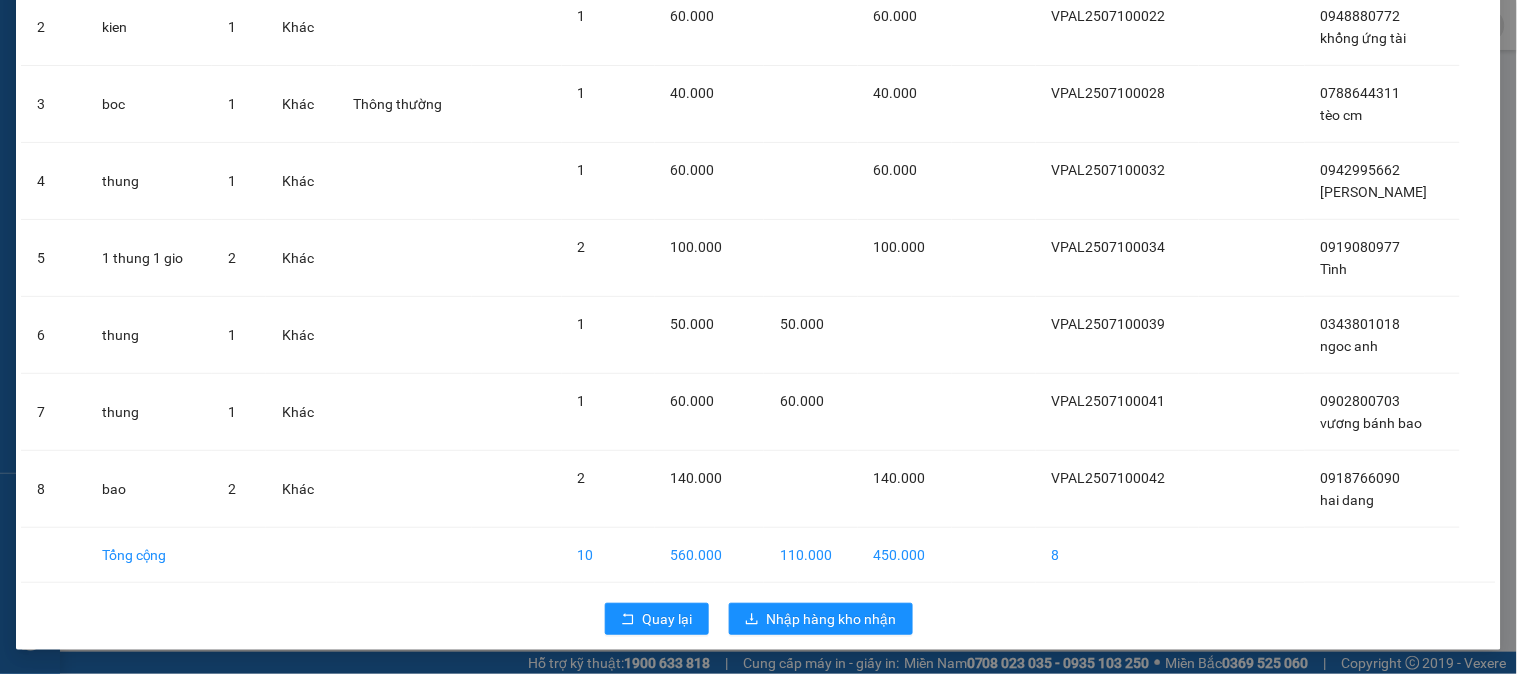 click on "STT Tên hàng SL ĐVT Loại hàng Ghi chú Tổng SL Tổng cước CR CC Thu hộ Mã GD Số ĐT Người gửi Số ĐT Người nhận 1 thung 1 Khác 1 50.000 50.000 VPAL2507100003 0708095627 phát cm 2 kien 1 Khác 1 60.000 60.000 VPAL2507100022 0948880772 khổng ứng tài 3 boc 1 Khác Thông thường 1 40.000 40.000 VPAL2507100028 0788644311 tèo cm 4 thung 1 Khác 1 60.000 60.000 VPAL2507100032 0942995662 kien cuong 5 1 thung 1 gio 2 Khác 2 100.000 100.000 VPAL2507100034 0919080977 Tình 6 thung 1 Khác 1 50.000 50.000 VPAL2507100039 0343801018 ngoc anh 7 thung 1 Khác 1 60.000 60.000 VPAL2507100041 0902800703 vương bánh bao 8 bao 2 Khác 2 140.000 140.000 VPAL2507100042 0918766090 hai dang Tổng cộng 10 560.000 110.000 450.000 8 Quay lại Nhập hàng kho nhận" at bounding box center (758, 229) 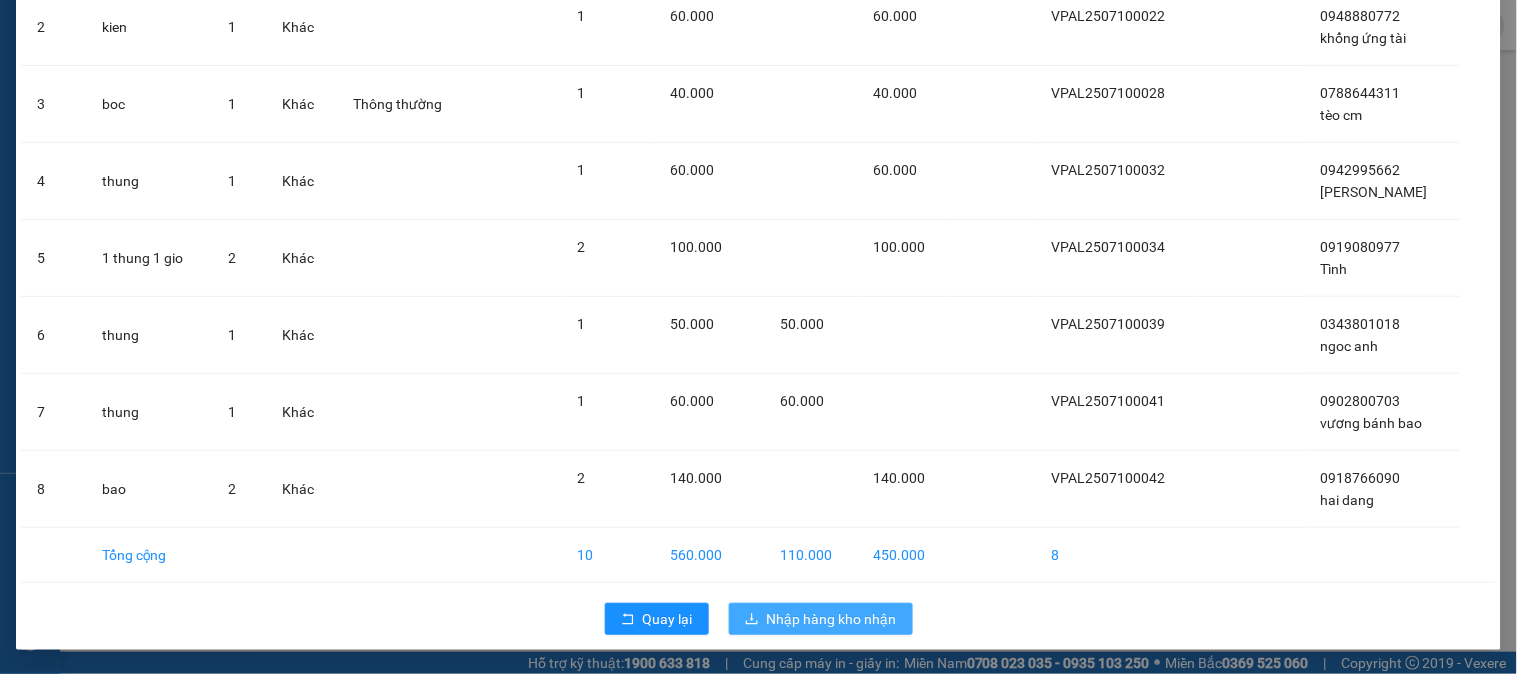 click on "Nhập hàng kho nhận" at bounding box center (832, 619) 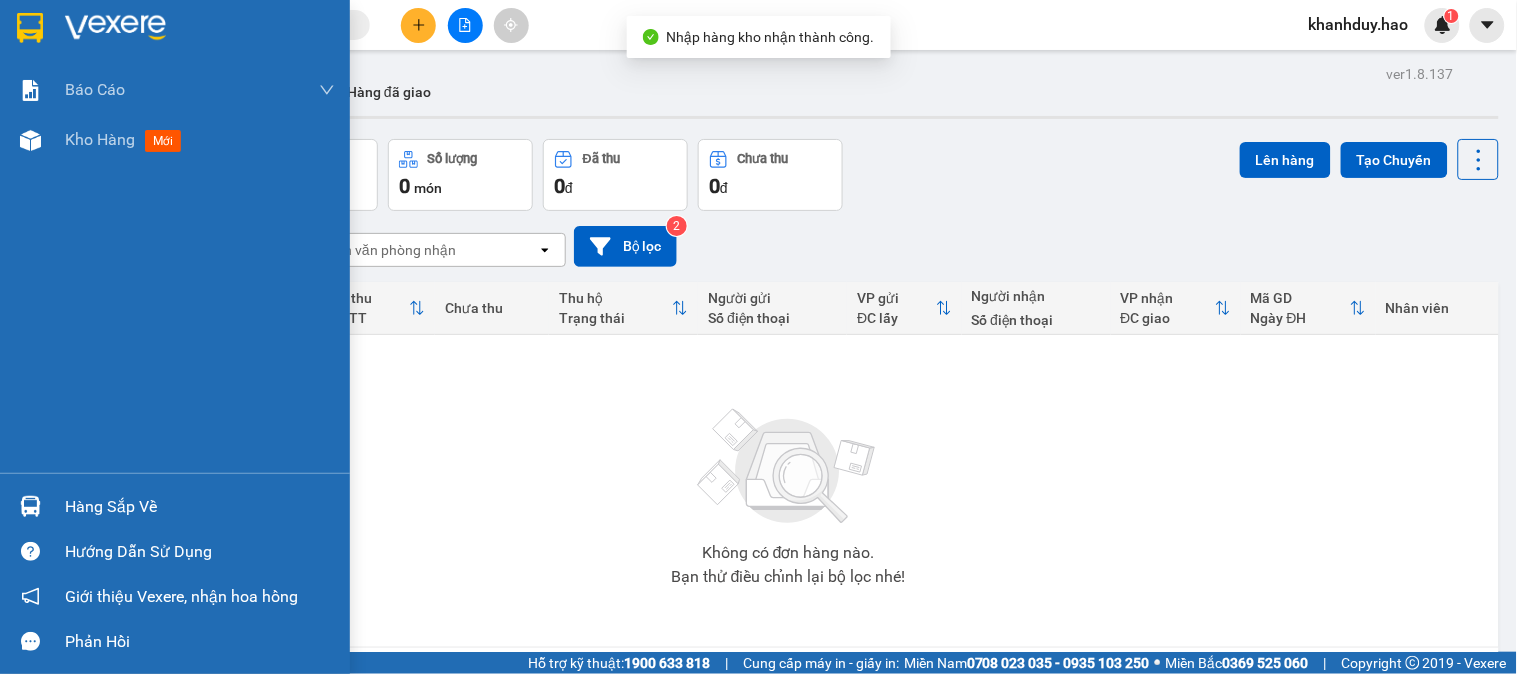 click on "Hàng sắp về" at bounding box center (200, 507) 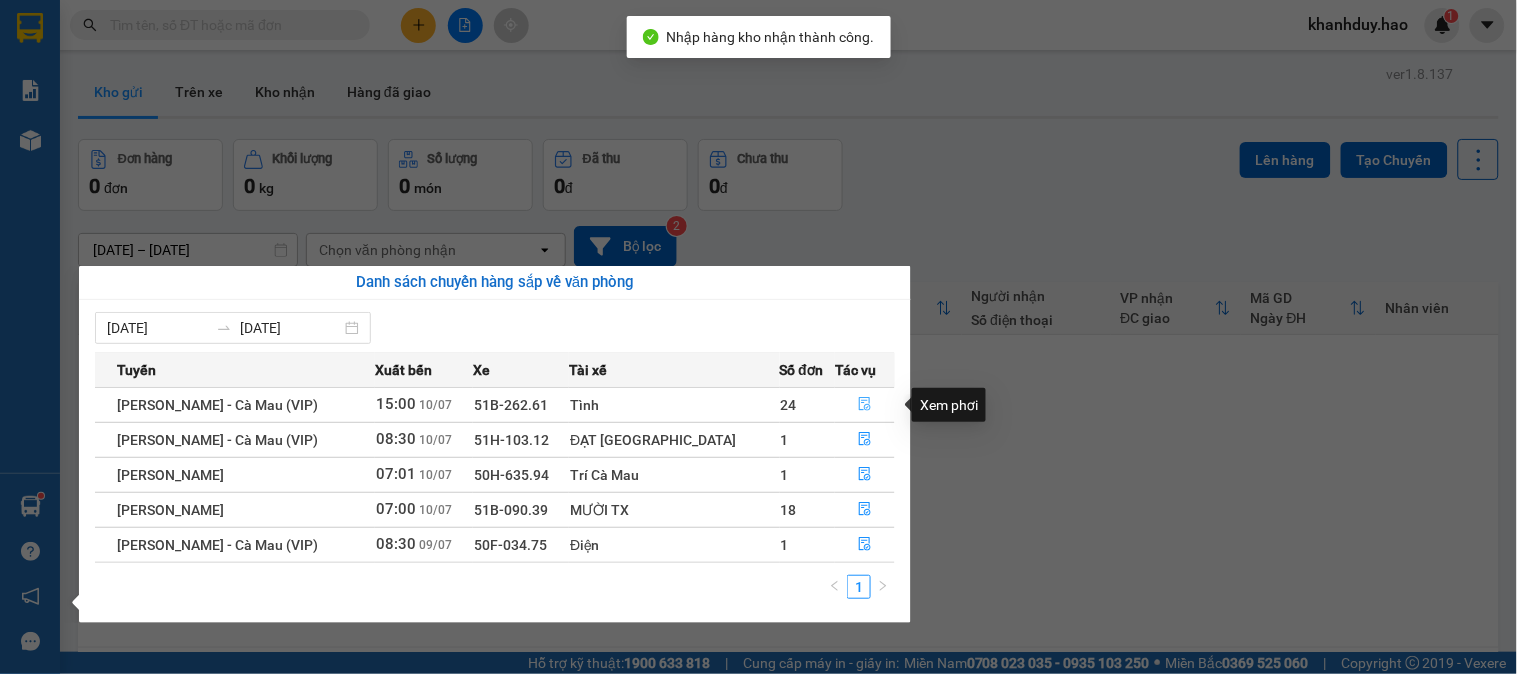 click 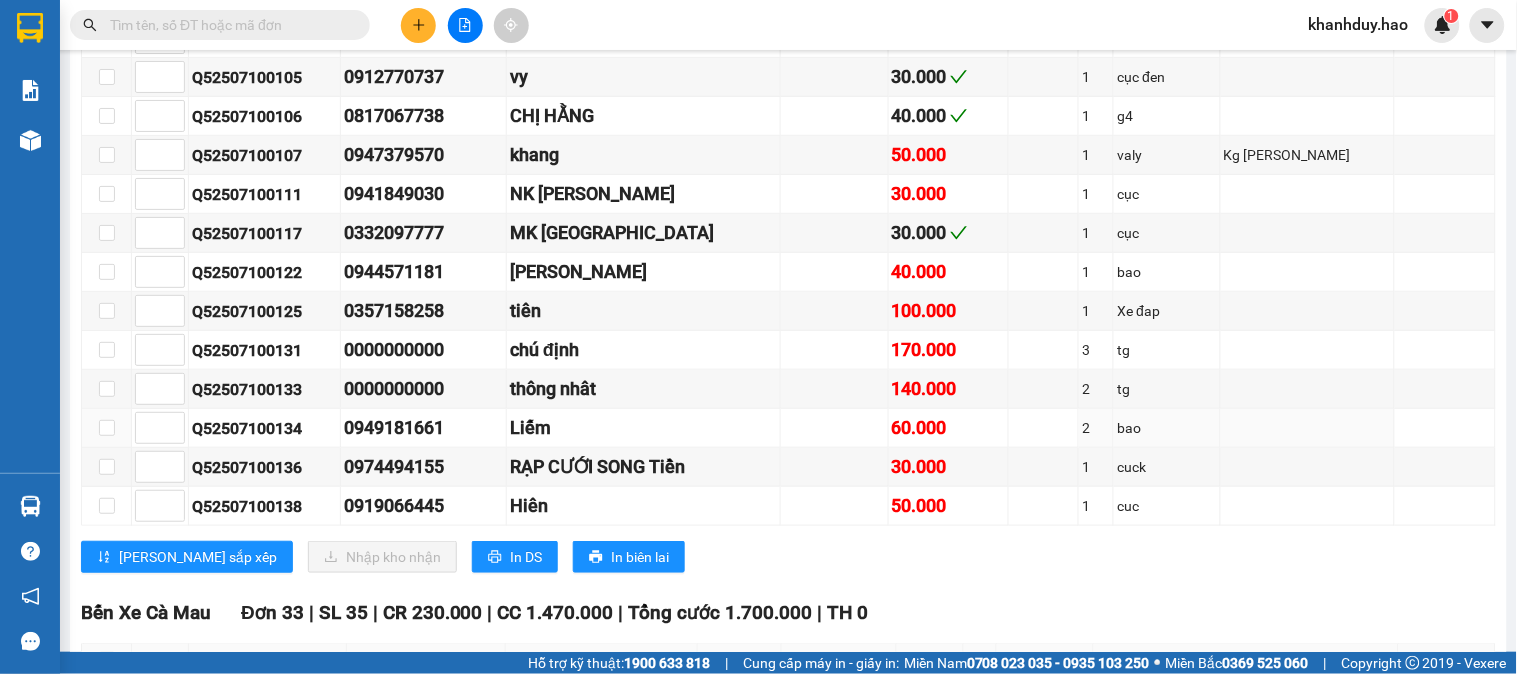 scroll, scrollTop: 2444, scrollLeft: 0, axis: vertical 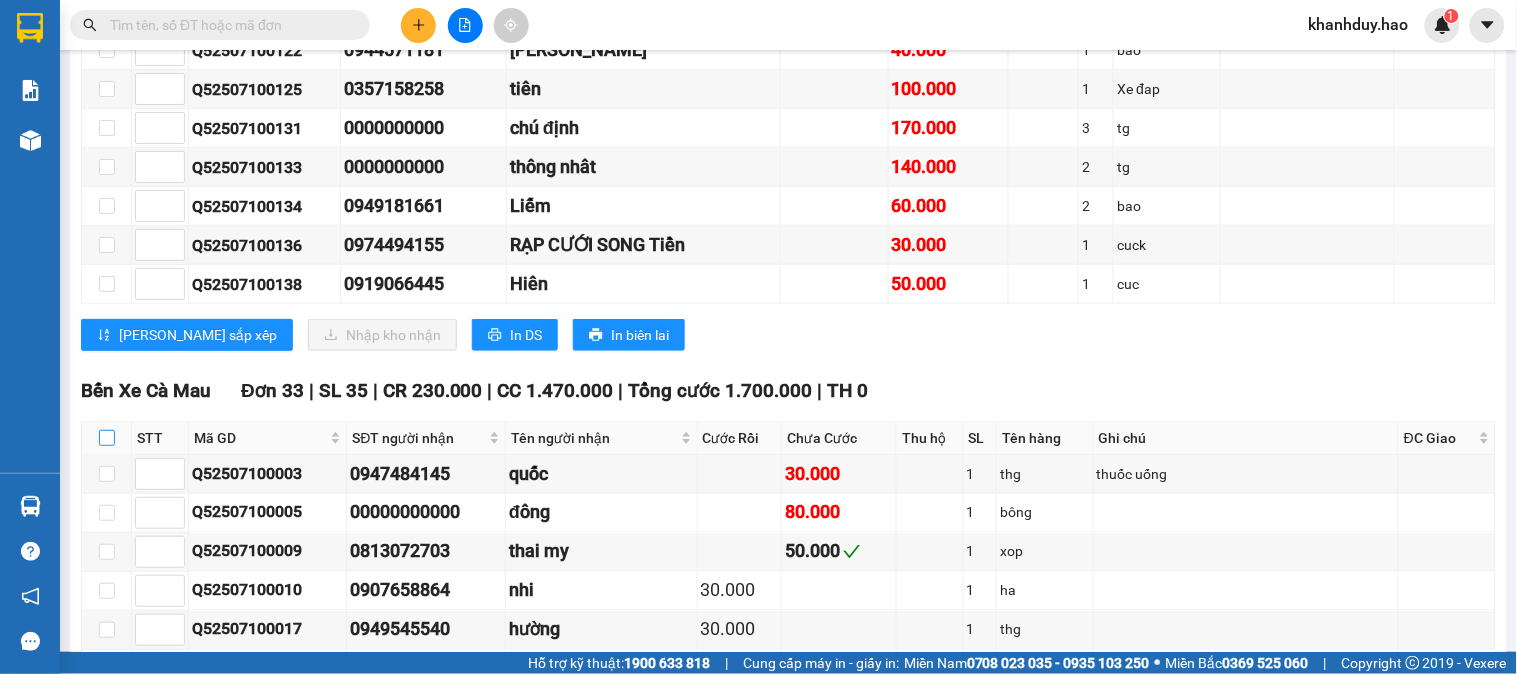 click at bounding box center [107, 438] 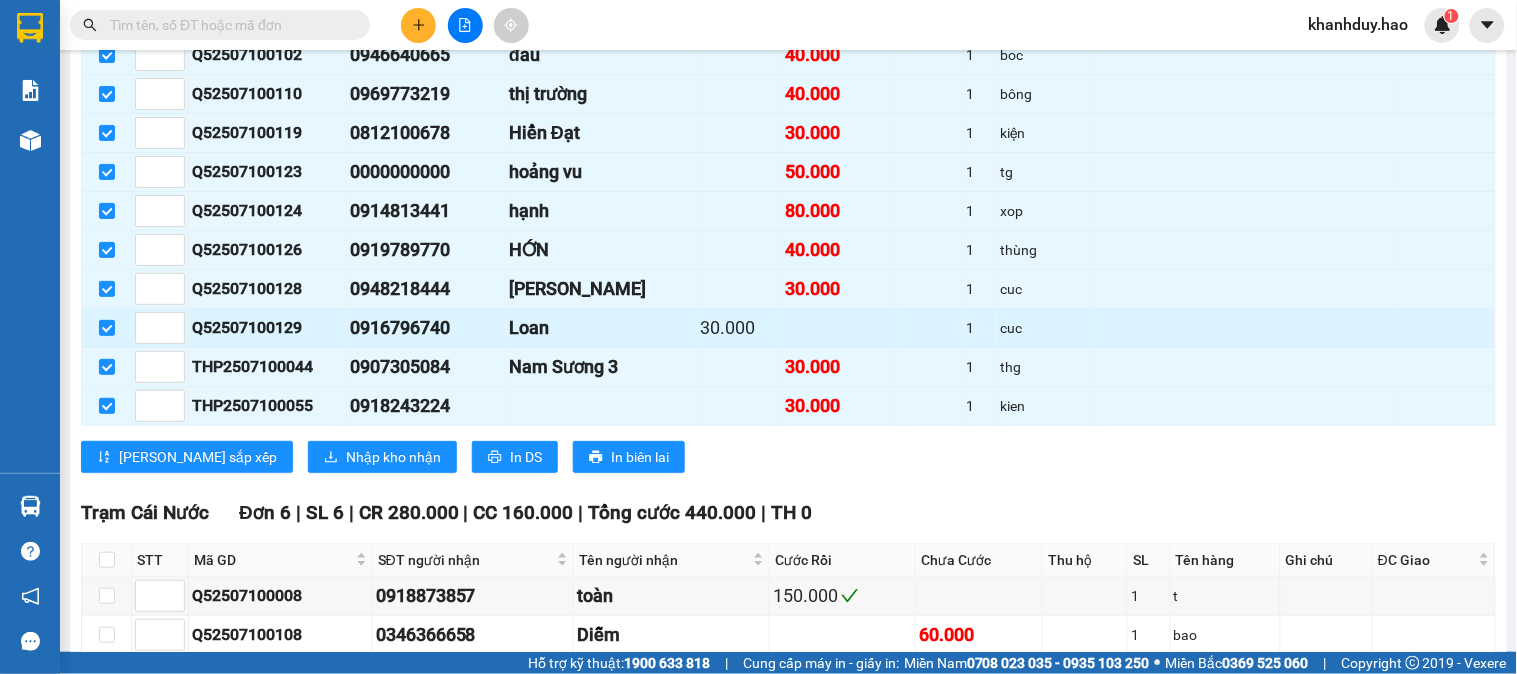 scroll, scrollTop: 3888, scrollLeft: 0, axis: vertical 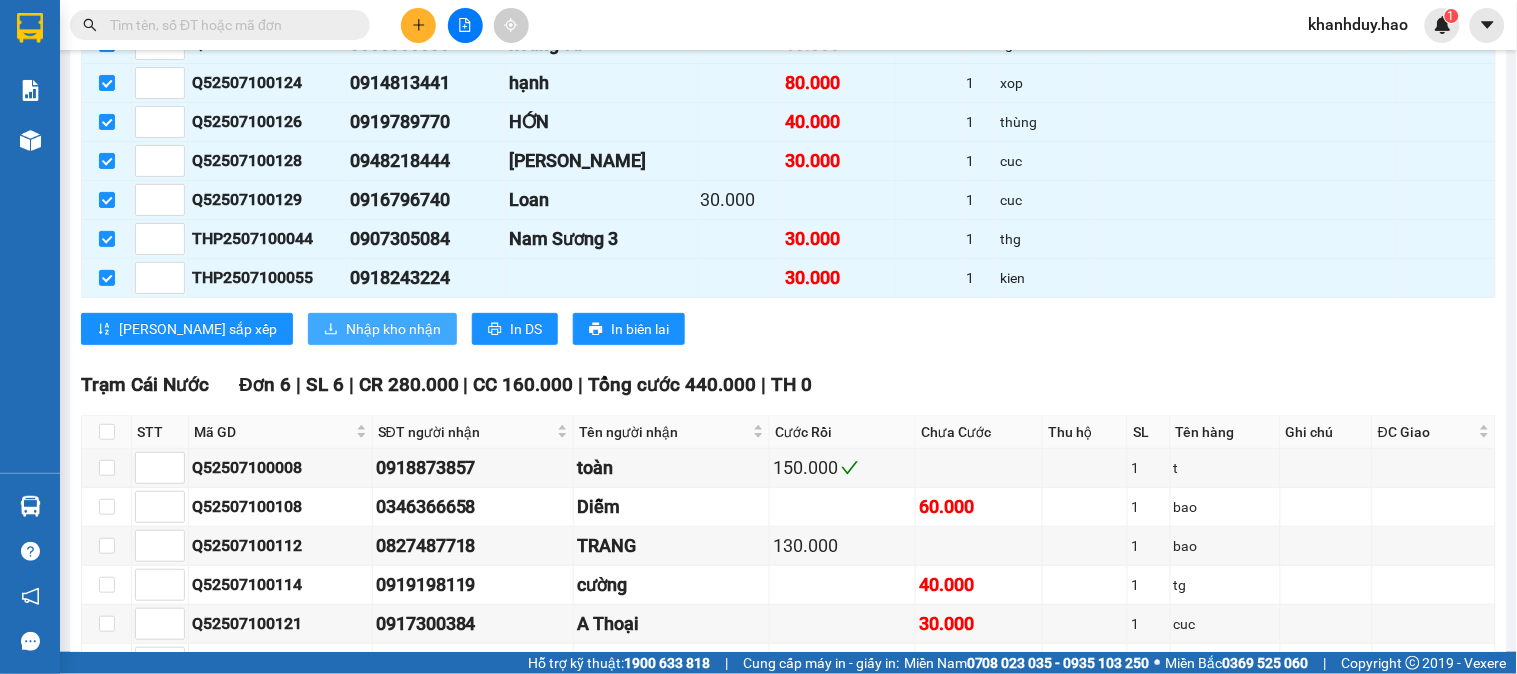 click on "Nhập kho nhận" at bounding box center (393, 329) 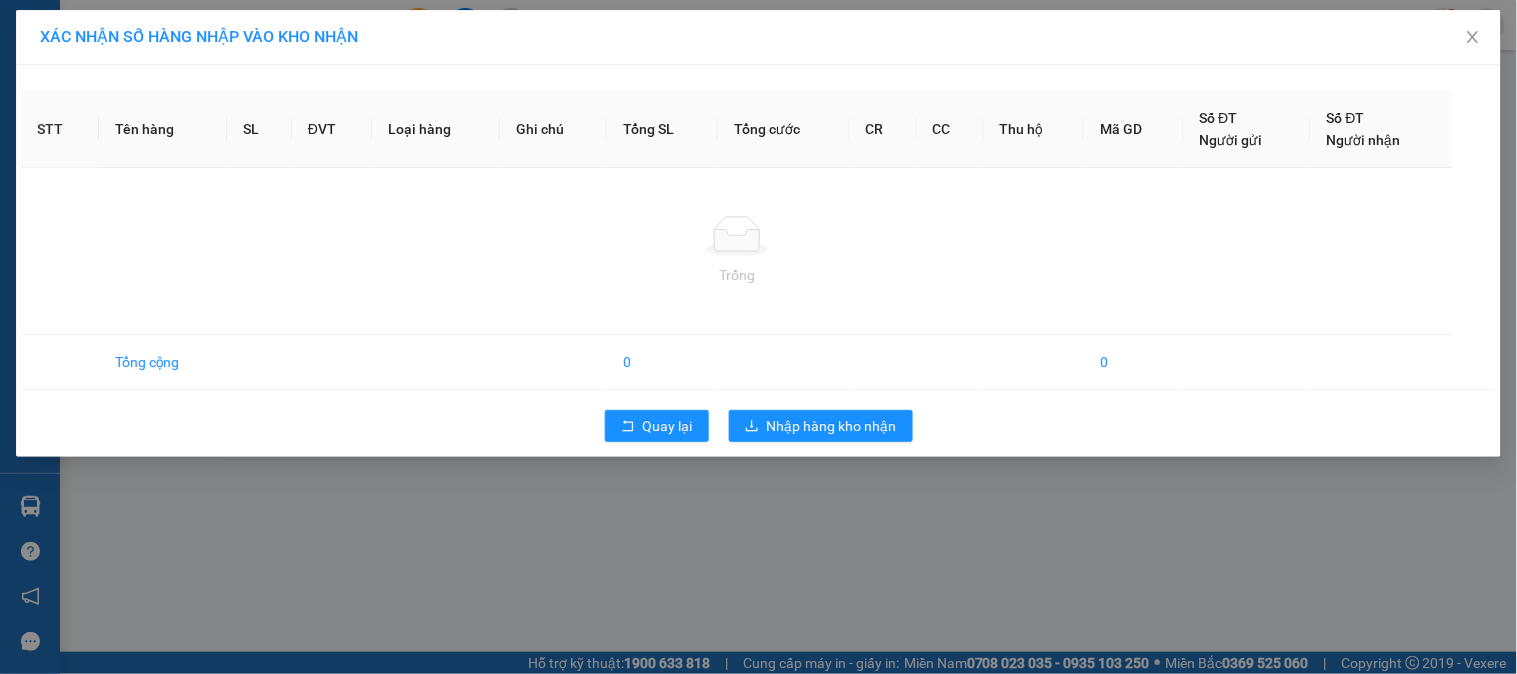 scroll, scrollTop: 0, scrollLeft: 0, axis: both 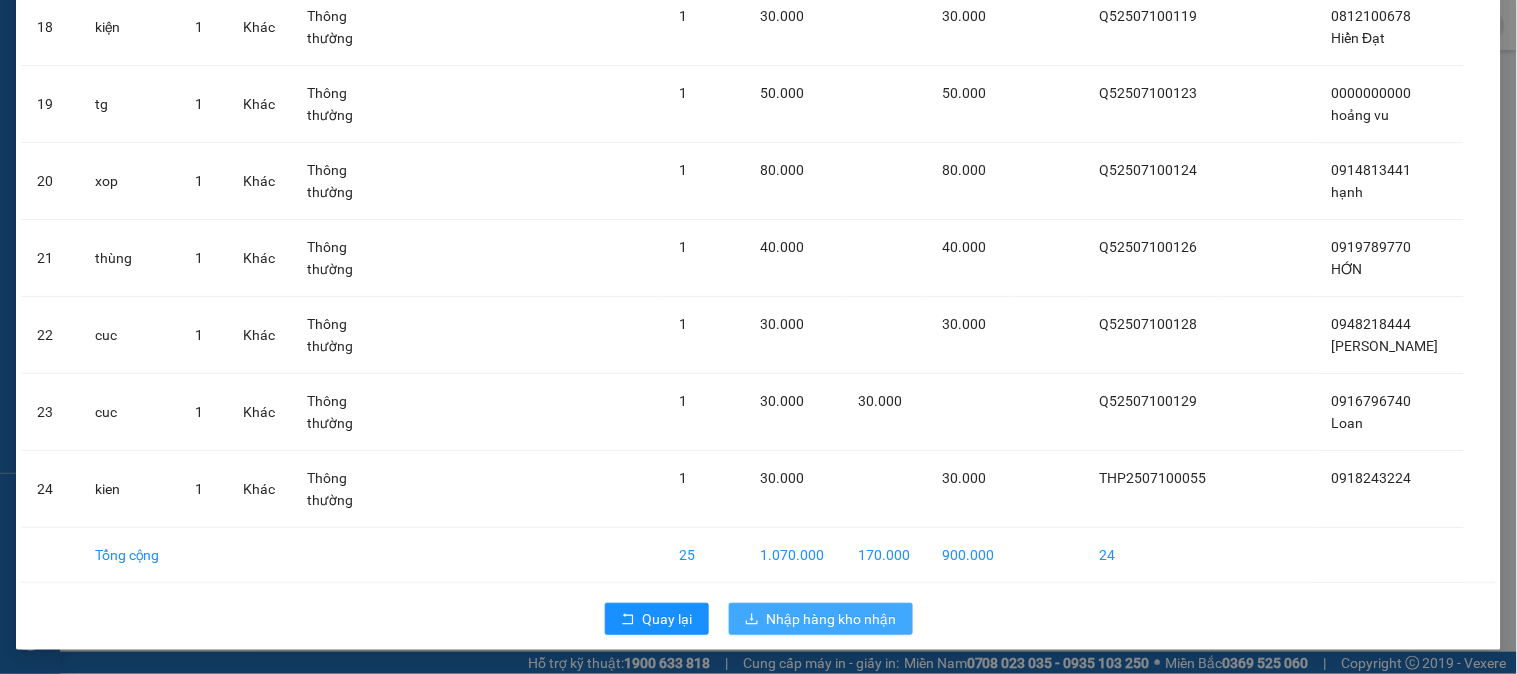 click on "Nhập hàng kho nhận" at bounding box center (821, 619) 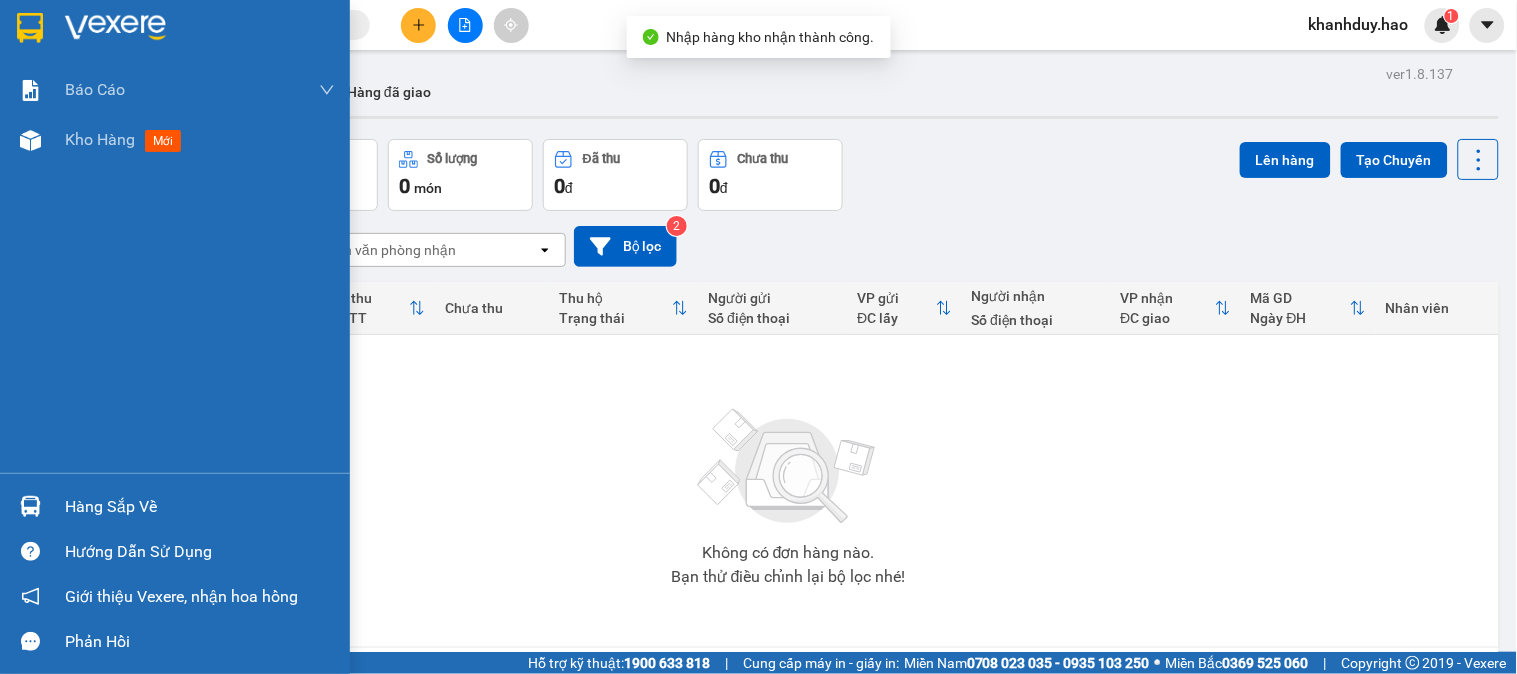 click at bounding box center [30, 506] 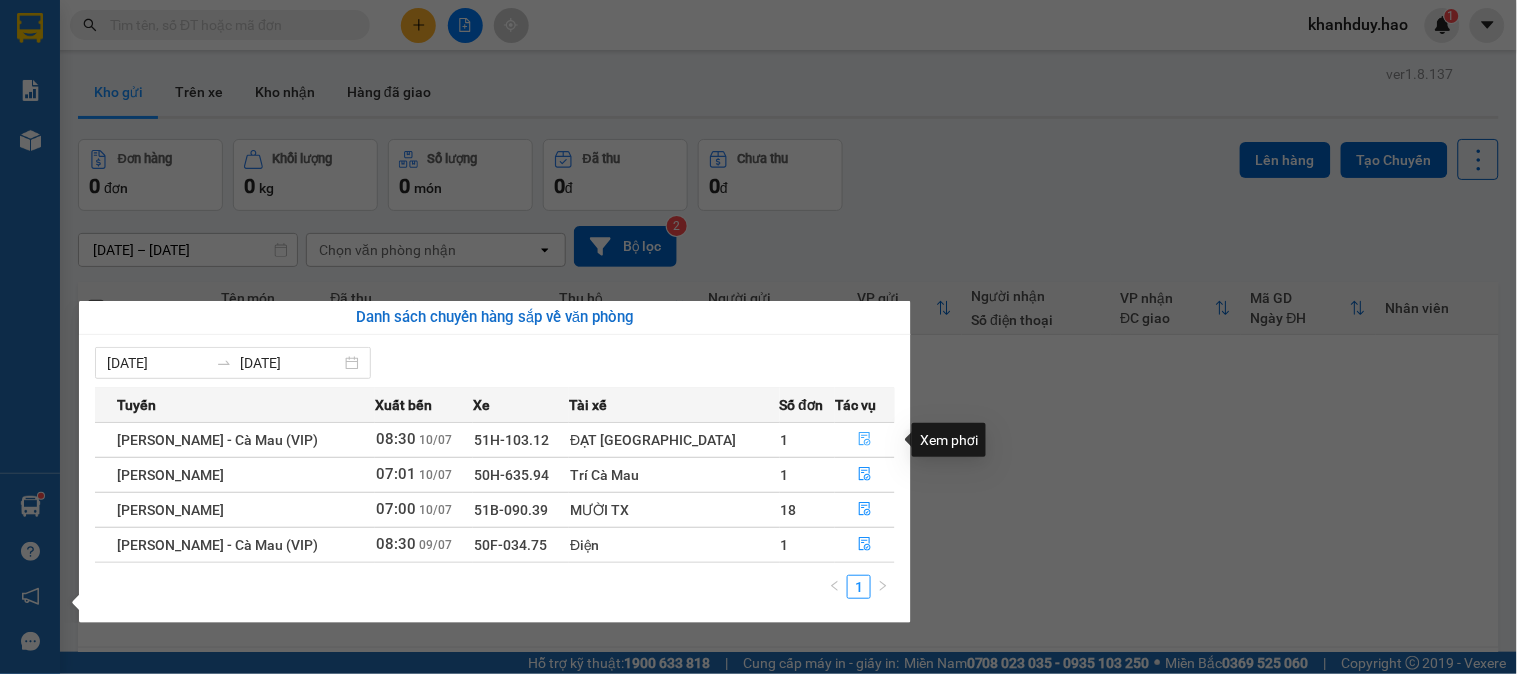 click 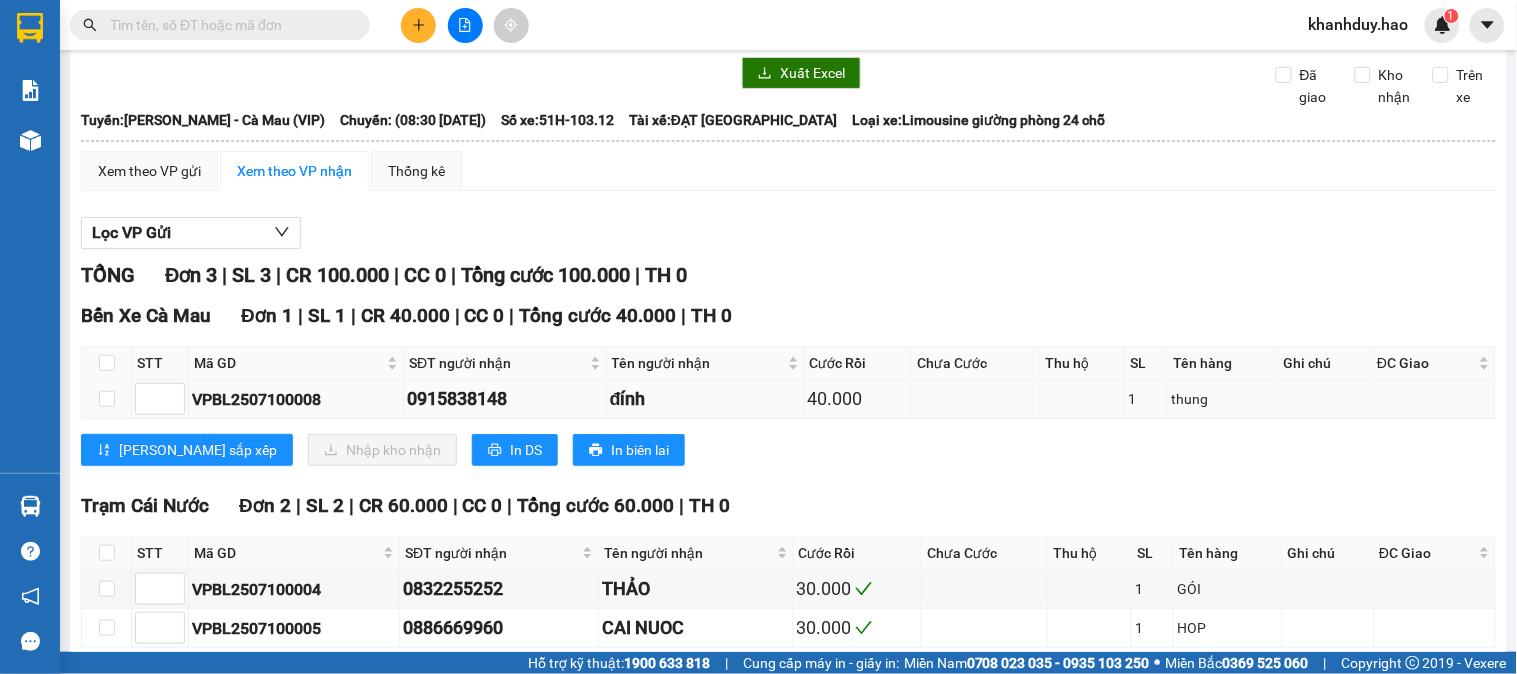 scroll, scrollTop: 111, scrollLeft: 0, axis: vertical 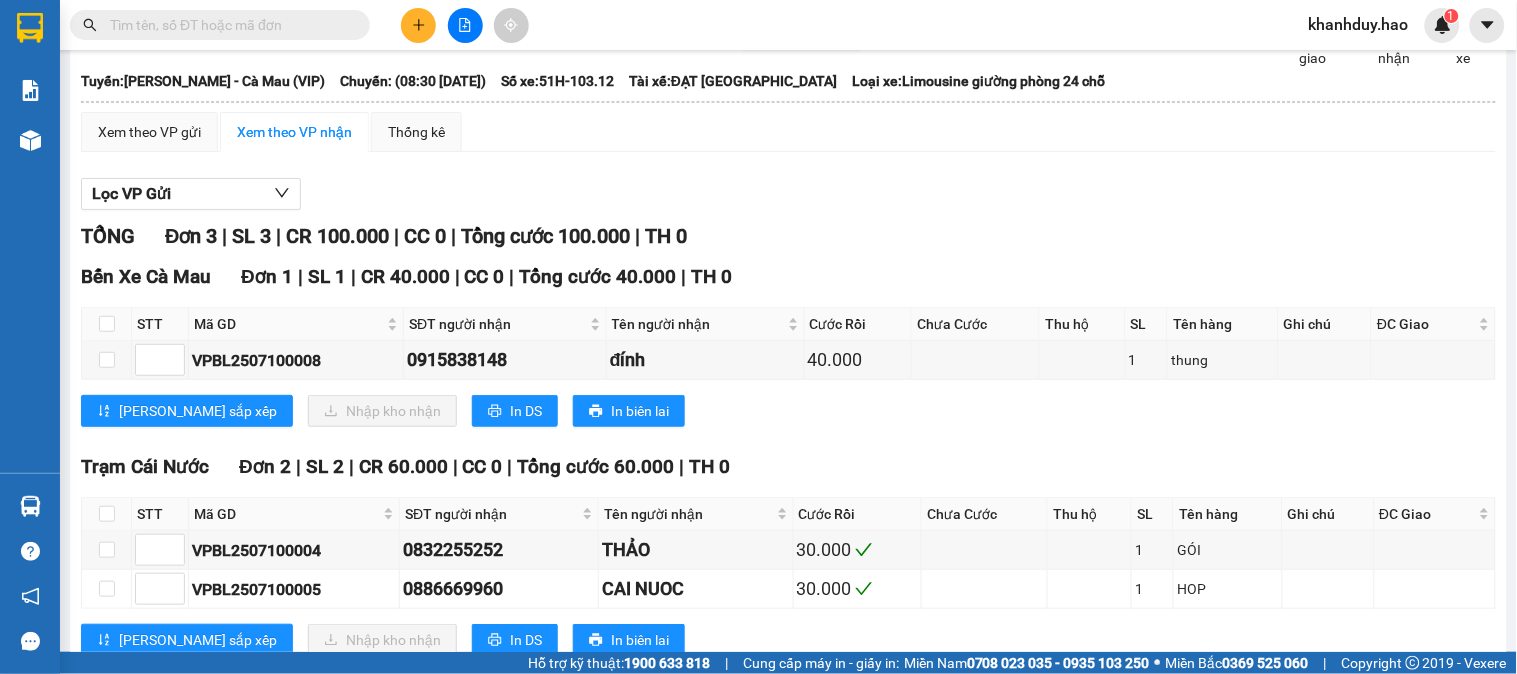 click at bounding box center (107, 324) 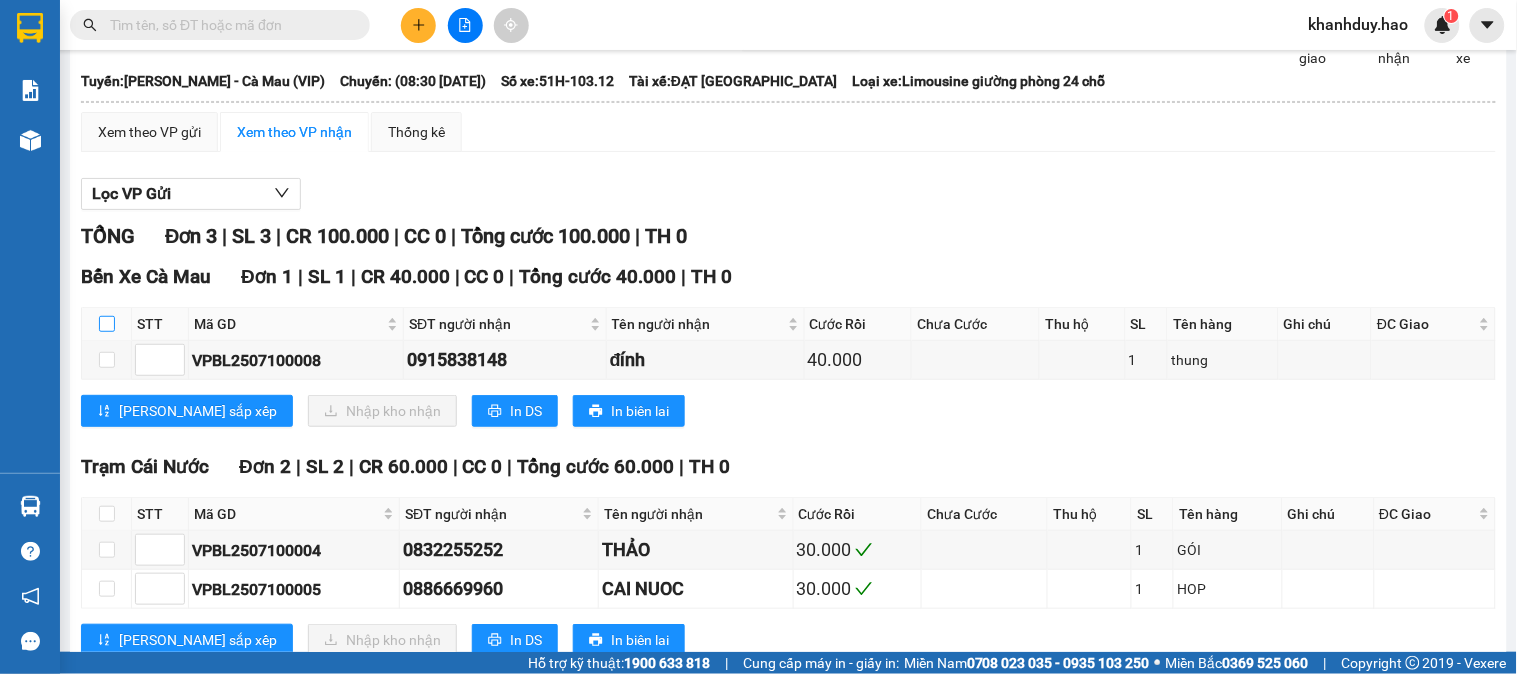 click at bounding box center (107, 324) 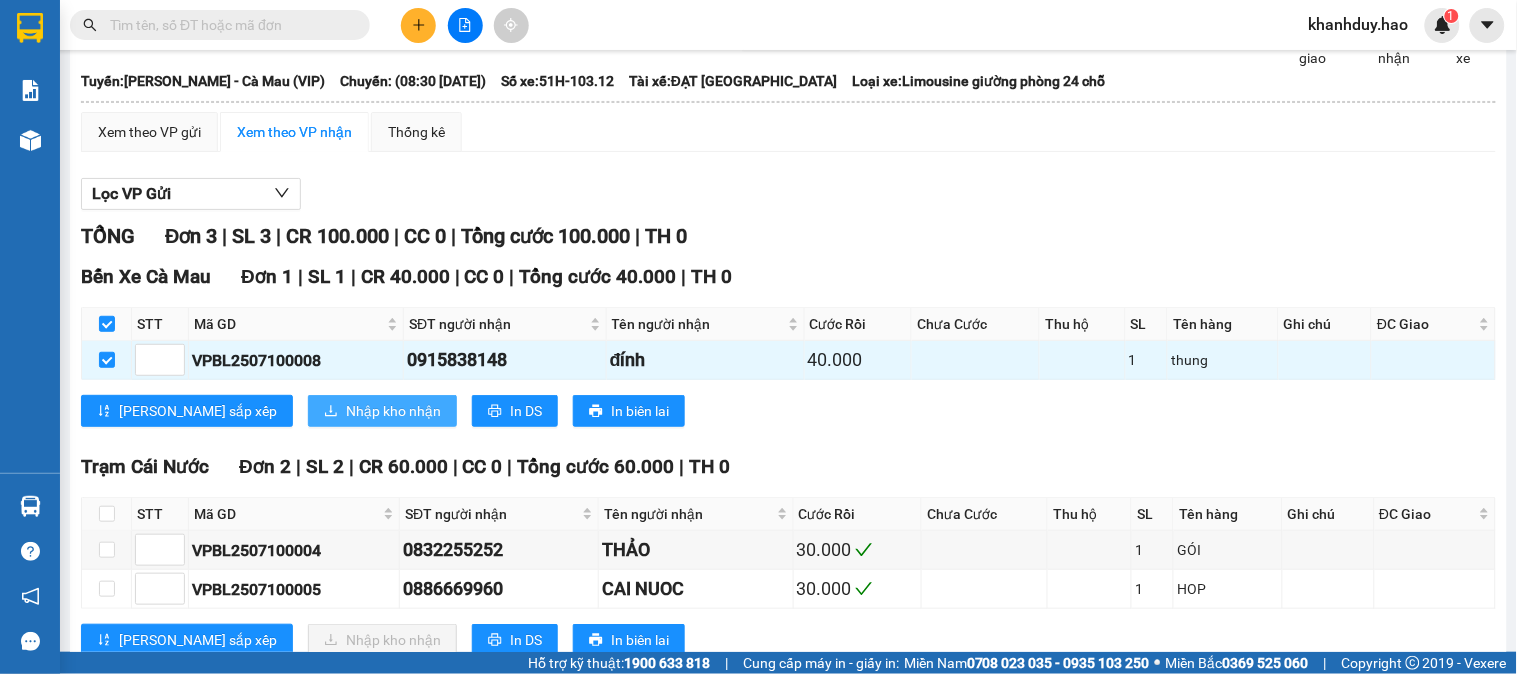click on "Nhập kho nhận" at bounding box center [393, 411] 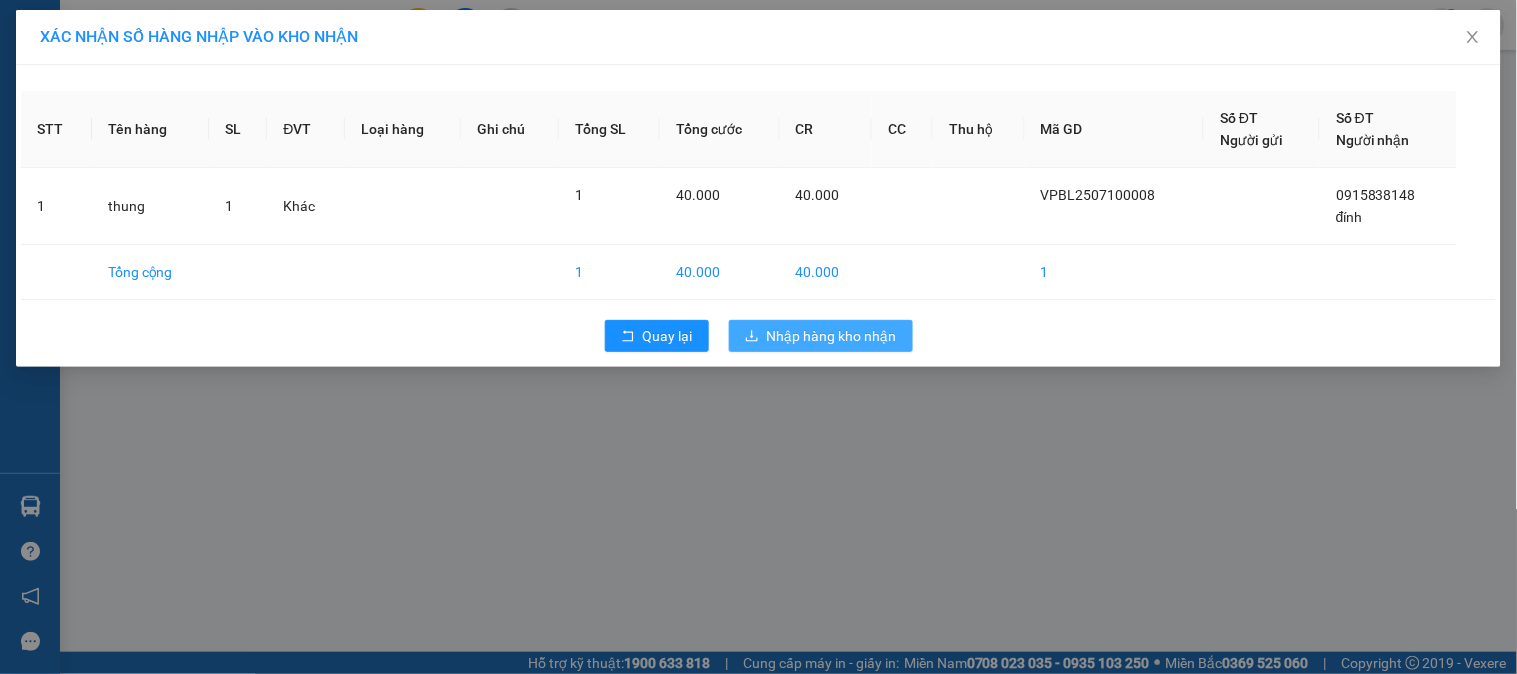 click on "Nhập hàng kho nhận" at bounding box center (832, 336) 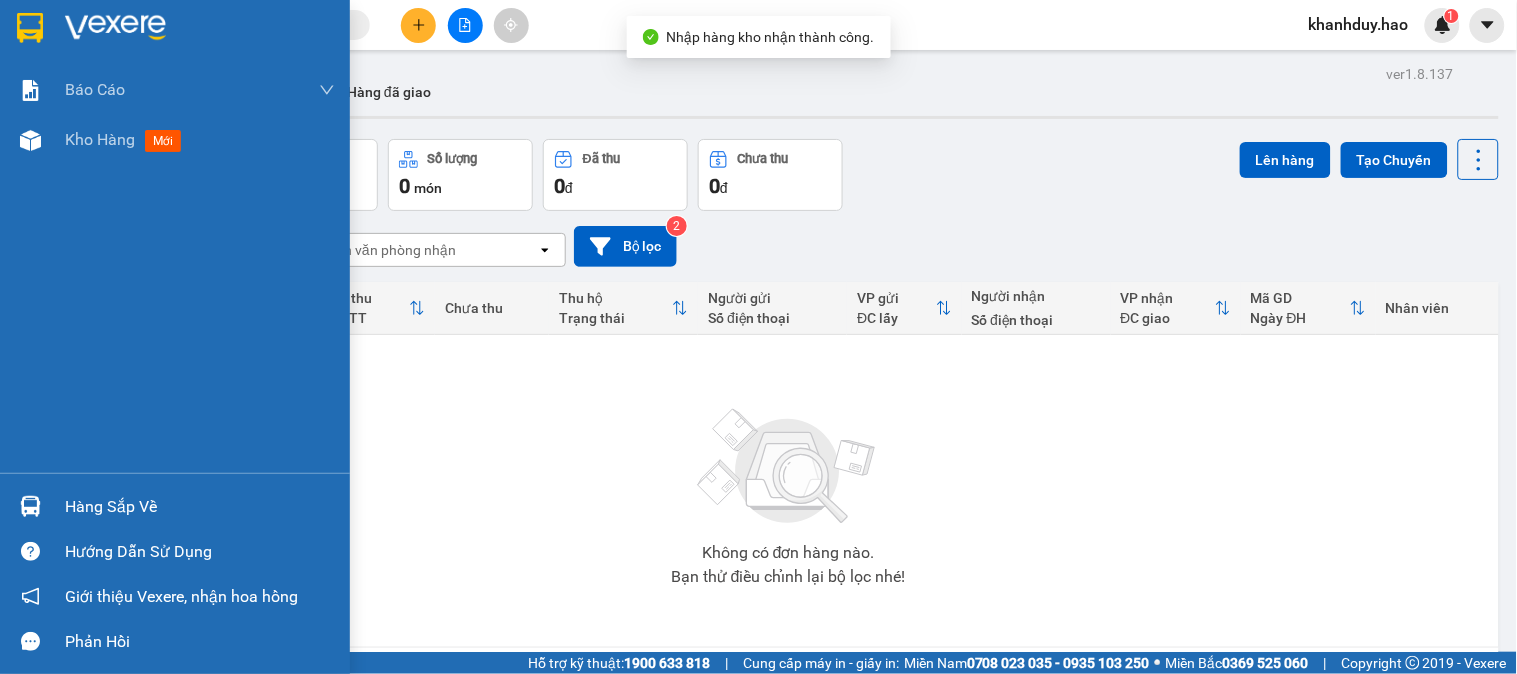 click on "Hàng sắp về" at bounding box center (200, 507) 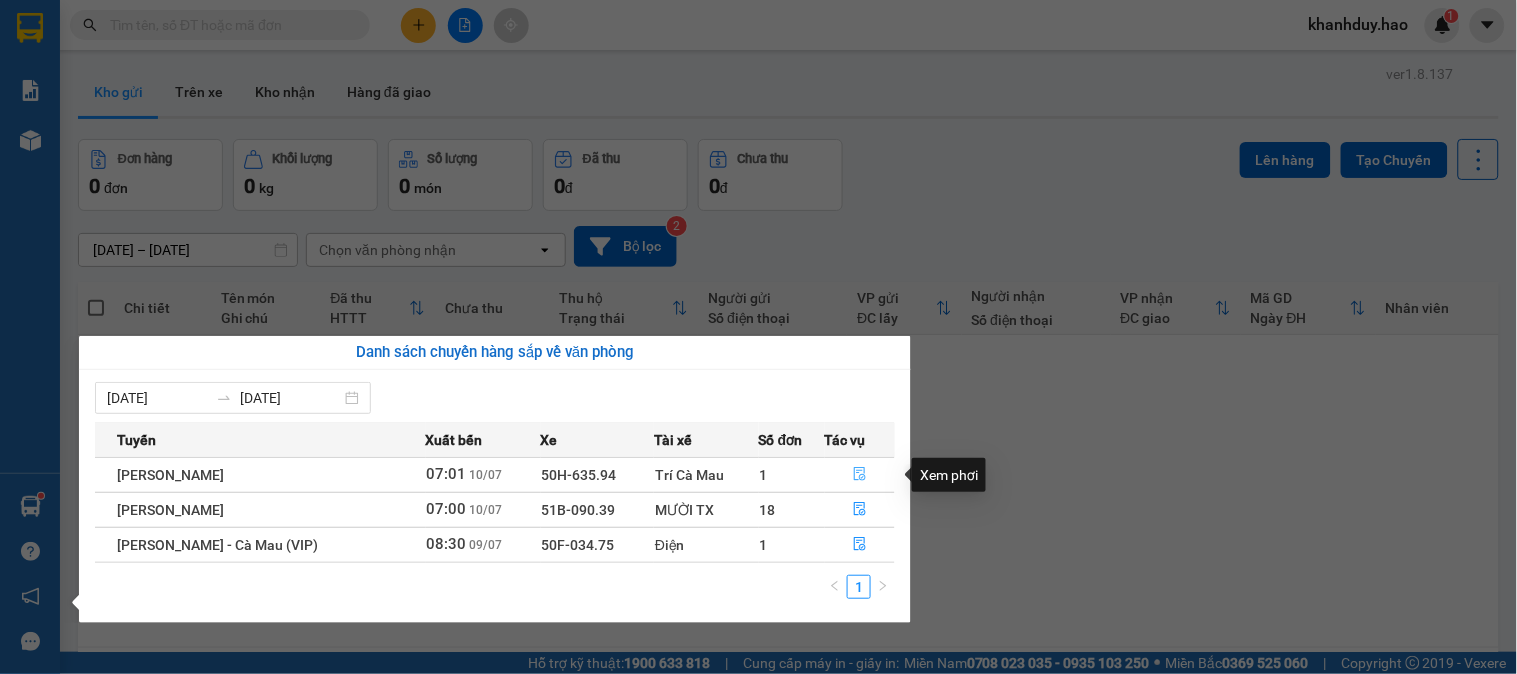 click 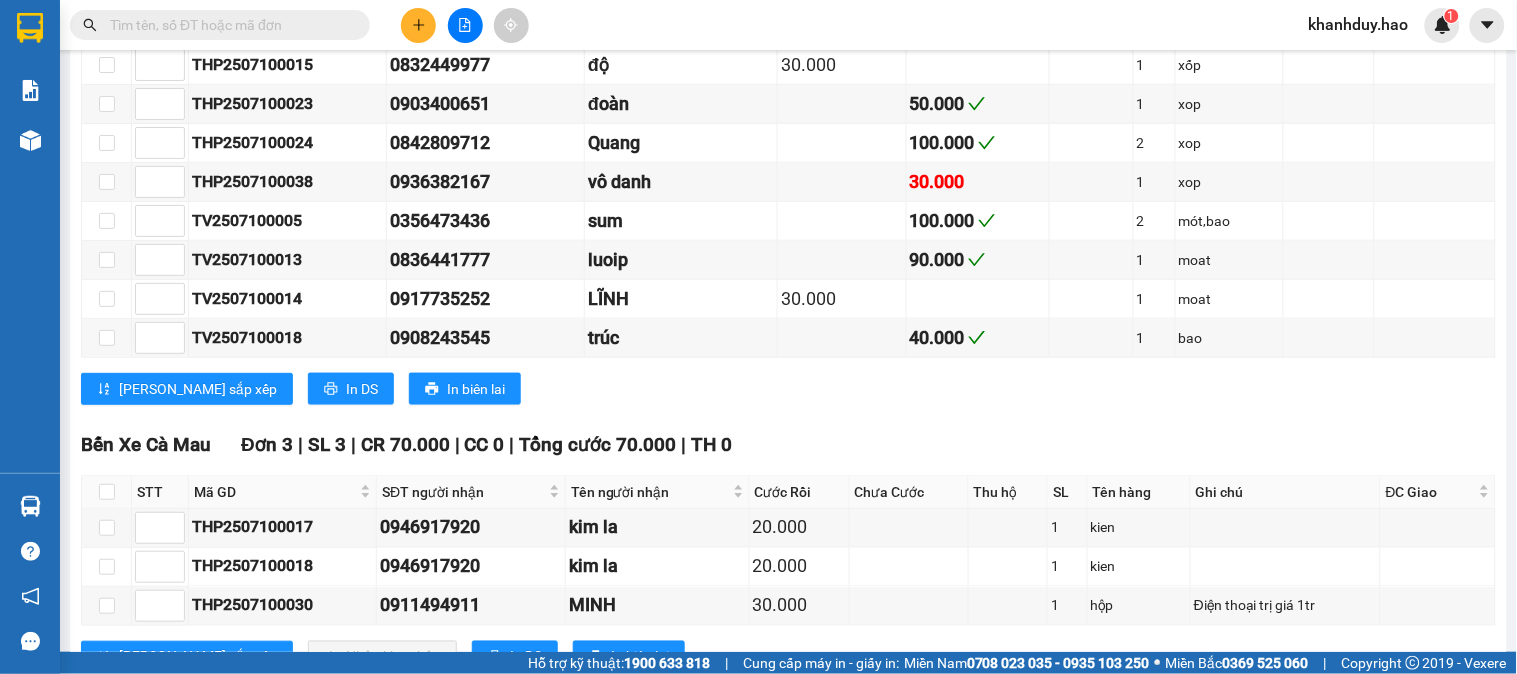 scroll, scrollTop: 2776, scrollLeft: 0, axis: vertical 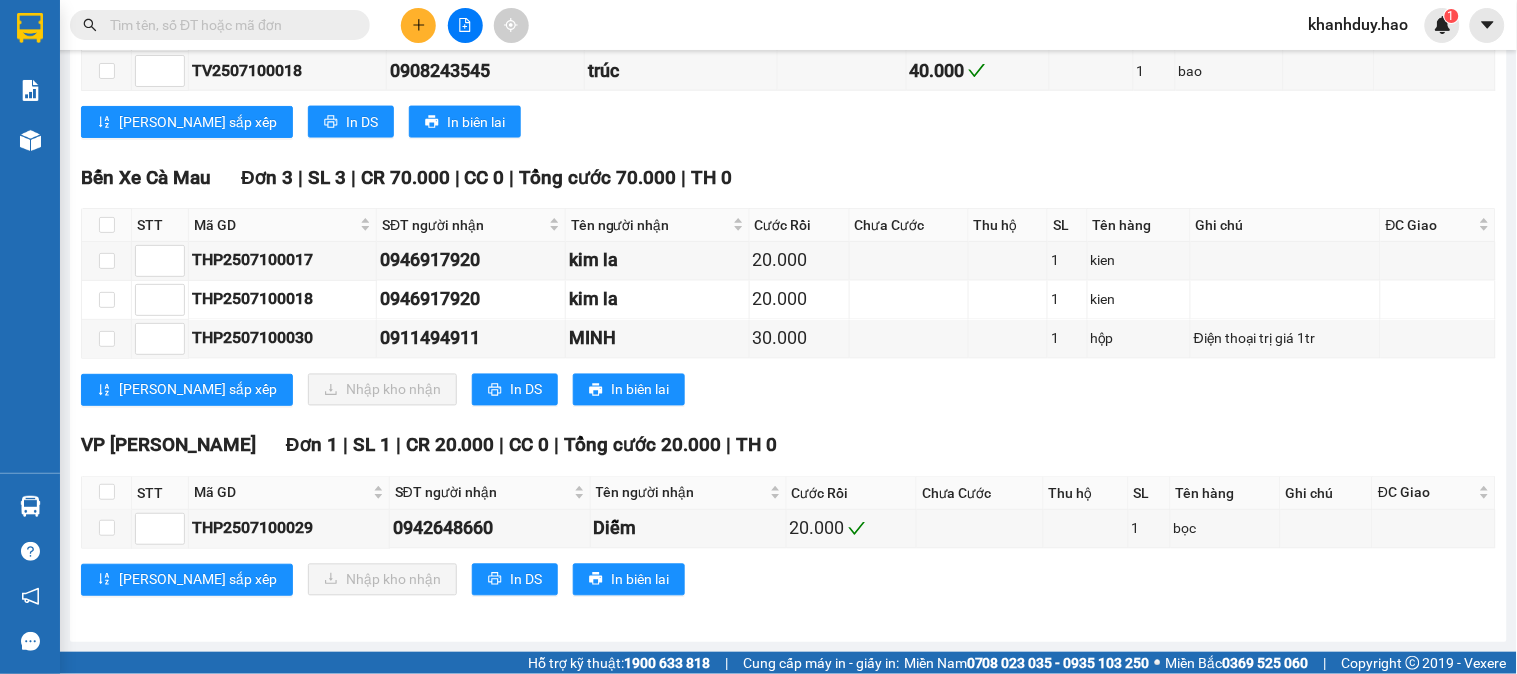click at bounding box center [107, 225] 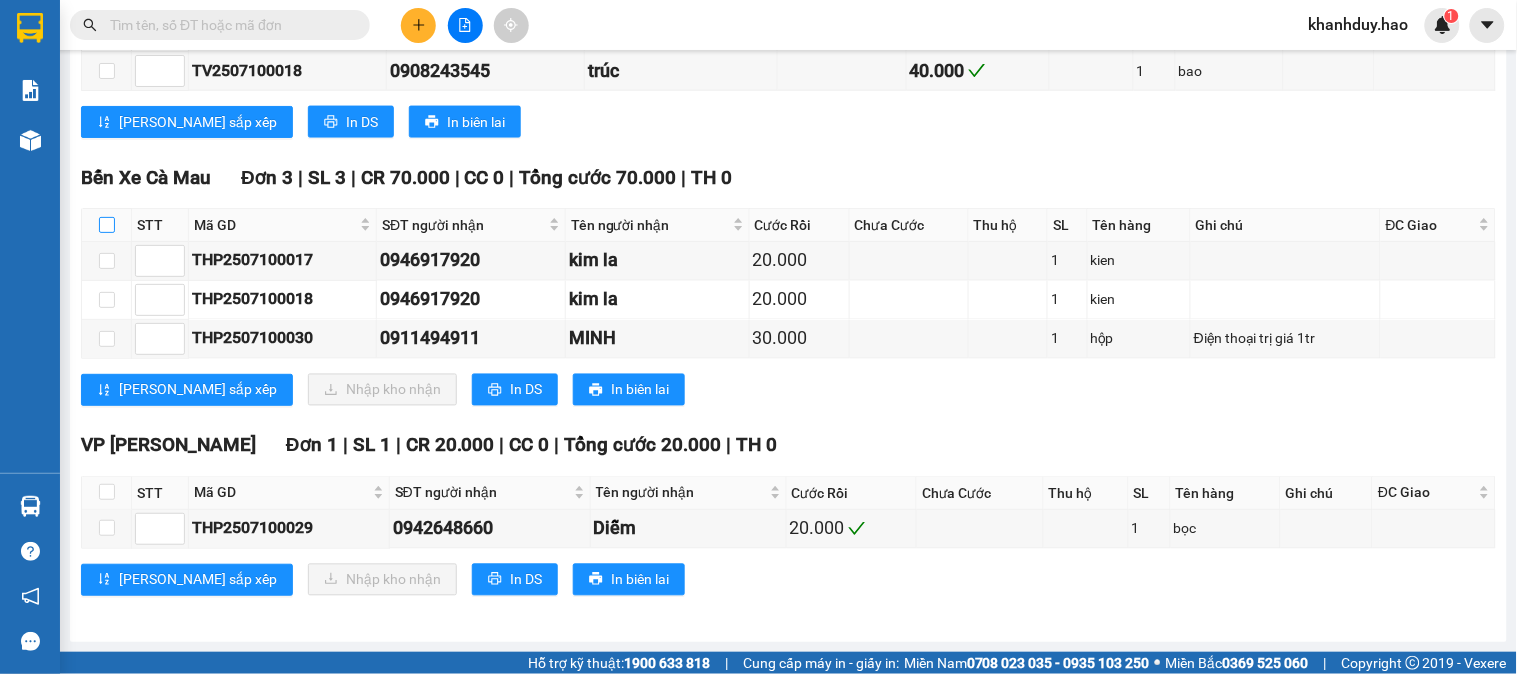 click at bounding box center (107, 225) 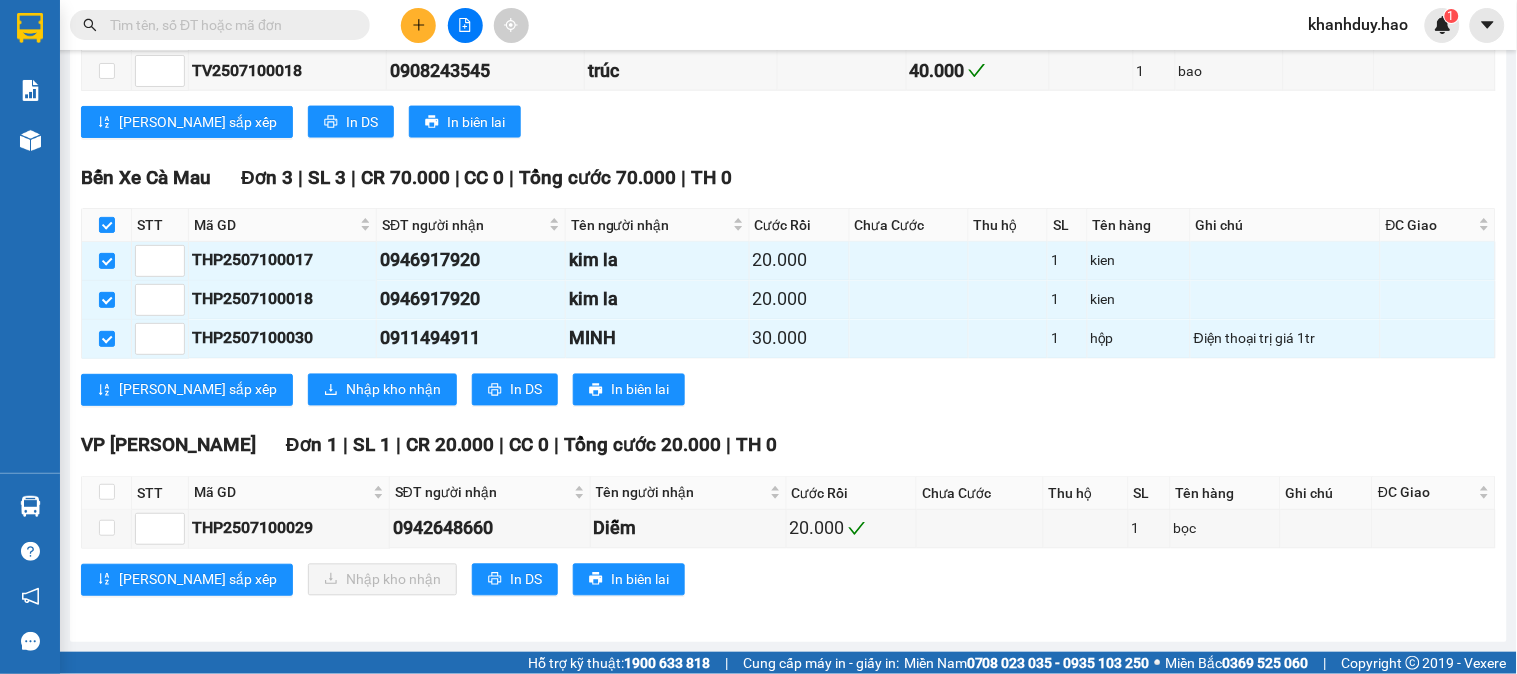 click on "Bến Xe [GEOGRAPHIC_DATA]   3 | SL   3 | CR   70.000 | CC   0 | Tổng cước   70.000 | TH   0 STT Mã GD SĐT người nhận Tên người nhận Cước Rồi Chưa Cước Thu hộ SL Tên hàng Ghi chú ĐC Giao Ký nhận                           THP2507100017 0946917920 kim la 20.000 1 kien THP2507100018 0946917920 kim la 20.000 1 kien THP2507100030 0911494911 MINH 30.000 1 hộp Điện thoại trị giá 1tr  Lưu sắp xếp Nhập kho nhận In DS In biên lai Hảo   02839552959   26 Phó Cơ Điều, Phường 12 PHƠI HÀNG Bến Xe Cà Mau  -  06:41 [DATE] [GEOGRAPHIC_DATA]:  [GEOGRAPHIC_DATA] - [GEOGRAPHIC_DATA]:   (07:01 [DATE]) Tài xế:  Trí Cà Mau   Số xe:  50H-635.94   Loại xe:  Giường nằm 34 chỗ STT Mã GD SĐT người nhận Tên người nhận Cước Rồi Chưa Cước Thu hộ SL Tên hàng Ghi chú ĐC Giao Ký nhận Bến Xe Cà Mau Đơn   3 | SL   3 | CR   70.000 | CC   0 | Tổng cước   70.000 | TH   0 1 THP2507100017 0946917920 kim la 20.000 1 2" at bounding box center (788, 292) 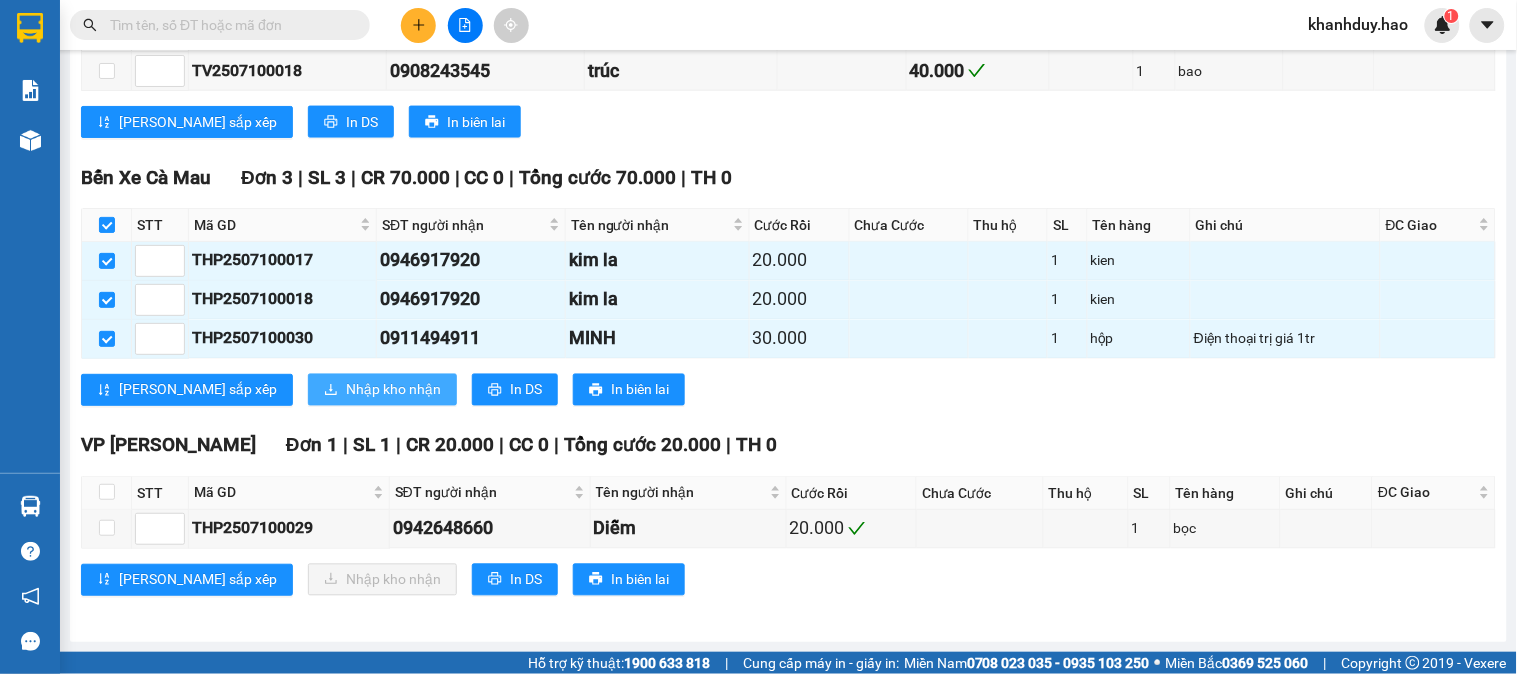 click on "Nhập kho nhận" at bounding box center [393, 390] 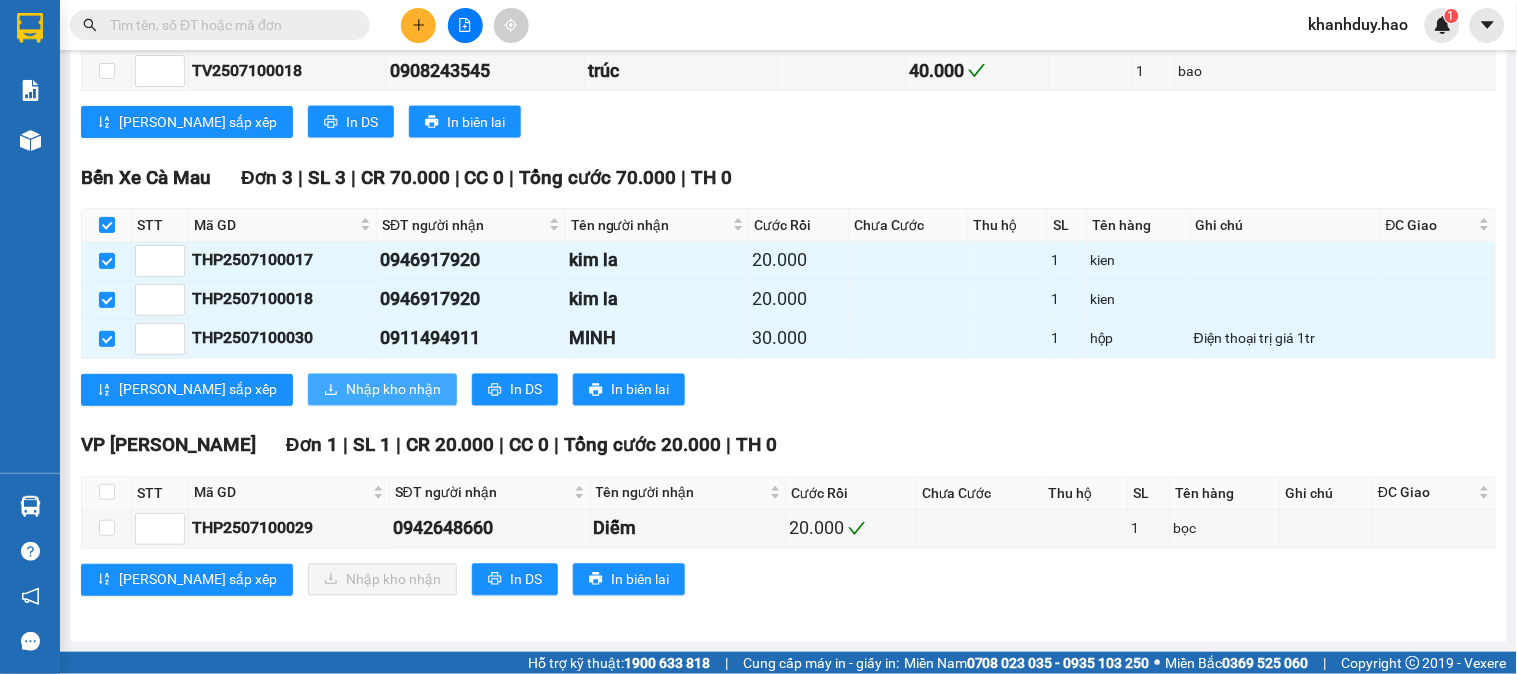 scroll, scrollTop: 0, scrollLeft: 0, axis: both 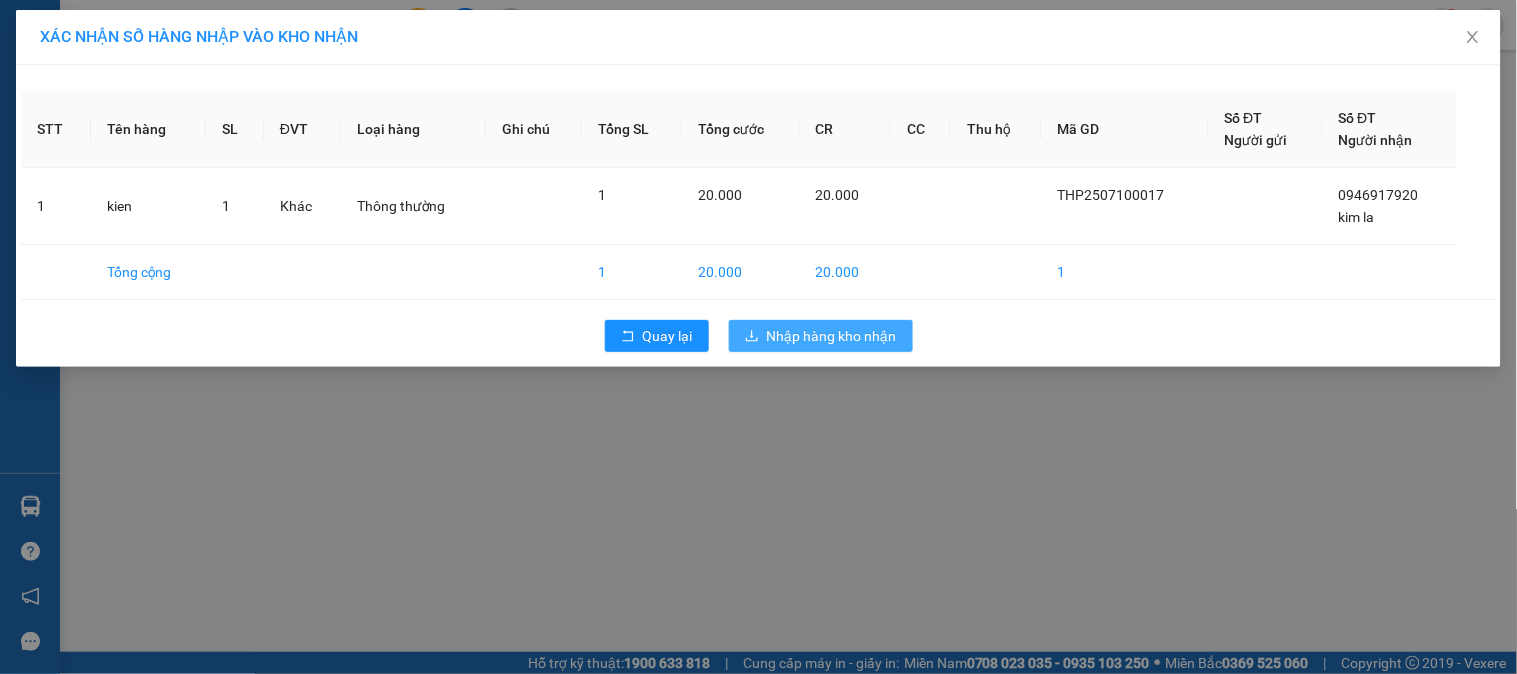 click on "Nhập hàng kho nhận" at bounding box center [832, 336] 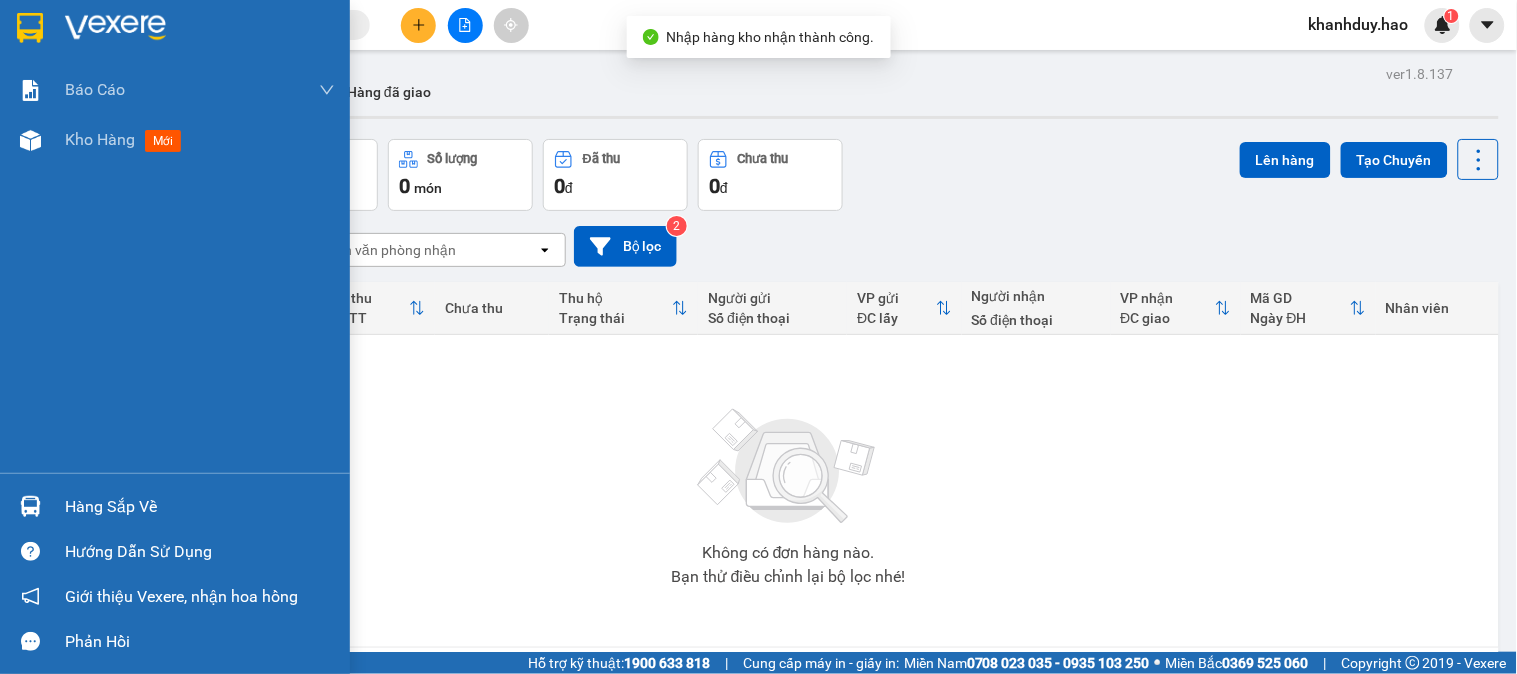 click on "Hàng sắp về" at bounding box center (200, 507) 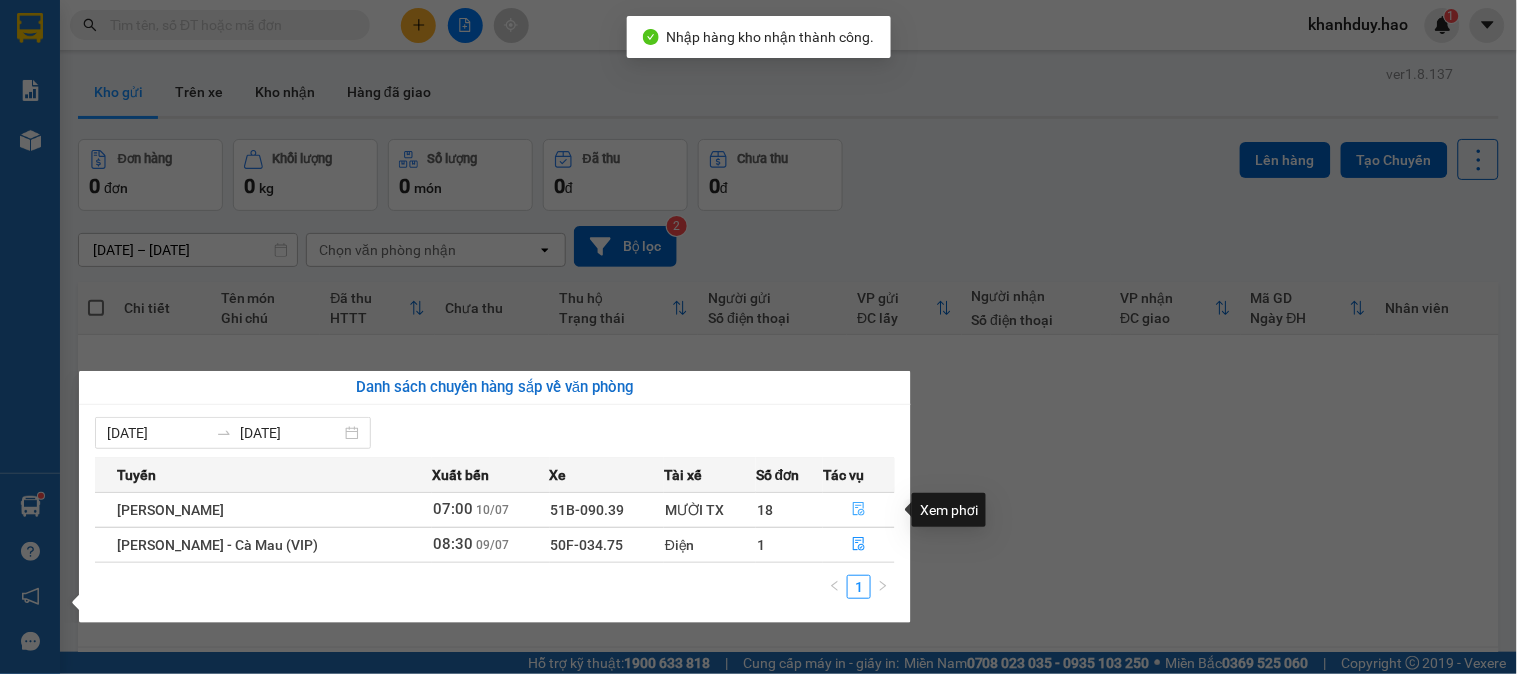 click 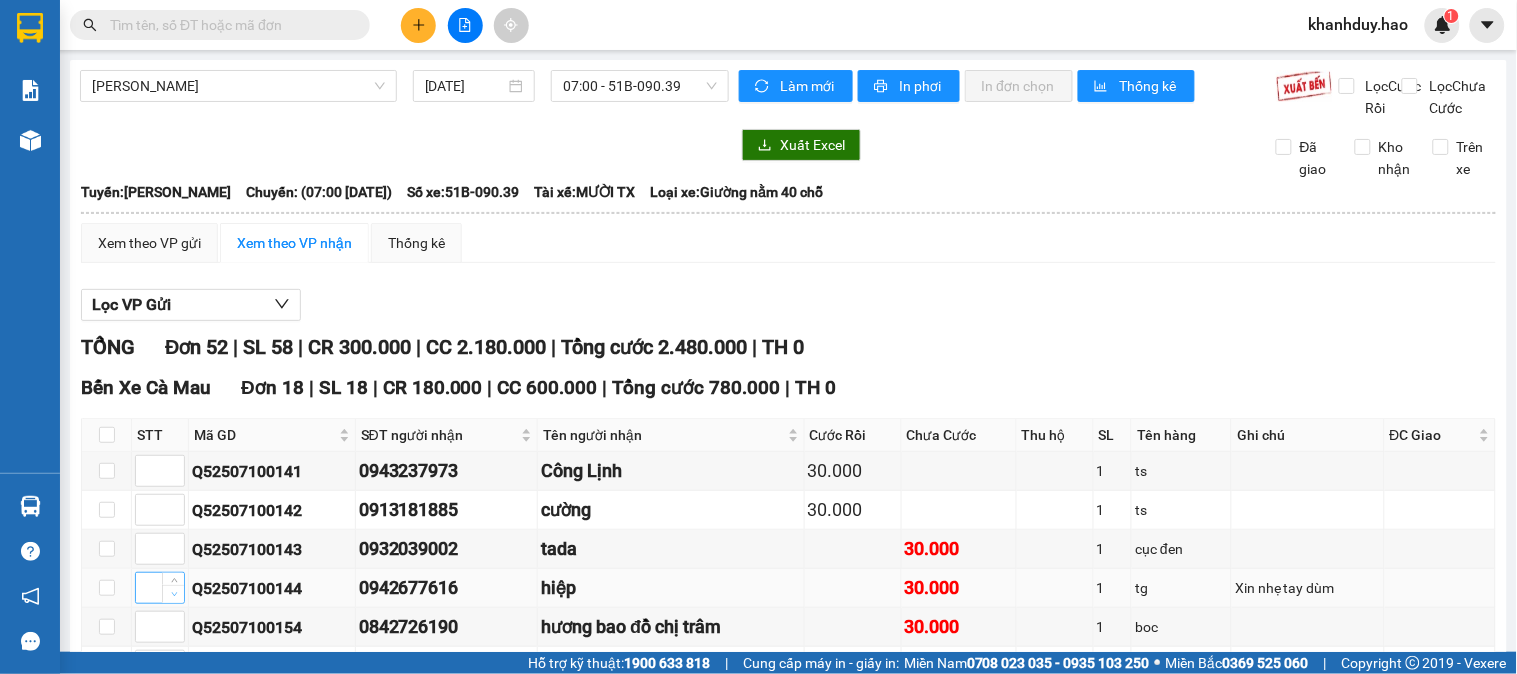 scroll, scrollTop: 222, scrollLeft: 0, axis: vertical 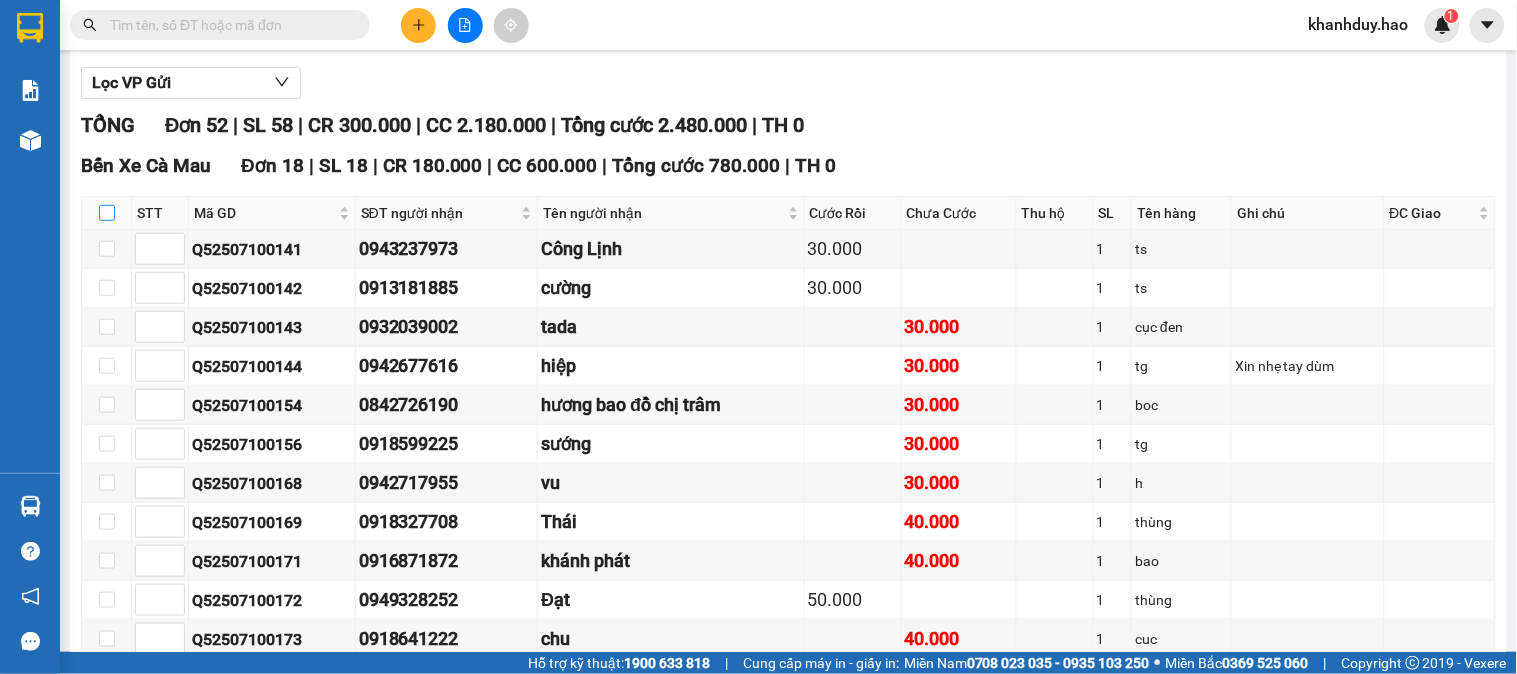 click at bounding box center [107, 213] 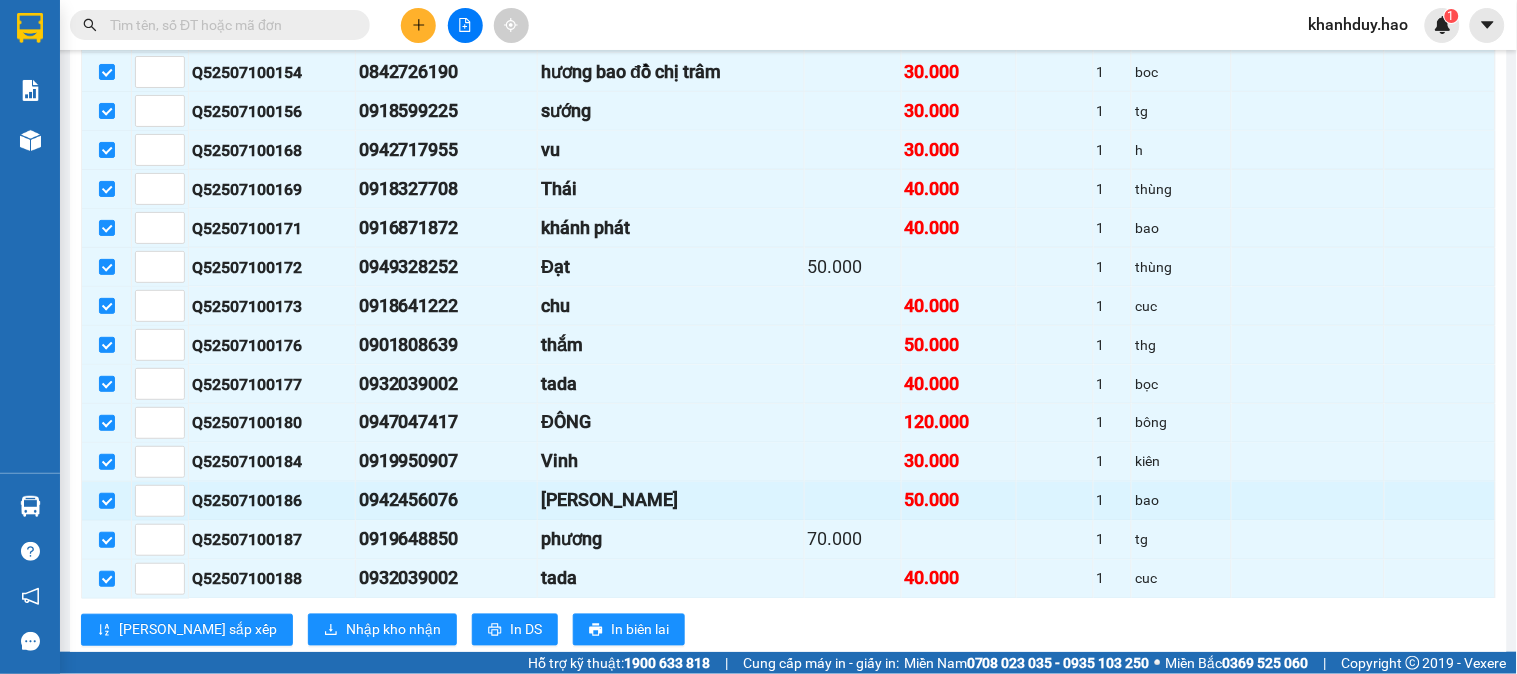 scroll, scrollTop: 666, scrollLeft: 0, axis: vertical 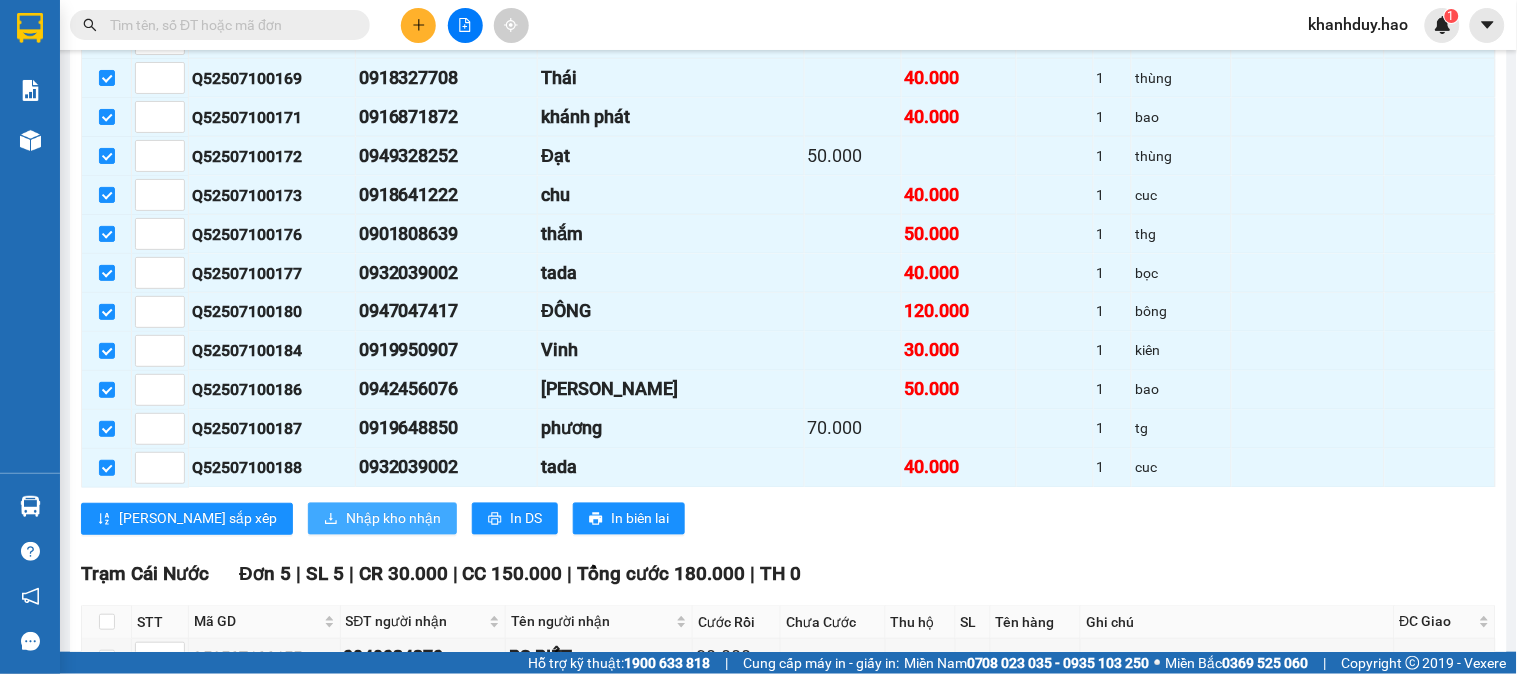click on "Nhập kho nhận" at bounding box center [393, 519] 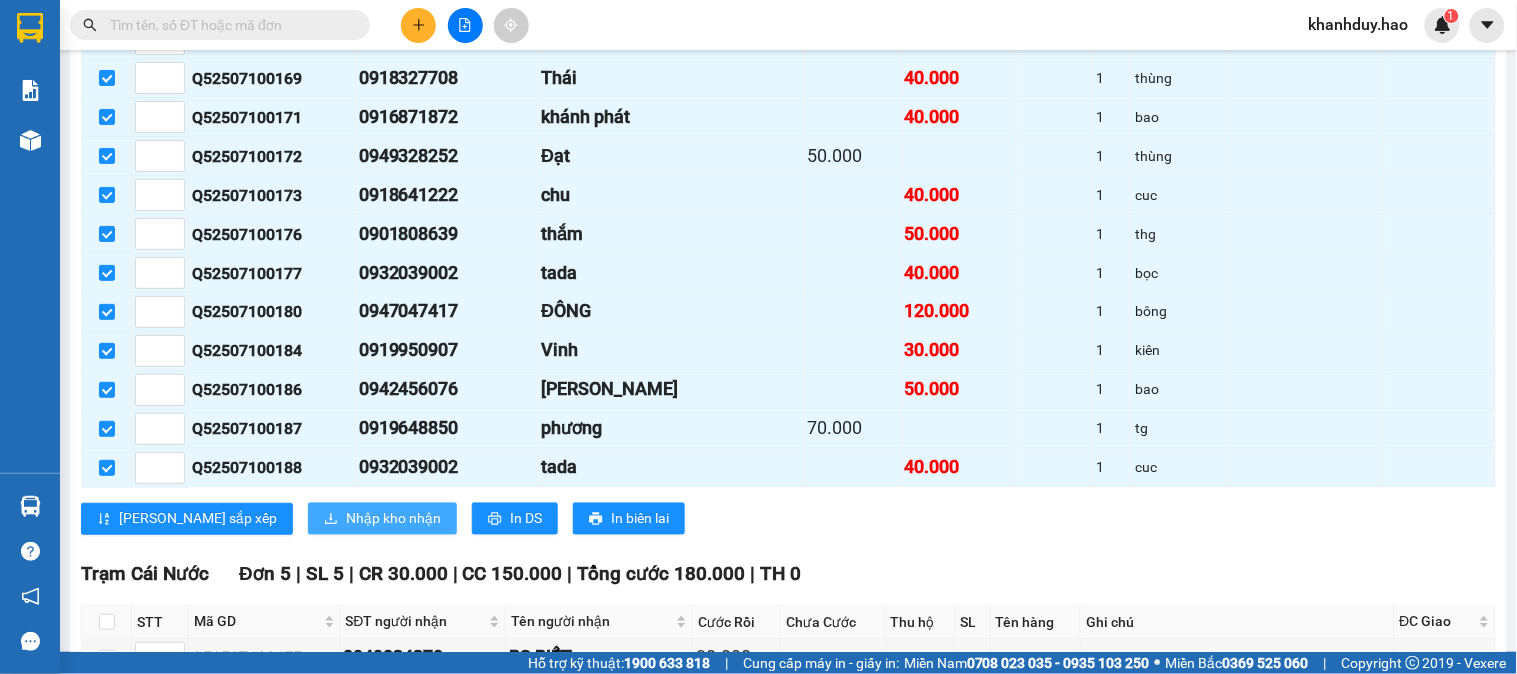 scroll, scrollTop: 0, scrollLeft: 0, axis: both 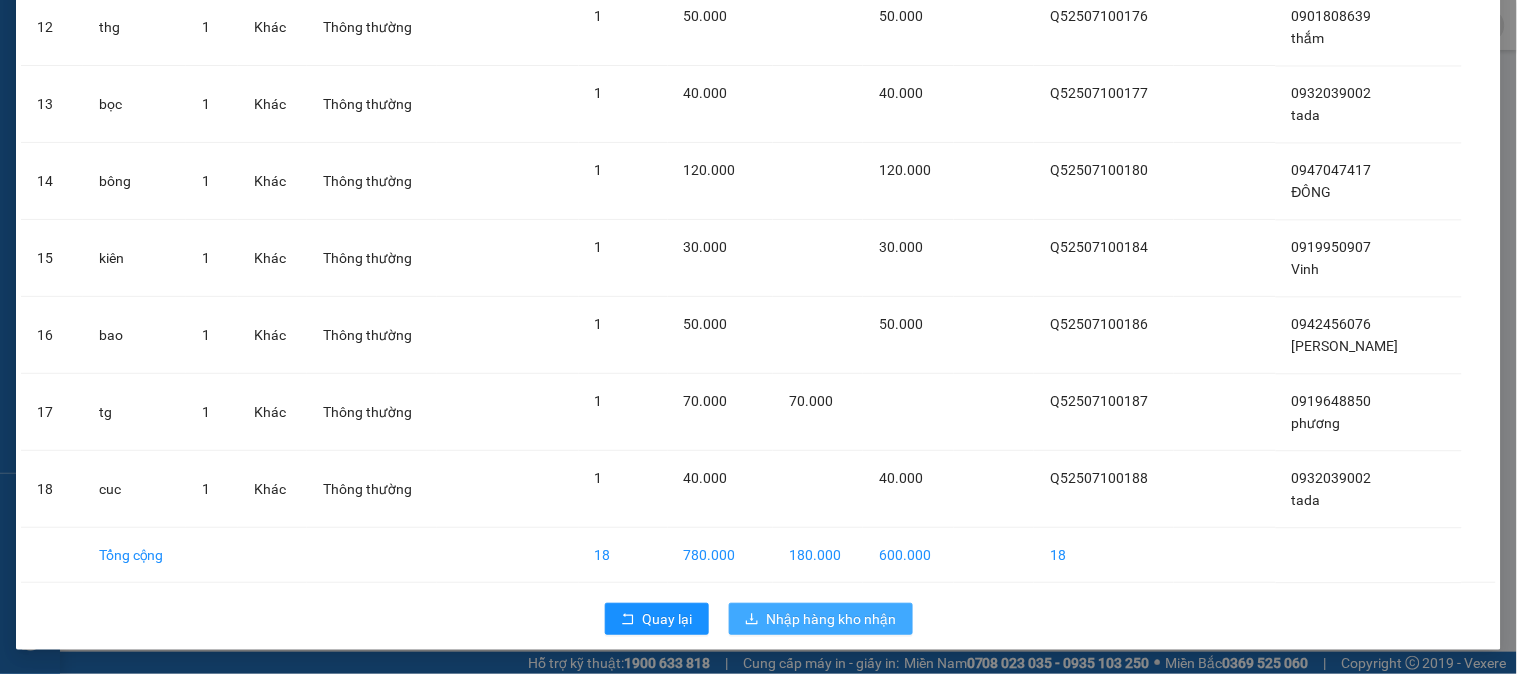 click on "Nhập hàng kho nhận" at bounding box center [832, 619] 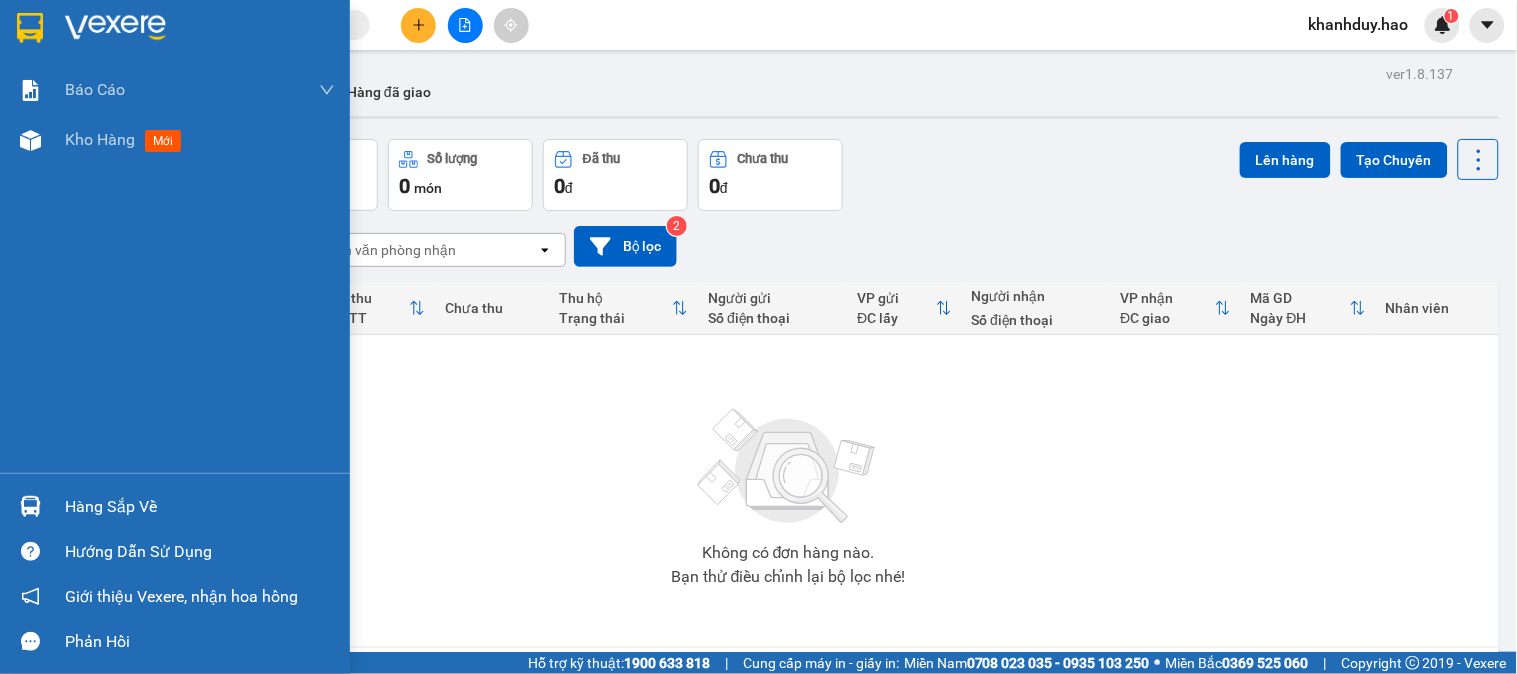 click at bounding box center [30, 506] 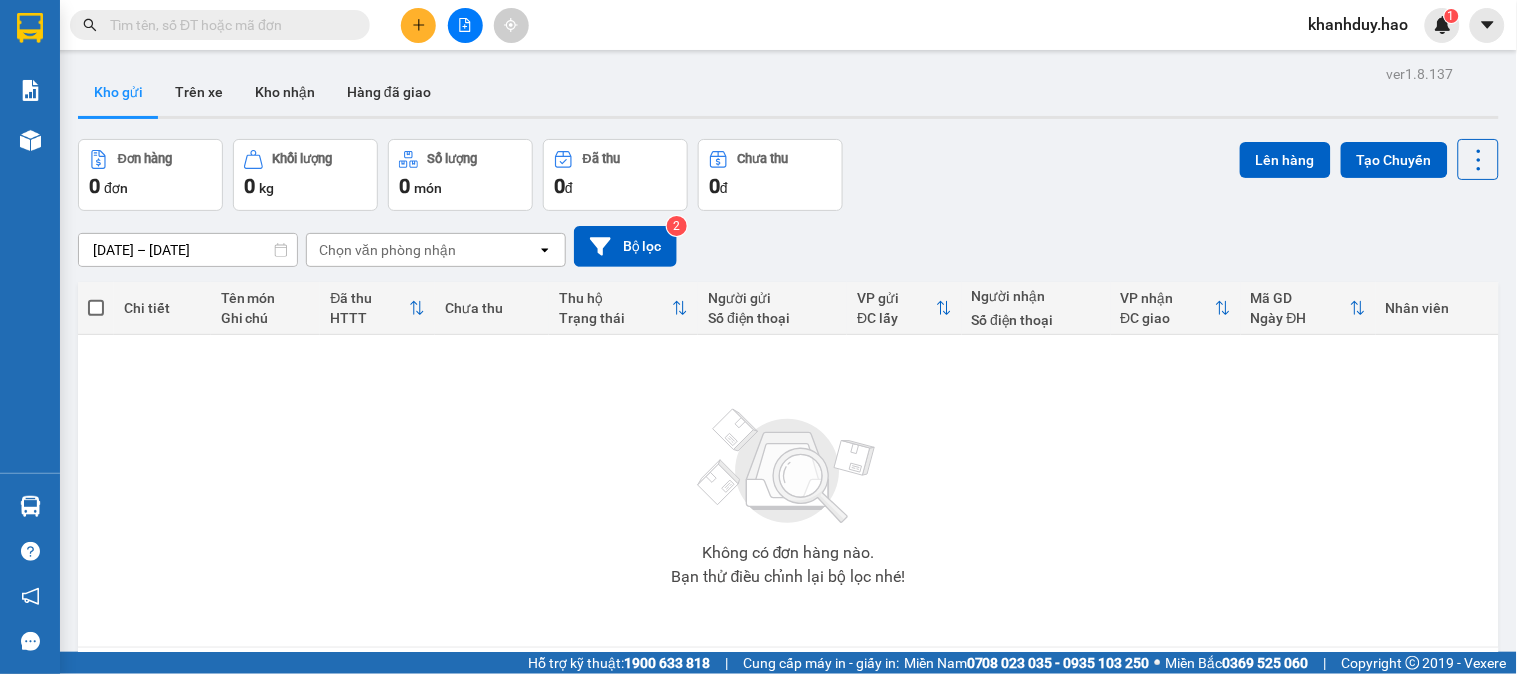 click on "Kết quả tìm kiếm ( 0 )  Bộ lọc  No Data khanhduy.hao 1     Báo cáo BC tiền công nợ Báo cáo dòng tiền (trưởng trạm) Doanh số tạo đơn theo VP gửi (trưởng trạm)     Kho hàng mới Hàng sắp về Hướng dẫn sử dụng Giới thiệu Vexere, nhận hoa hồng Phản hồi Phần mềm hỗ trợ bạn tốt chứ? ver  1.8.137 Kho gửi Trên xe Kho nhận Hàng đã giao Đơn hàng 0 đơn Khối lượng 0 kg Số lượng 0 món Đã thu 0  đ Chưa thu 0  đ Lên hàng Tạo Chuyến [DATE] – [DATE] Press the down arrow key to interact with the calendar and select a date. Press the escape button to close the calendar. Selected date range is from [DATE] to [DATE]. Chọn văn phòng nhận open Bộ lọc 2 Chi tiết Tên món Ghi chú Đã thu HTTT Chưa thu Thu hộ Trạng thái Người gửi Số điện thoại VP gửi ĐC lấy Người nhận Số điện thoại VP nhận ĐC giao Mã GD Ngày ĐH Nhân viên 10 / trang open | ⚪️" at bounding box center (758, 337) 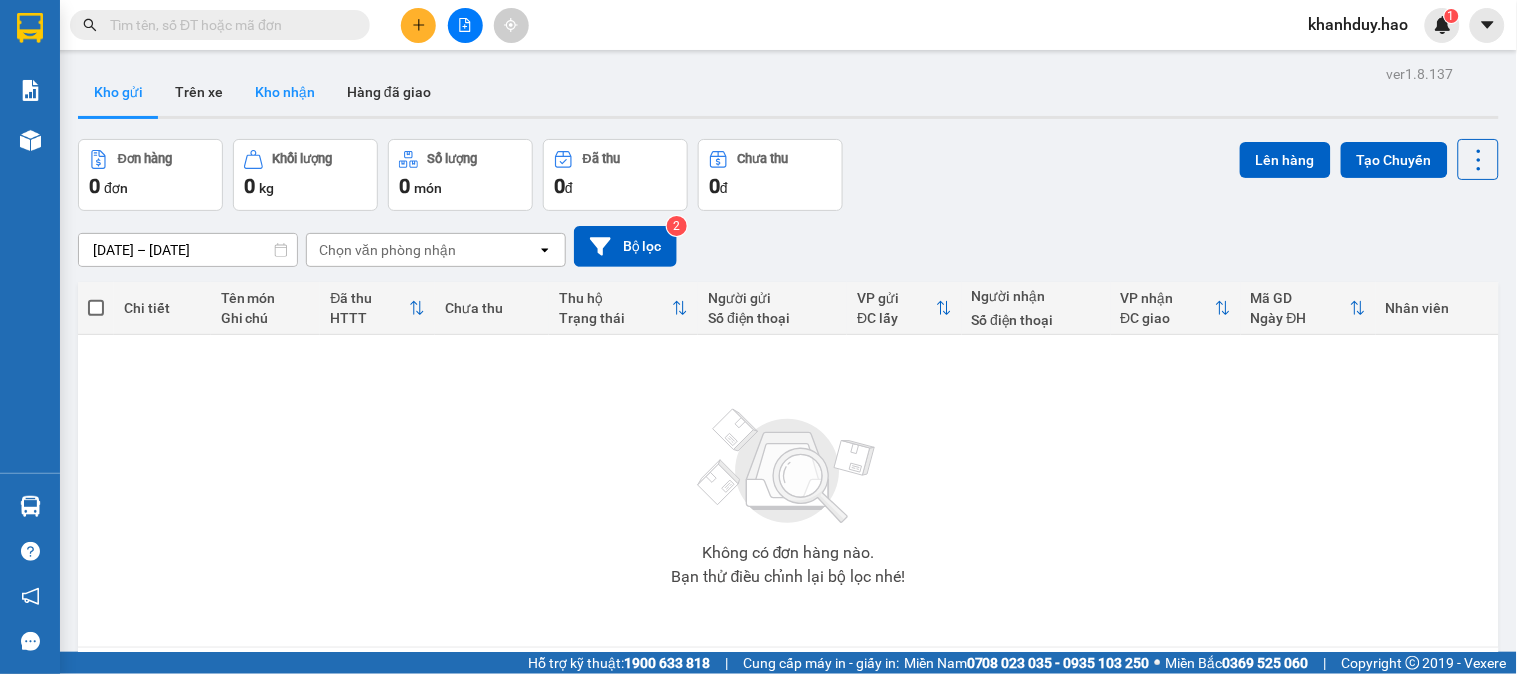 click on "Kho nhận" at bounding box center (285, 92) 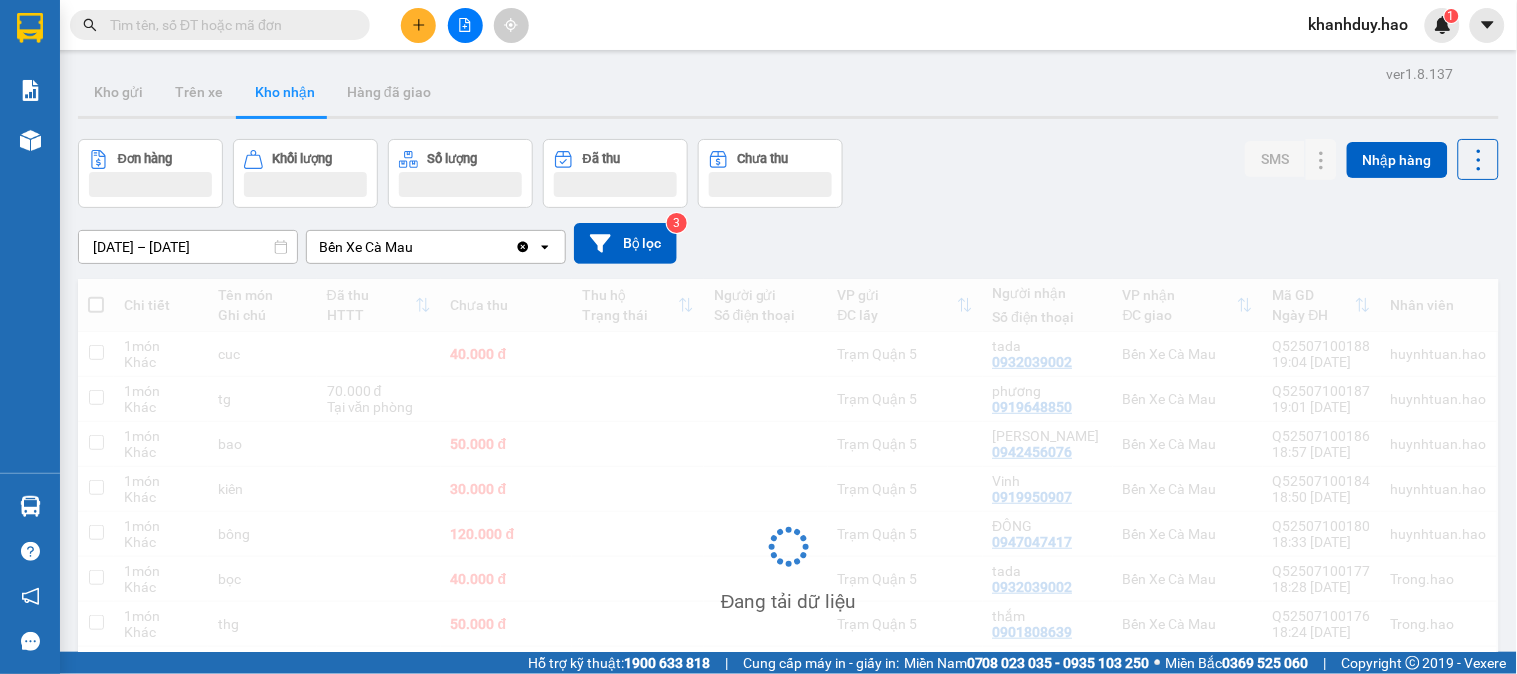 click on "ver  1.8.137 Kho gửi Trên xe Kho nhận Hàng đã giao Đơn hàng Khối lượng Số lượng Đã thu Chưa thu SMS Nhập hàng [DATE] – [DATE] Press the down arrow key to interact with the calendar and select a date. Press the escape button to close the calendar. Selected date range is from [DATE] to [DATE]. Bến Xe Cà Mau Clear value open Bộ lọc 3 Chi tiết Tên món Ghi chú Đã thu HTTT Chưa thu Thu hộ Trạng thái Người gửi Số điện thoại VP gửi ĐC lấy Người nhận Số điện thoại VP nhận ĐC giao Mã GD Ngày ĐH Nhân viên 1  món Khác cuc 40.000 đ Trạm Quận 5 tada 0932039002 Bến Xe Cà Mau Q52507100188 19:04 [DATE] huynhtuan.hao 1  món Khác tg 70.000 đ Tại văn phòng [GEOGRAPHIC_DATA] 5 phương 0919648850 [GEOGRAPHIC_DATA] 19:01 [DATE] huynhtuan.hao 1  món Khác bao 50.000 đ Trạm Quận 5 huỳnh như 0942456076 [GEOGRAPHIC_DATA] Q52507100186 18:57 [DATE] huynhtuan.hao 1  món Khác kiên 30.000 đ Trạm [GEOGRAPHIC_DATA]" at bounding box center (788, 457) 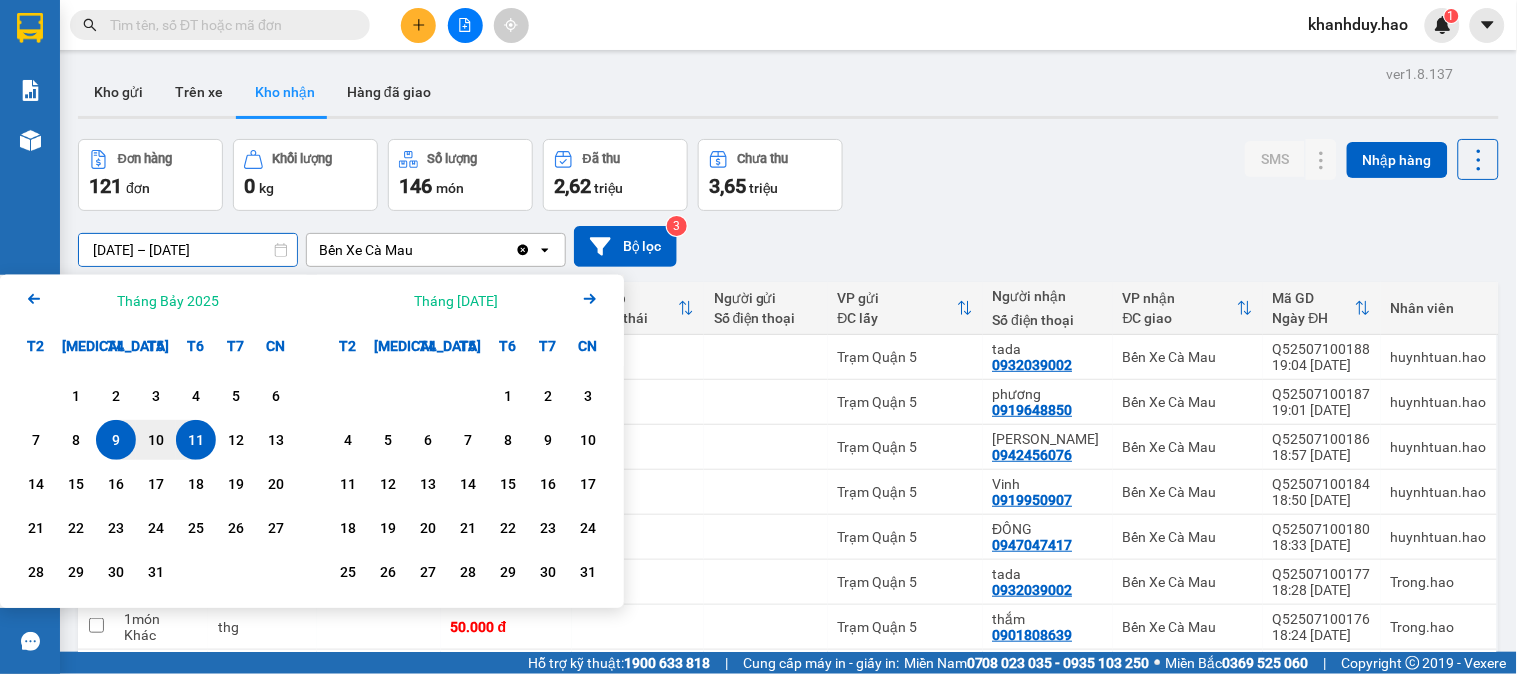 click on "11" at bounding box center (196, 440) 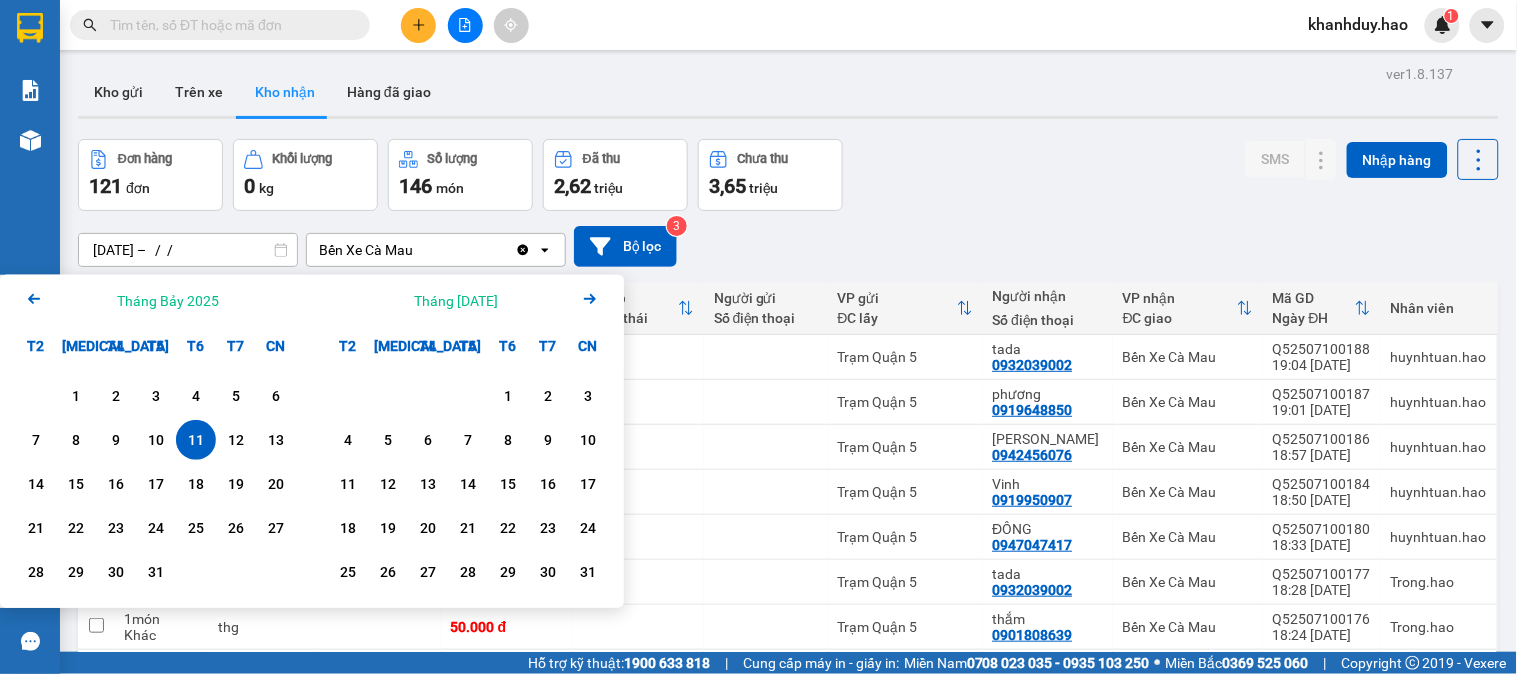 click on "11" at bounding box center [196, 440] 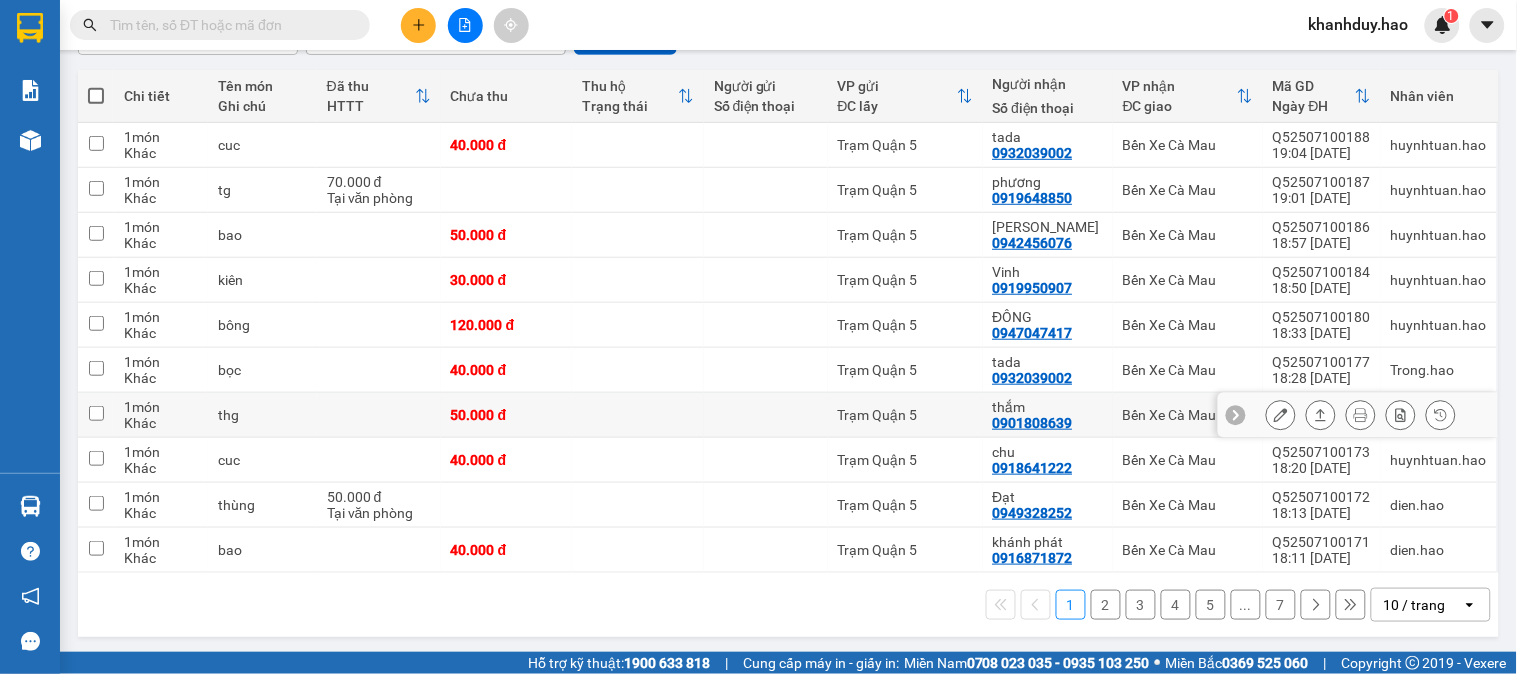 scroll, scrollTop: 216, scrollLeft: 0, axis: vertical 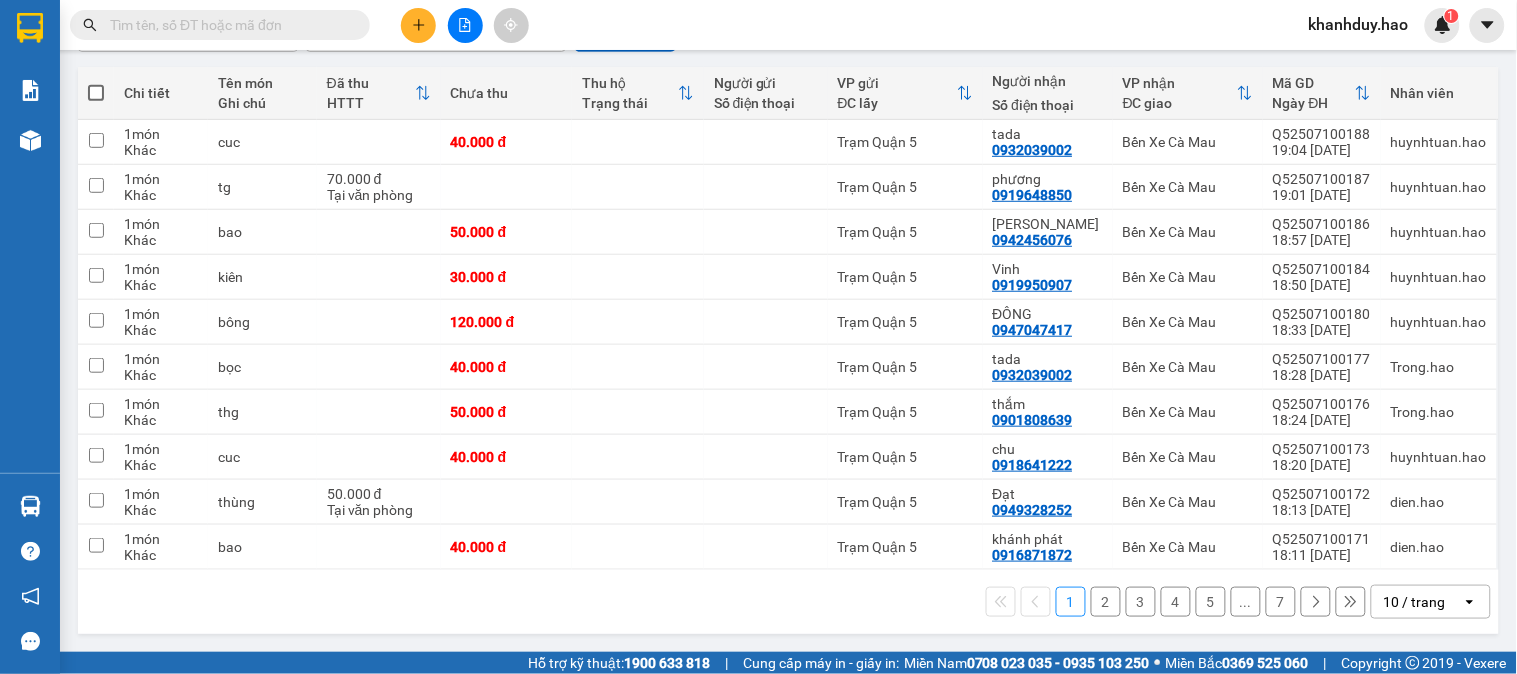 click on "10 / trang" at bounding box center [1415, 602] 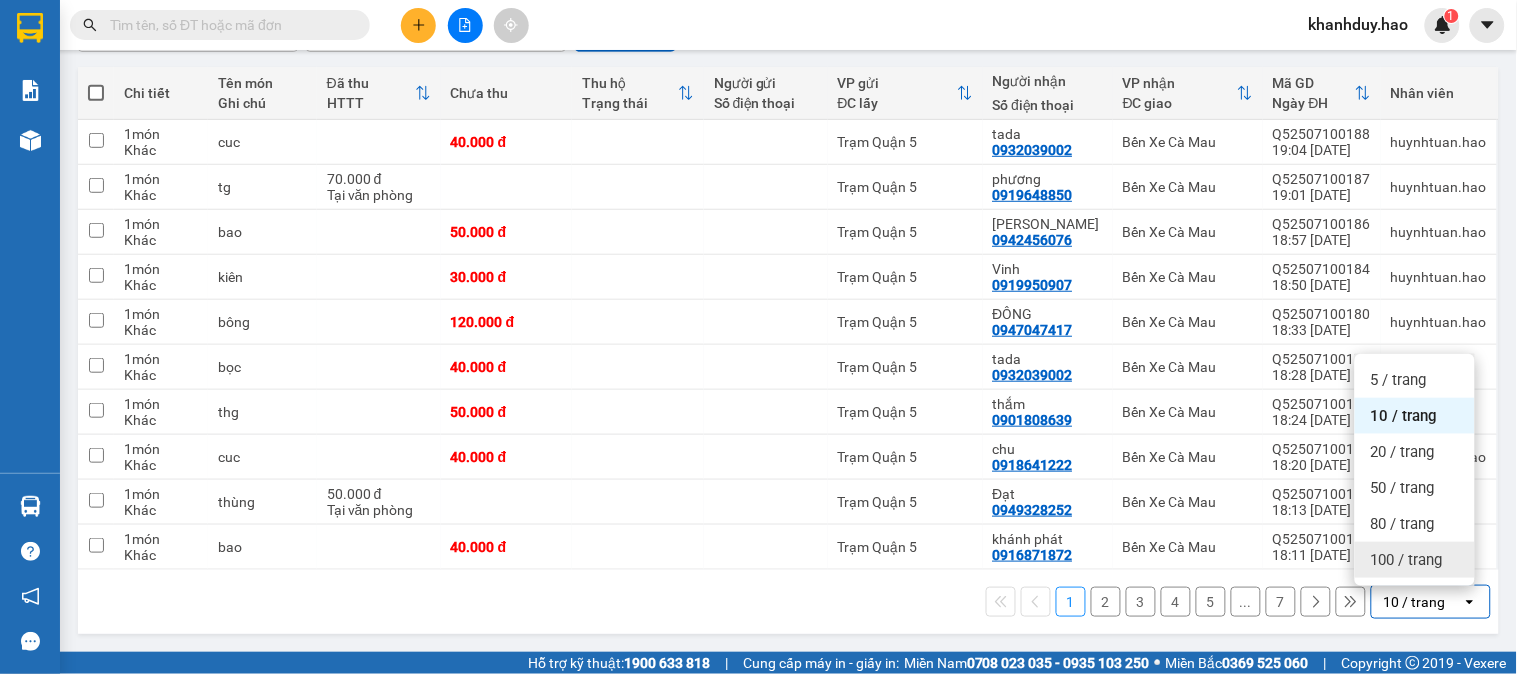 click on "100 / trang" at bounding box center [1415, 560] 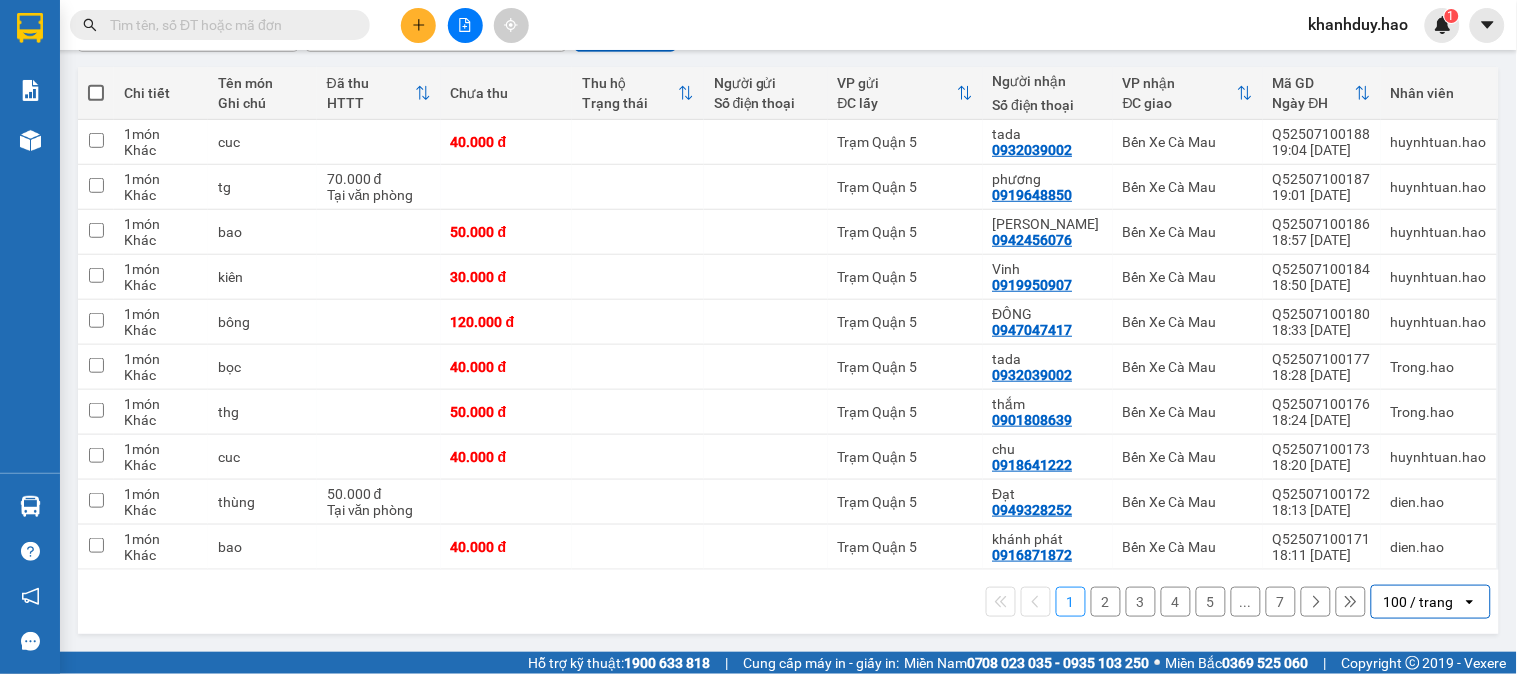 scroll, scrollTop: 213, scrollLeft: 0, axis: vertical 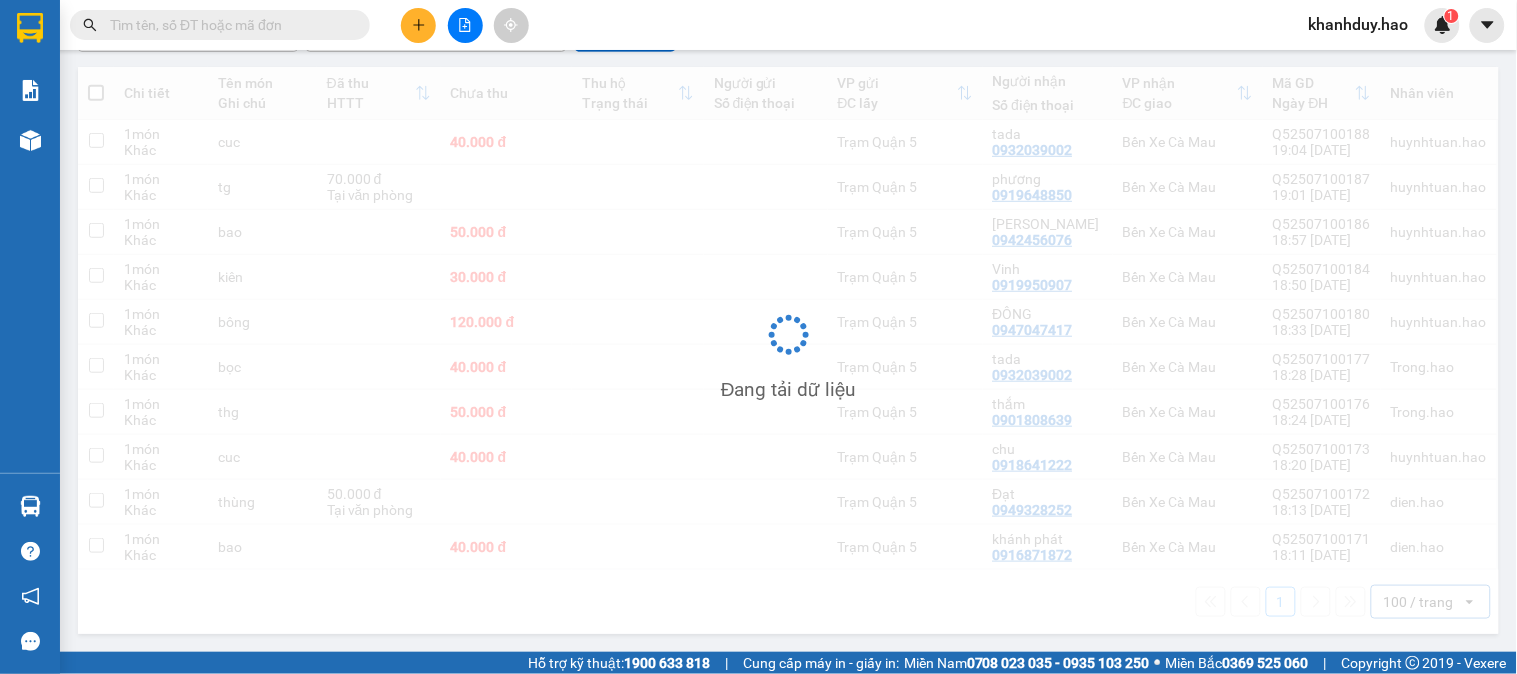click on "Đang tải dữ liệu" at bounding box center (788, 350) 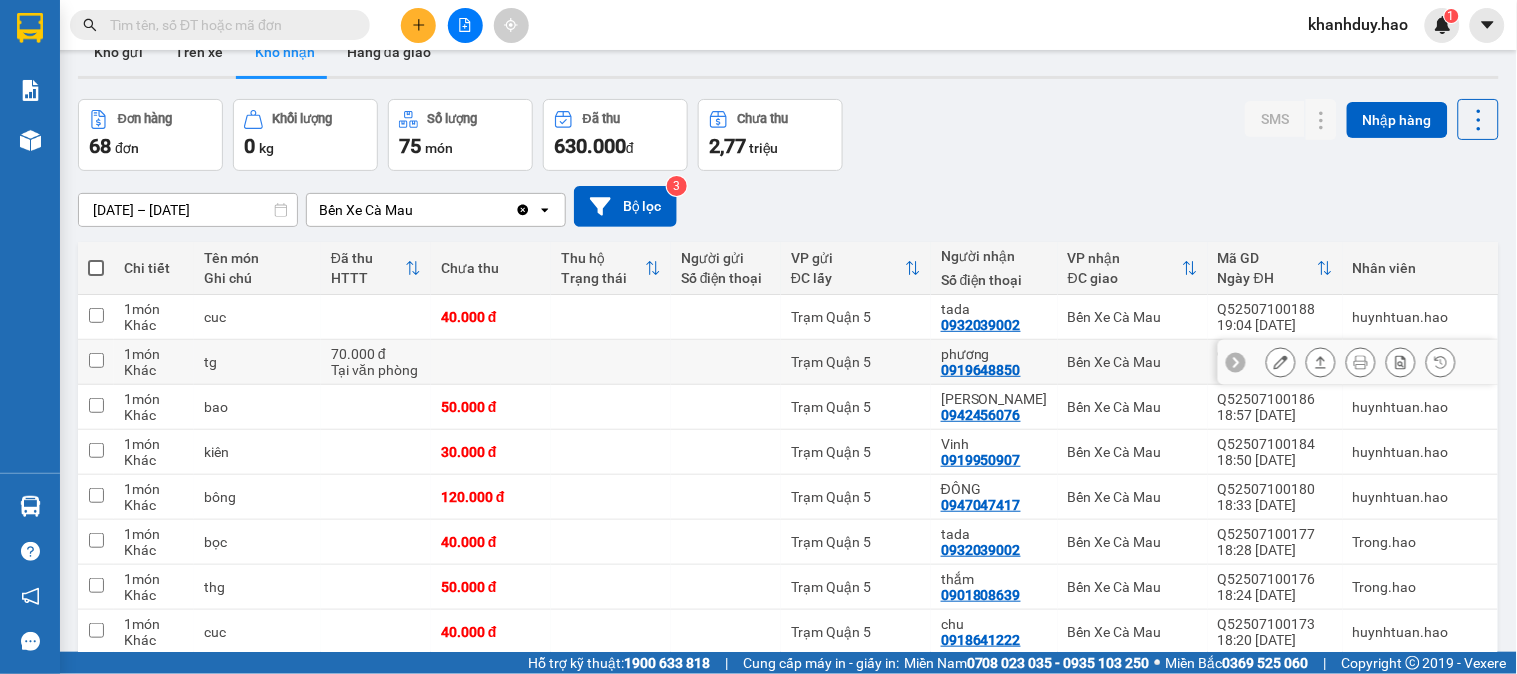scroll, scrollTop: 0, scrollLeft: 0, axis: both 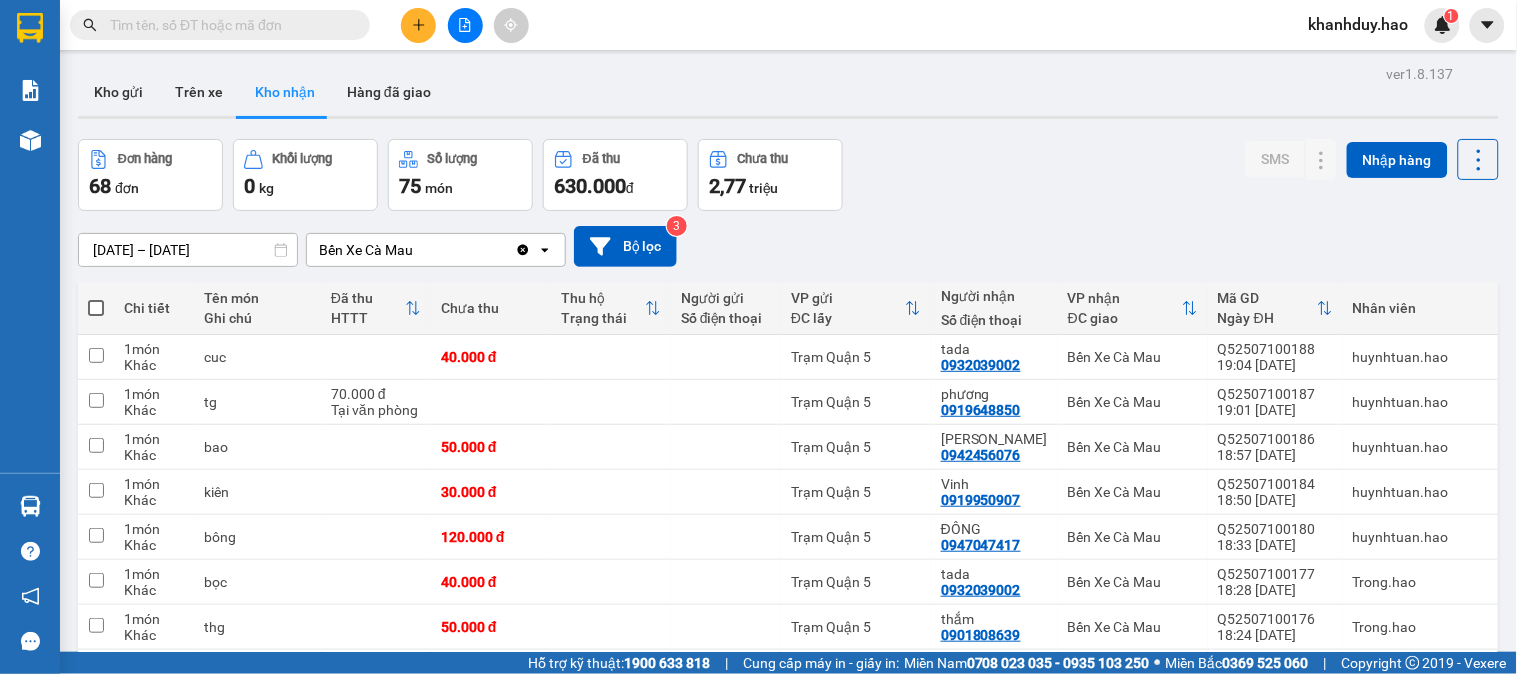 click 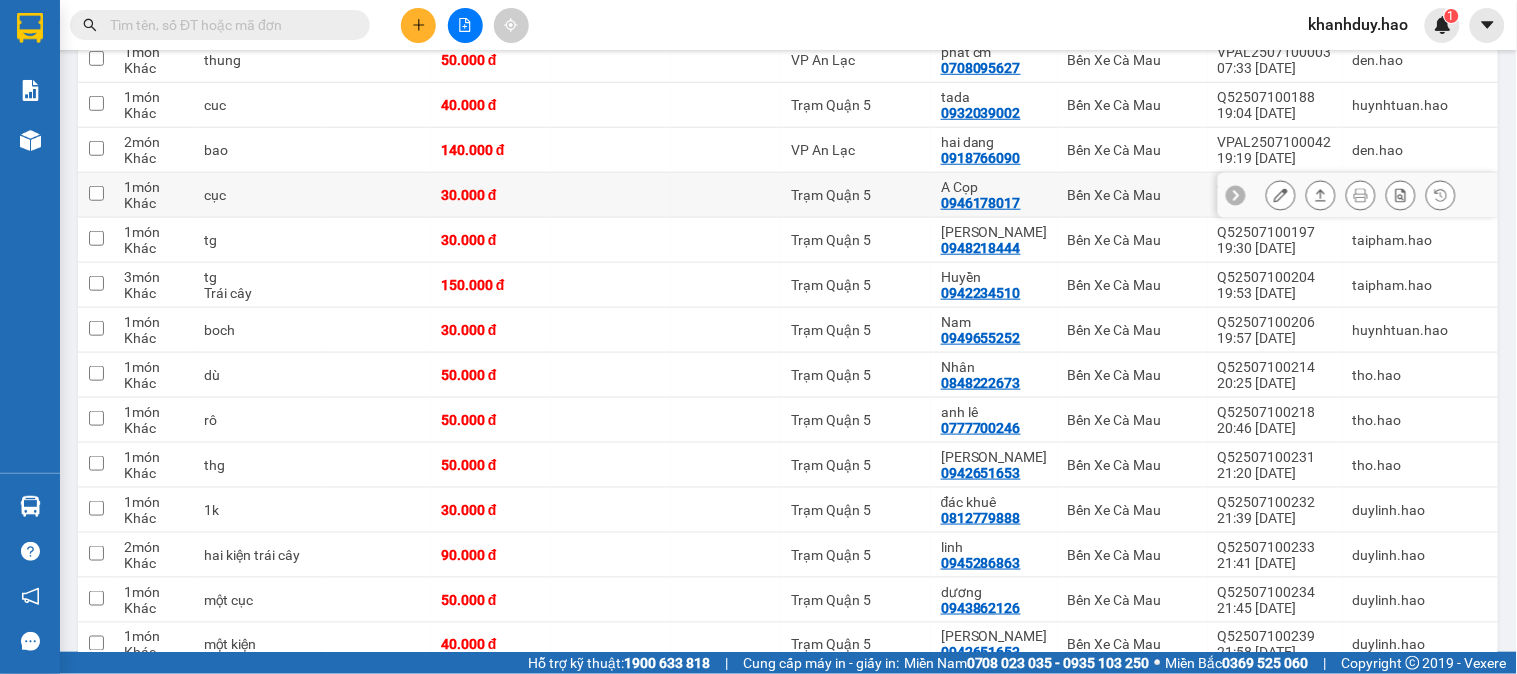 scroll, scrollTop: 0, scrollLeft: 0, axis: both 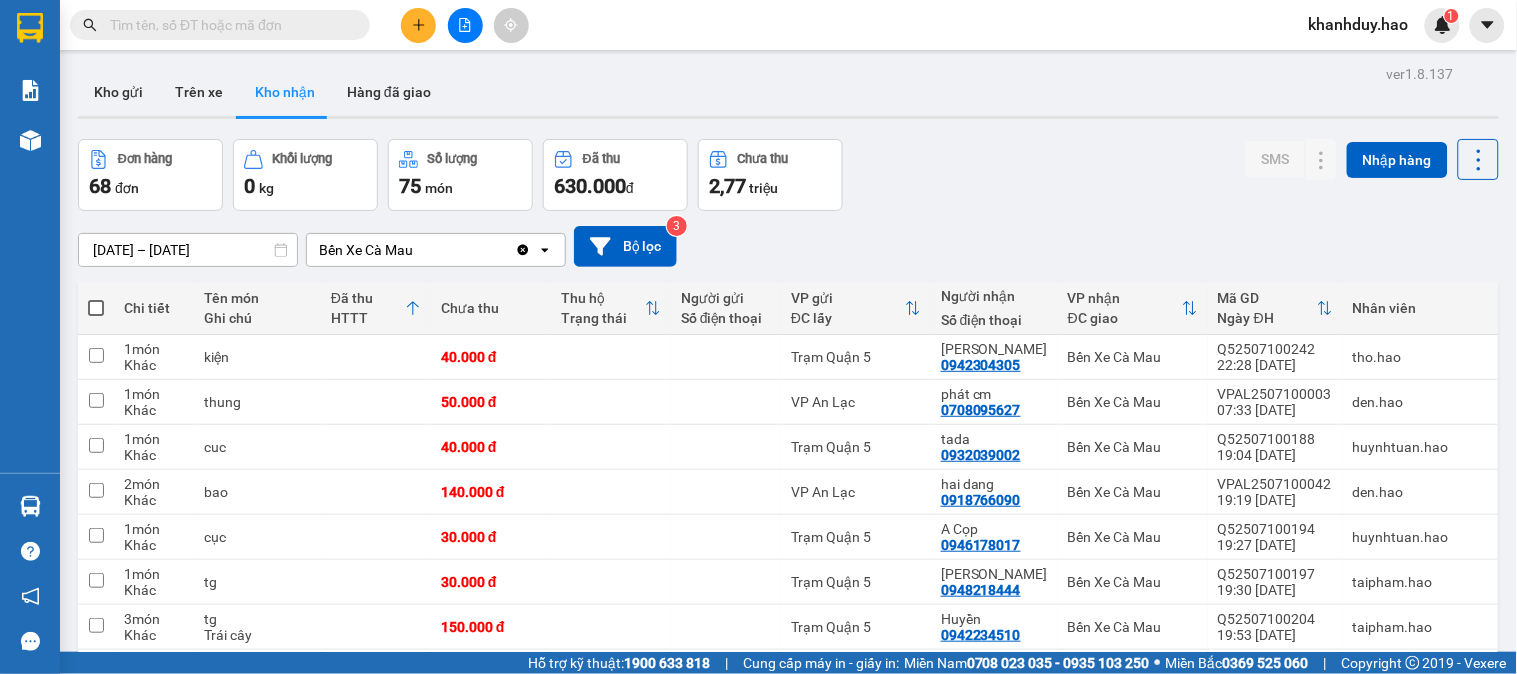 click on "[DATE] – [DATE]" at bounding box center [188, 250] 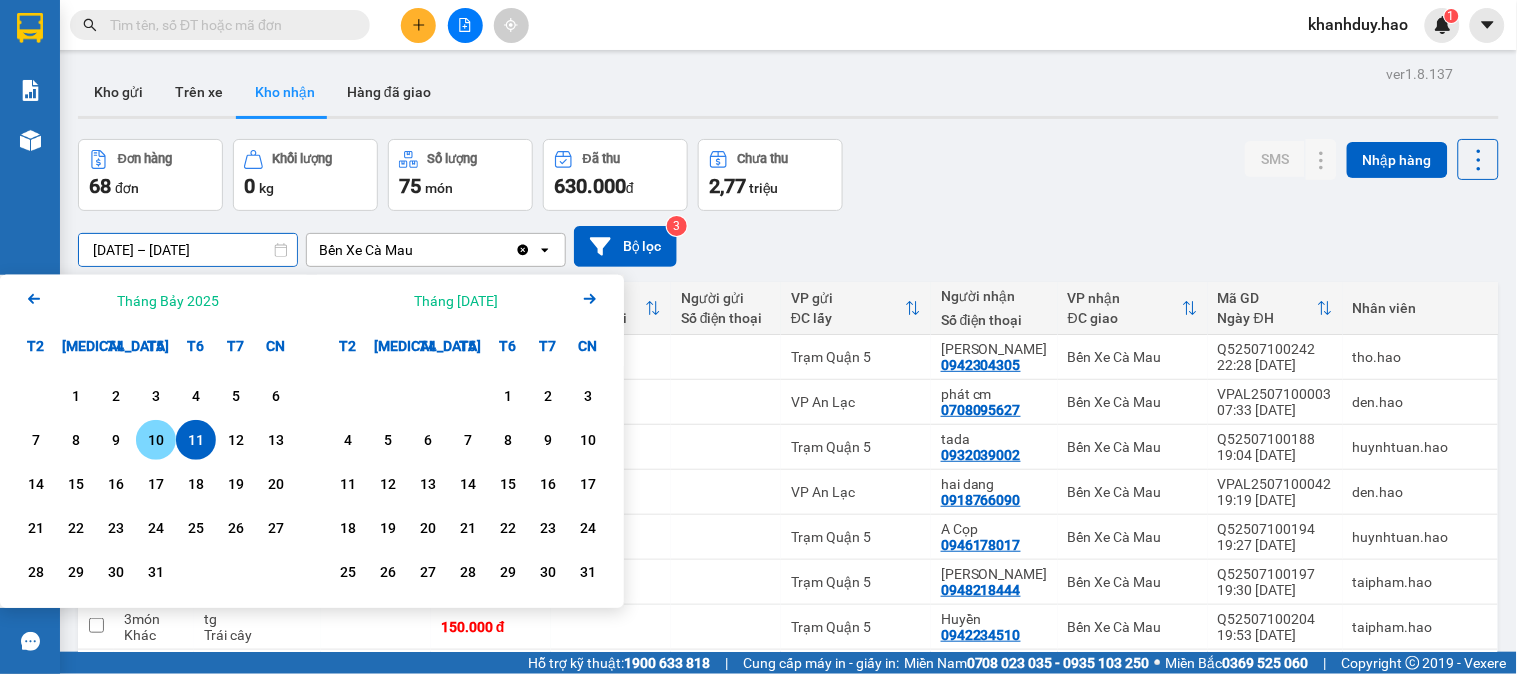click on "10" at bounding box center [156, 440] 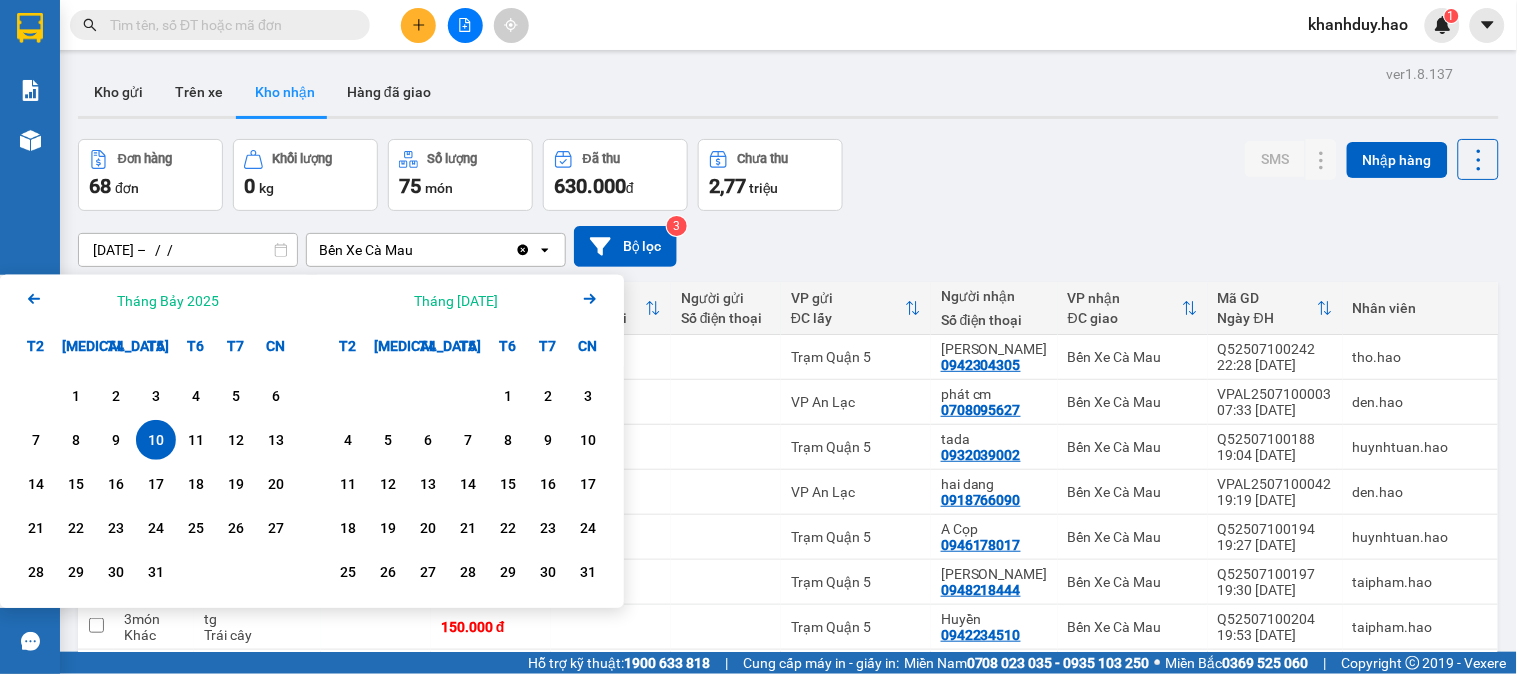 click on "10" at bounding box center (156, 440) 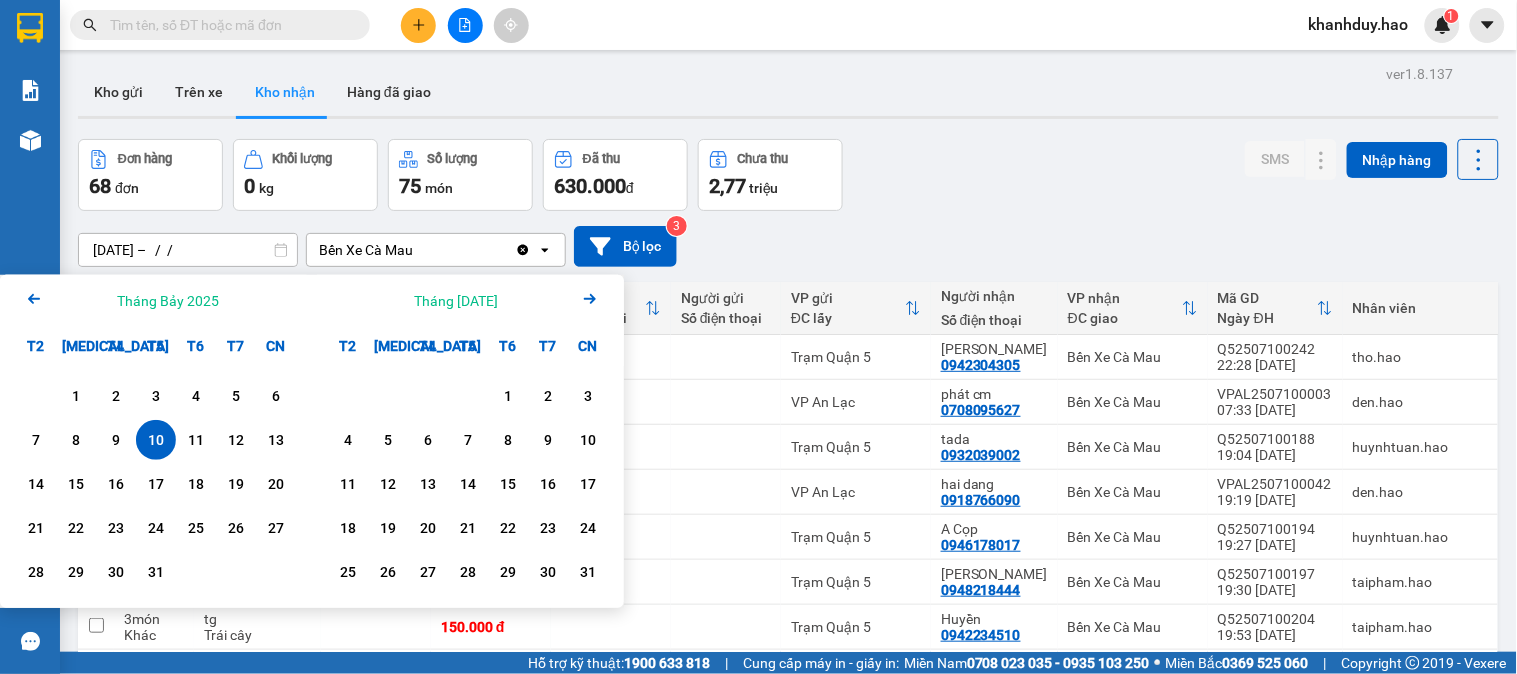 type on "[DATE] – [DATE]" 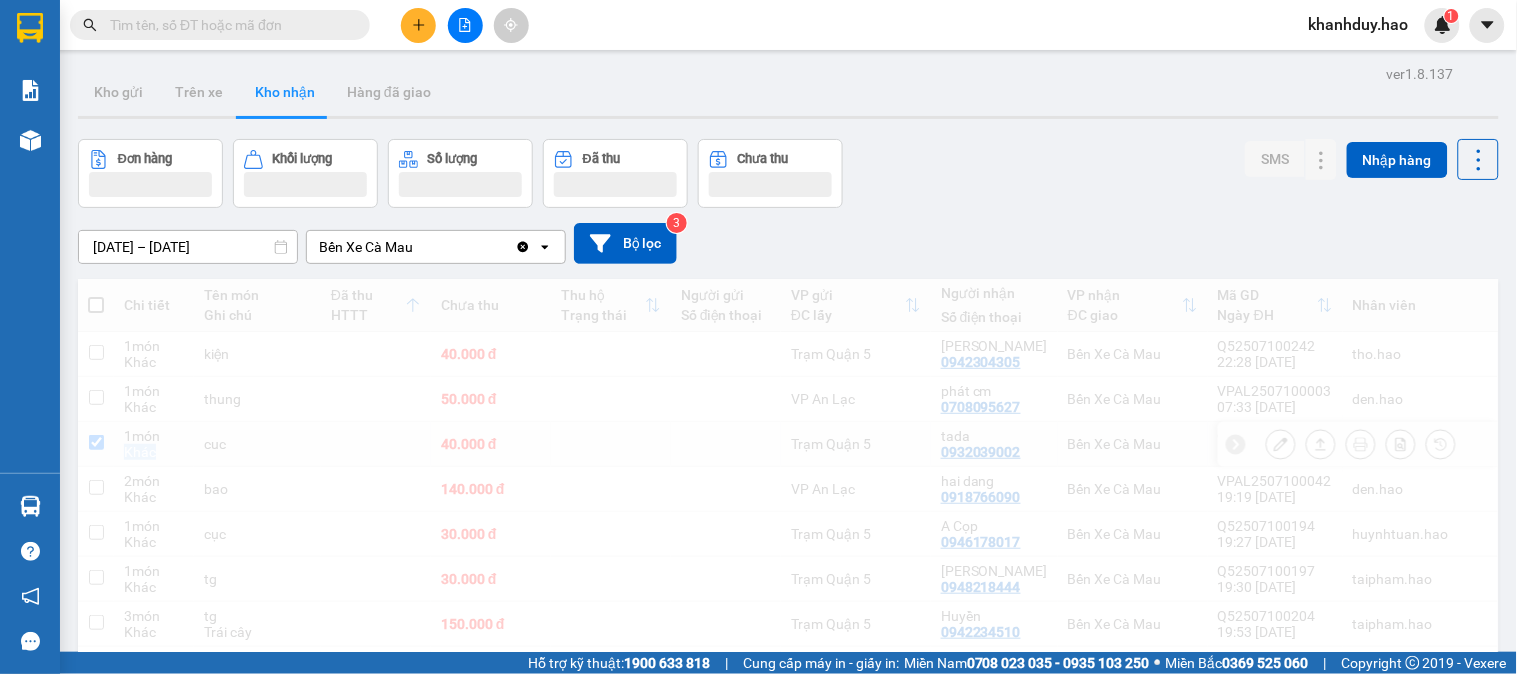 checkbox on "false" 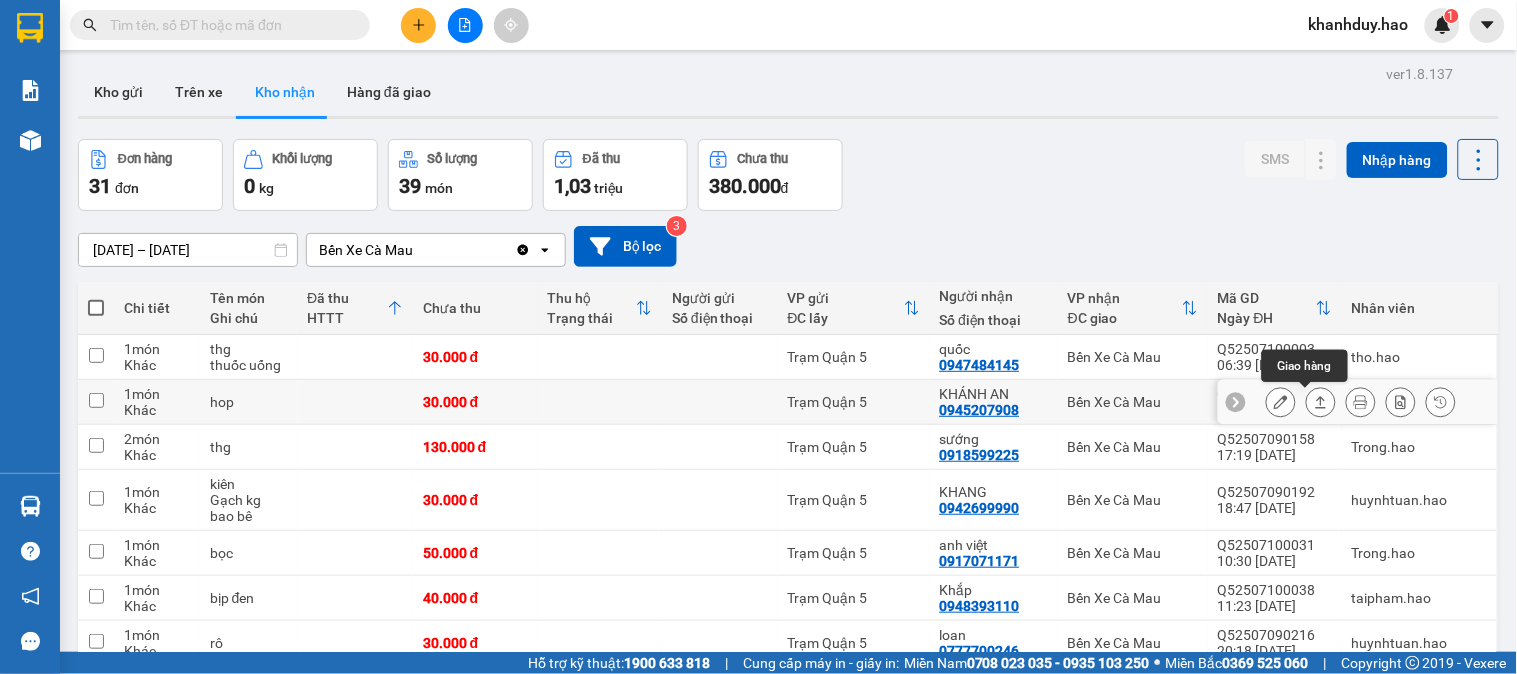 click 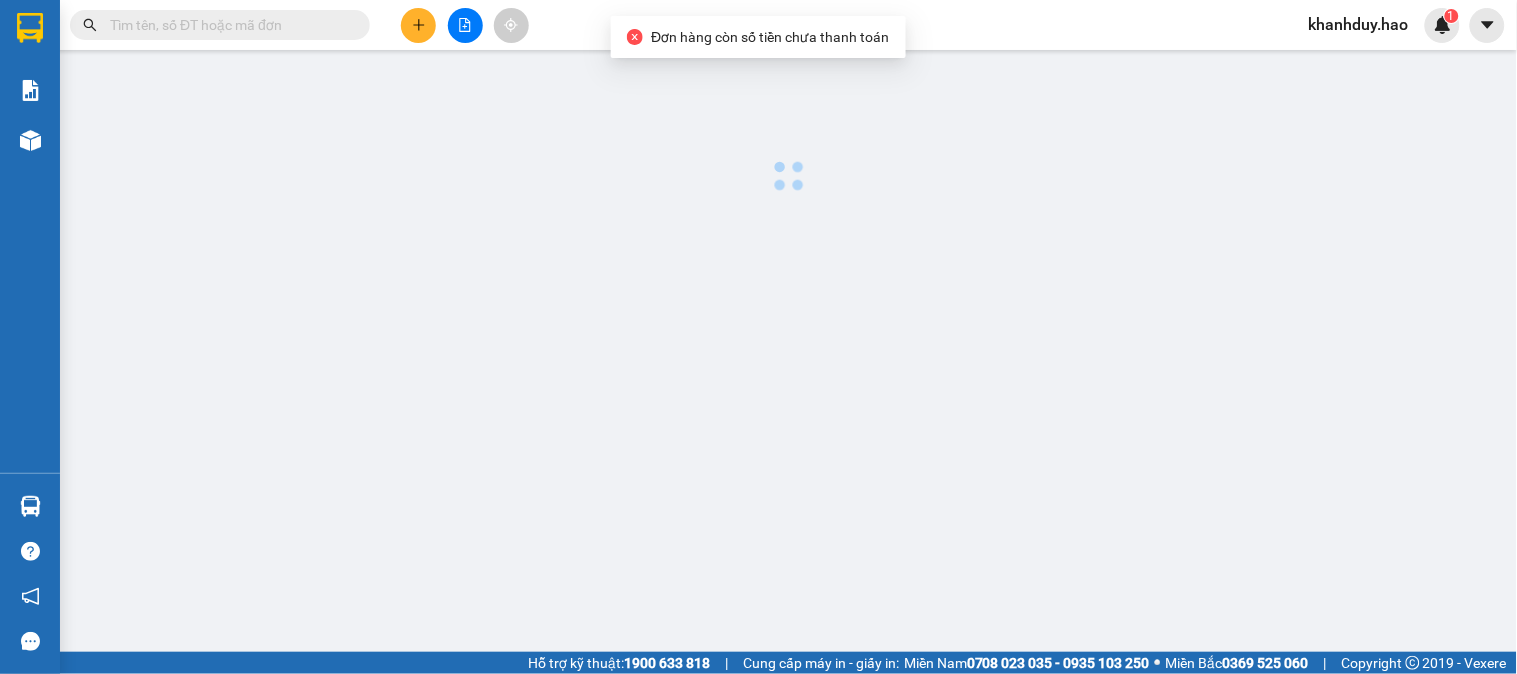 click on "Kết quả tìm kiếm ( 0 )  Bộ lọc  No Data khanhduy.hao 1     Báo cáo BC tiền công nợ Báo cáo dòng tiền (trưởng trạm) Doanh số tạo đơn theo VP gửi (trưởng trạm)     Kho hàng mới Hàng sắp về Hướng dẫn sử dụng Giới thiệu Vexere, nhận hoa hồng Phản hồi Phần mềm hỗ trợ bạn tốt chứ? Hỗ trợ kỹ thuật:  1900 633 818 | Cung cấp máy in - giấy in:  [GEOGRAPHIC_DATA]  0708 023 035 - 0935 103 250 ⚪️ Miền Bắc  0369 525 060 | Copyright   2019 - Vexere Thông báo Thông báo của bạn Tính năng mới Chưa có thông báo mới Danh sách chuyến hàng sắp về văn phòng [DATE] [DATE] Tuyến Xuất bến Xe Tài xế Số đơn Tác vụ Hồ Chí Minh - Cà Mau (VIP) 08:30 [DATE] 50F-034.75 Điện 1 1 Đơn hàng còn số tiền chưa thanh toán" at bounding box center [758, 337] 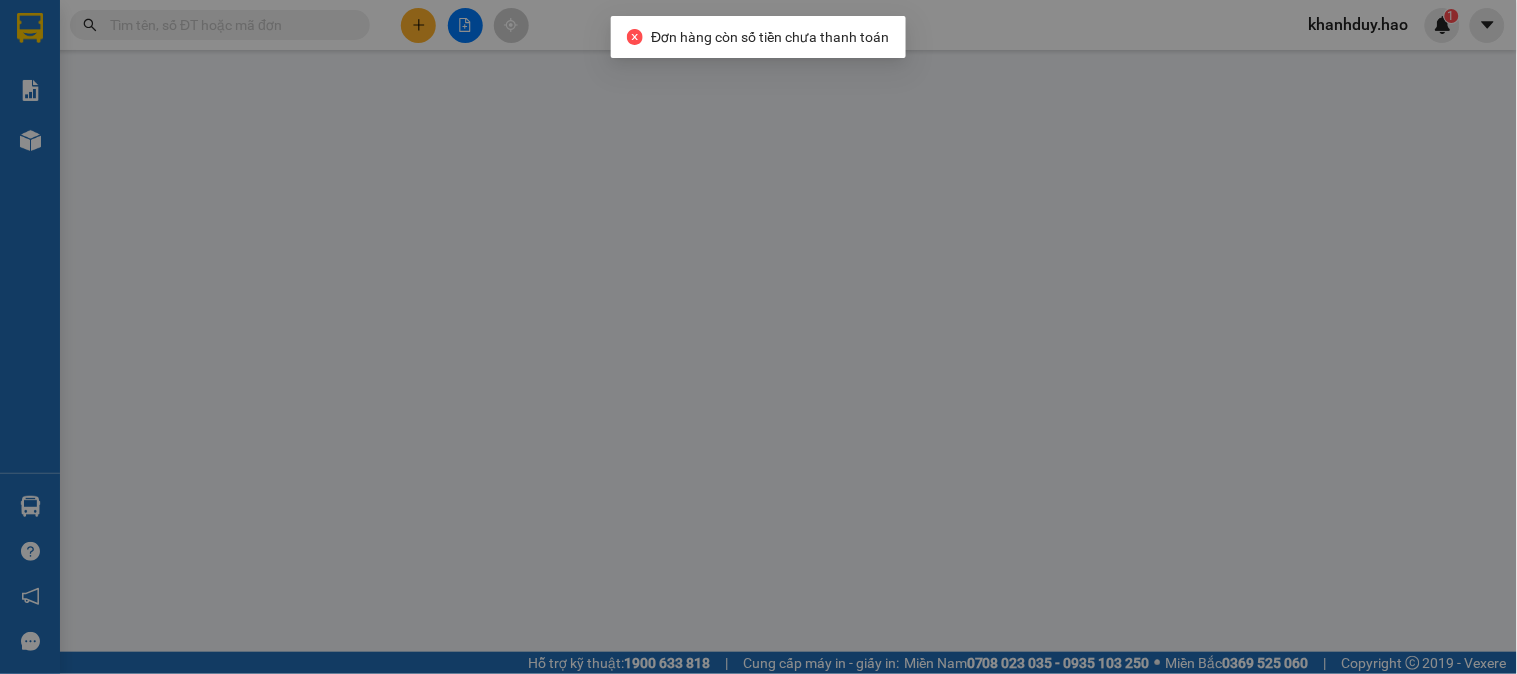 type on "0945207908" 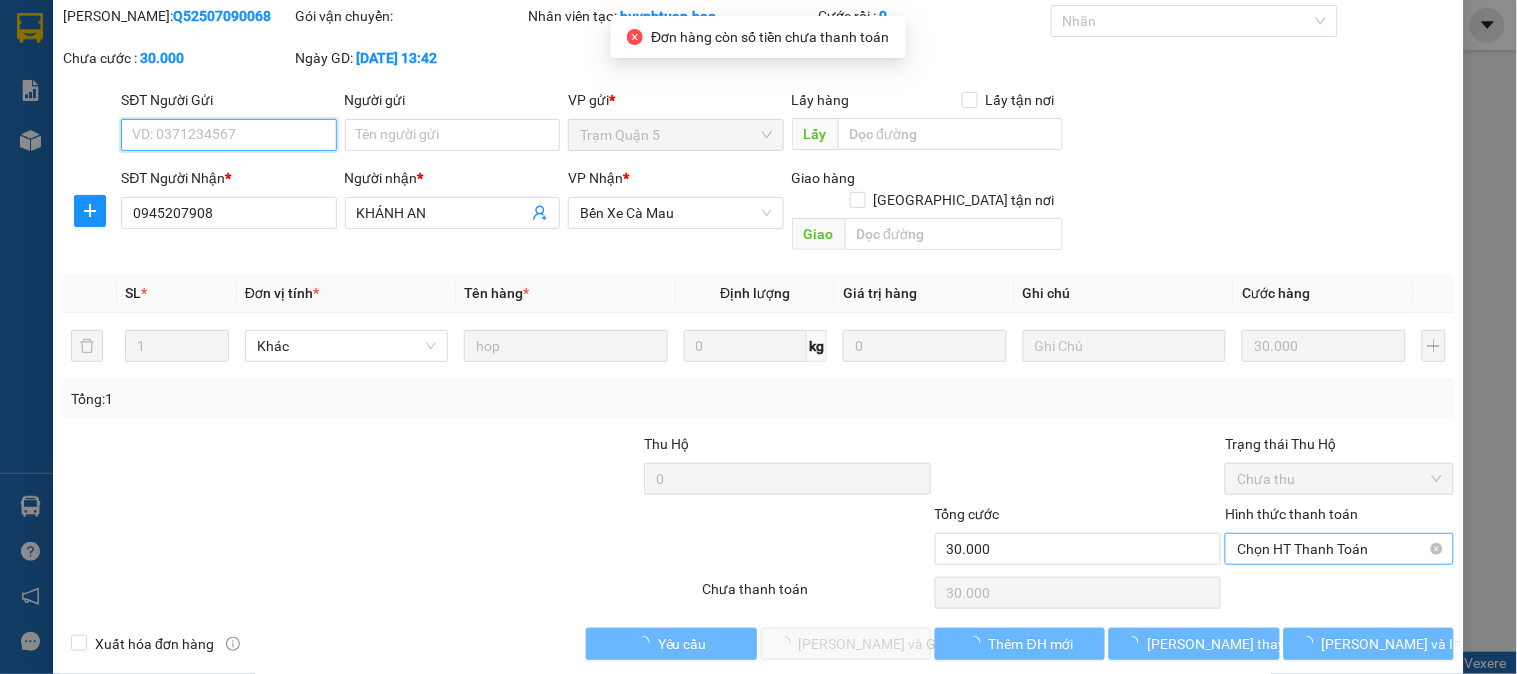 scroll, scrollTop: 70, scrollLeft: 0, axis: vertical 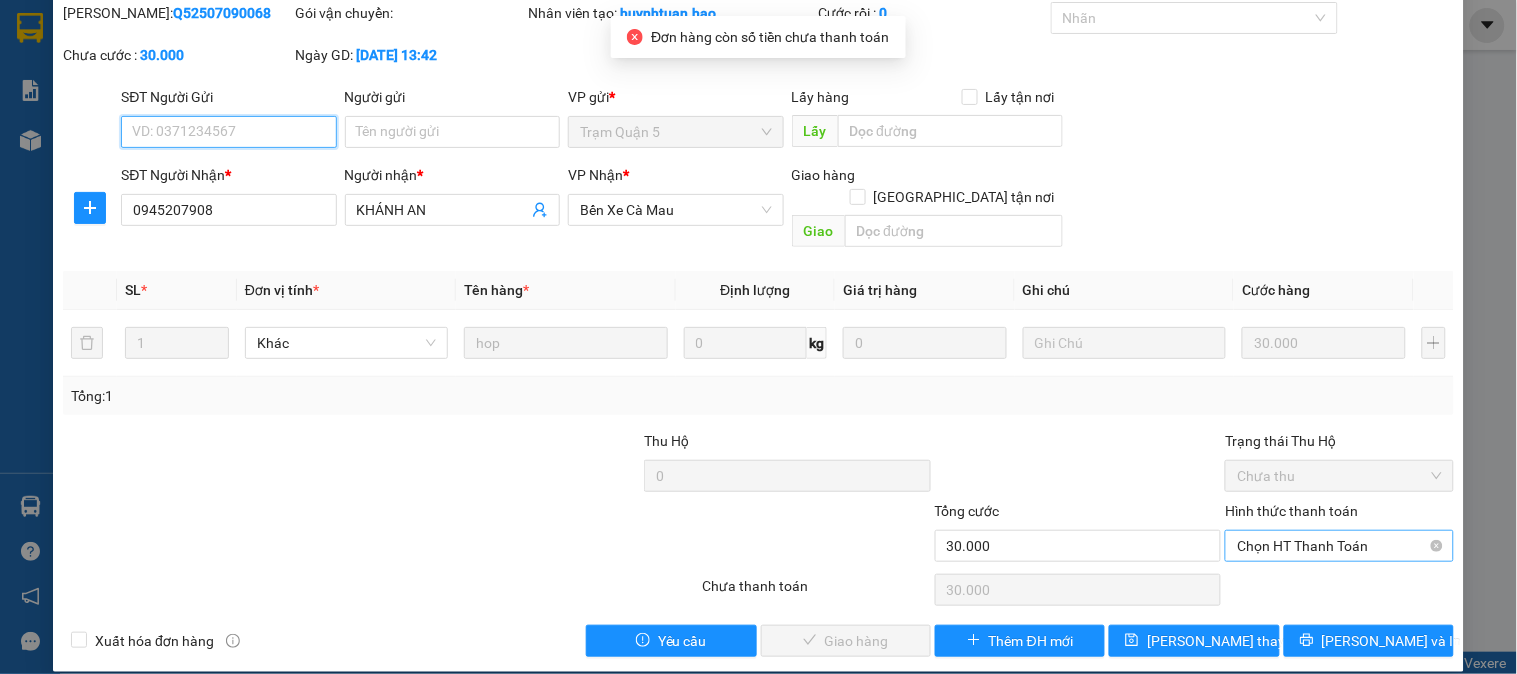 click on "Chọn HT Thanh Toán" at bounding box center [1339, 546] 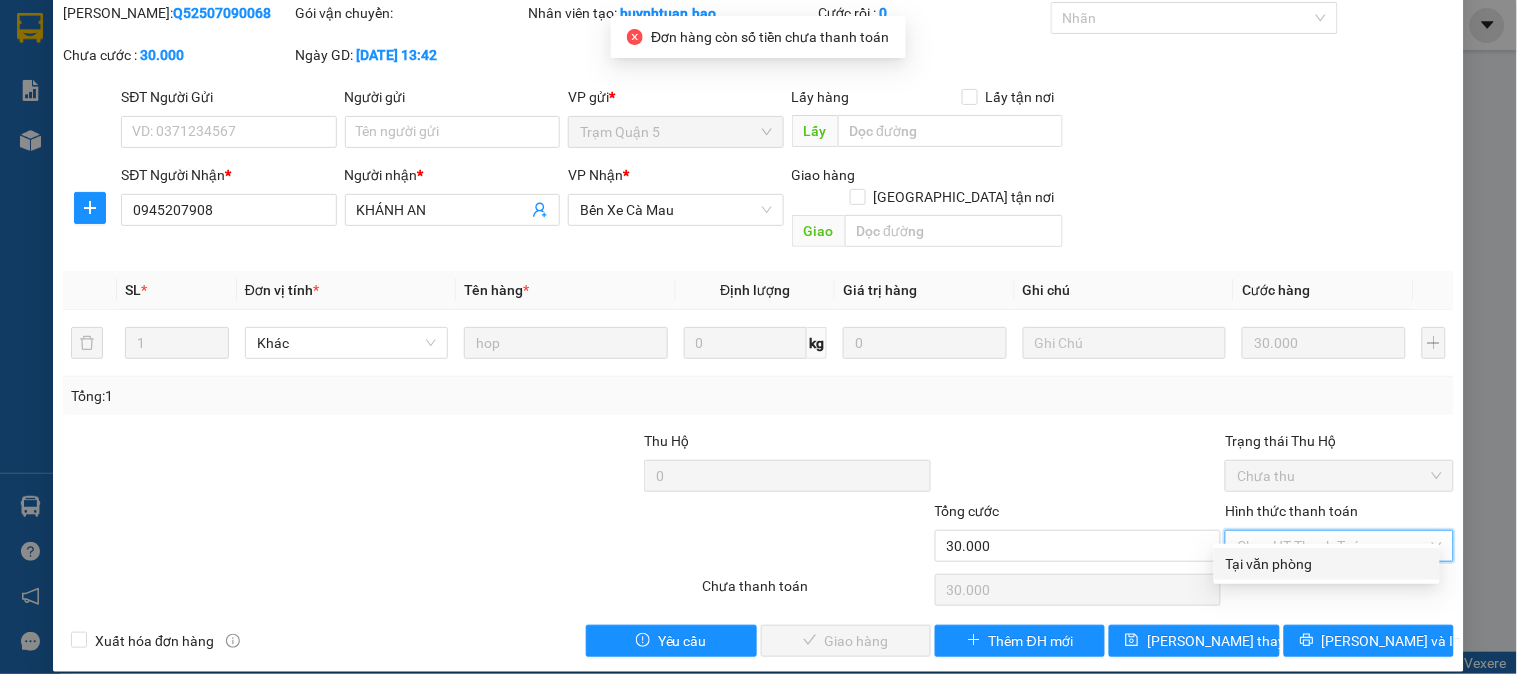 click on "Tại văn phòng" at bounding box center (1327, 564) 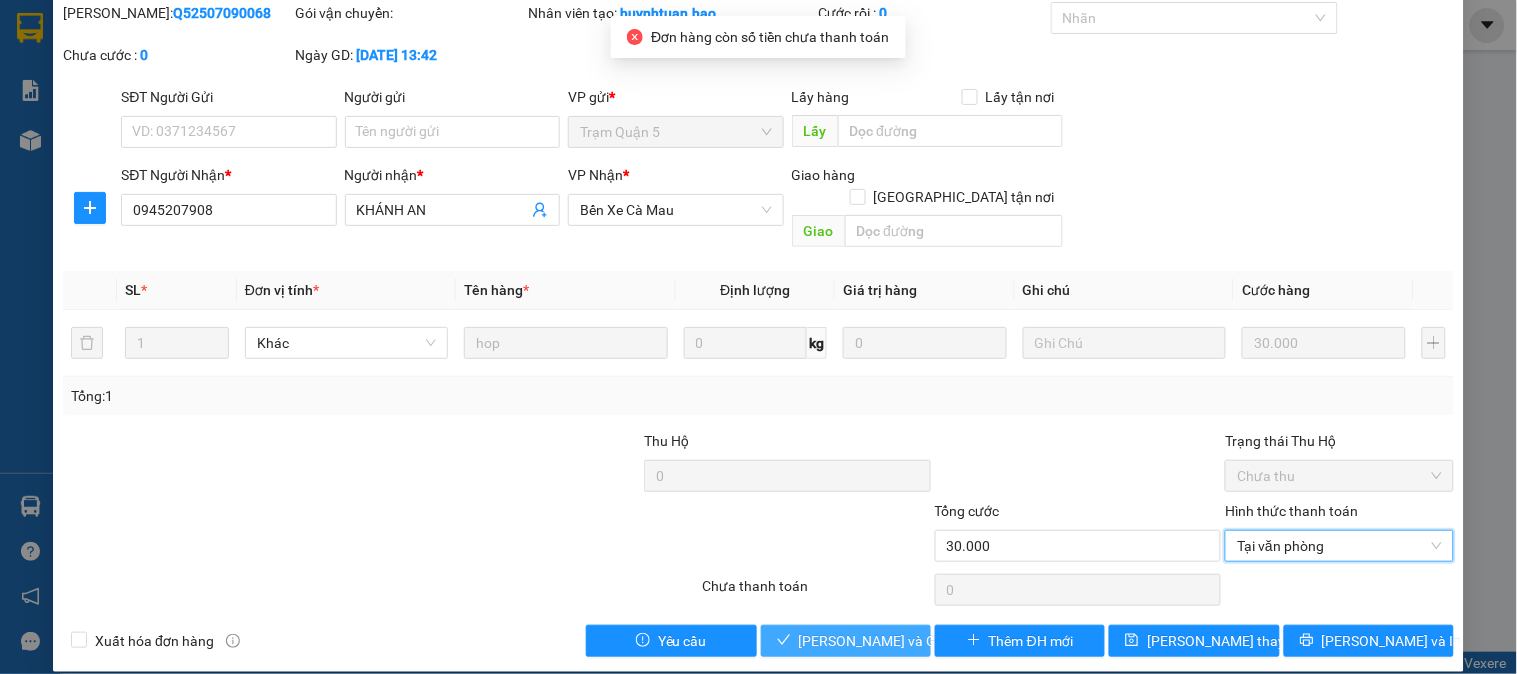 click on "[PERSON_NAME] và Giao hàng" at bounding box center [895, 641] 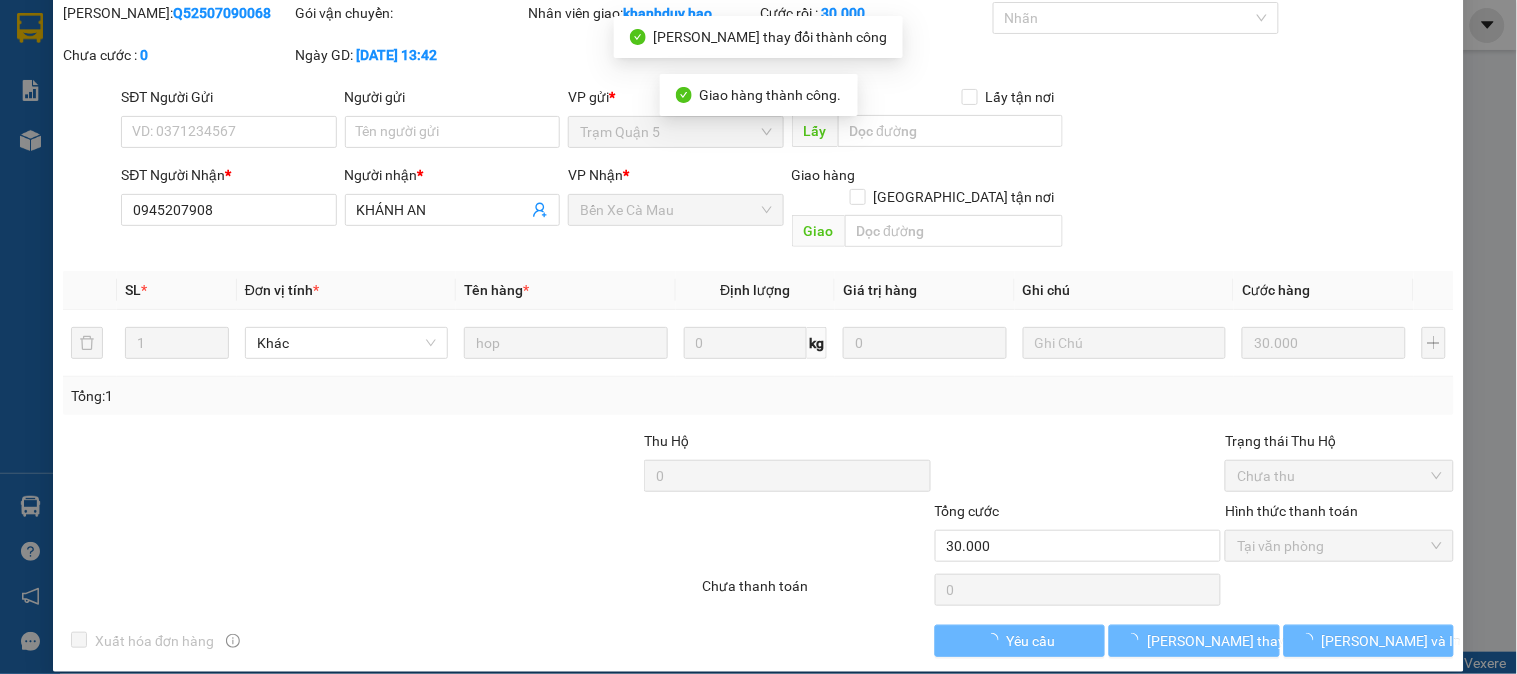 scroll, scrollTop: 0, scrollLeft: 0, axis: both 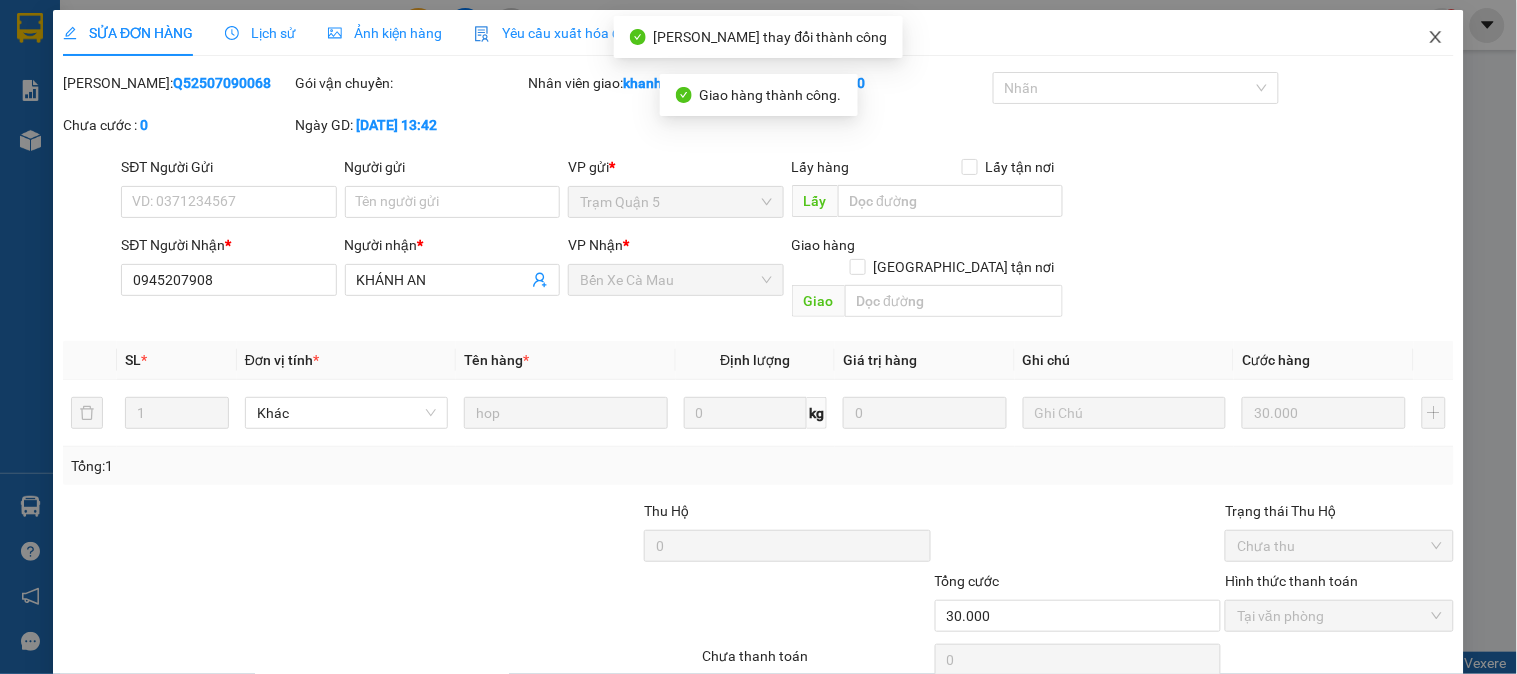 click 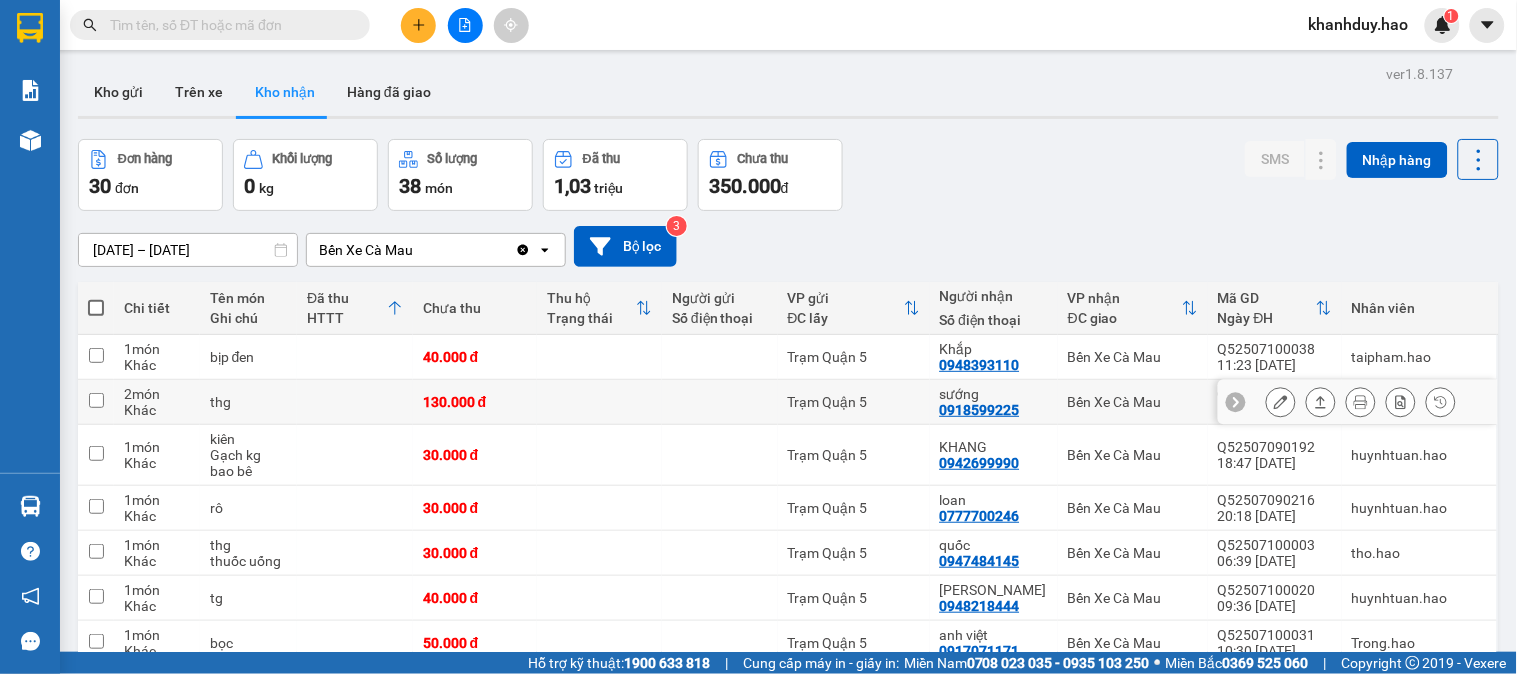 click 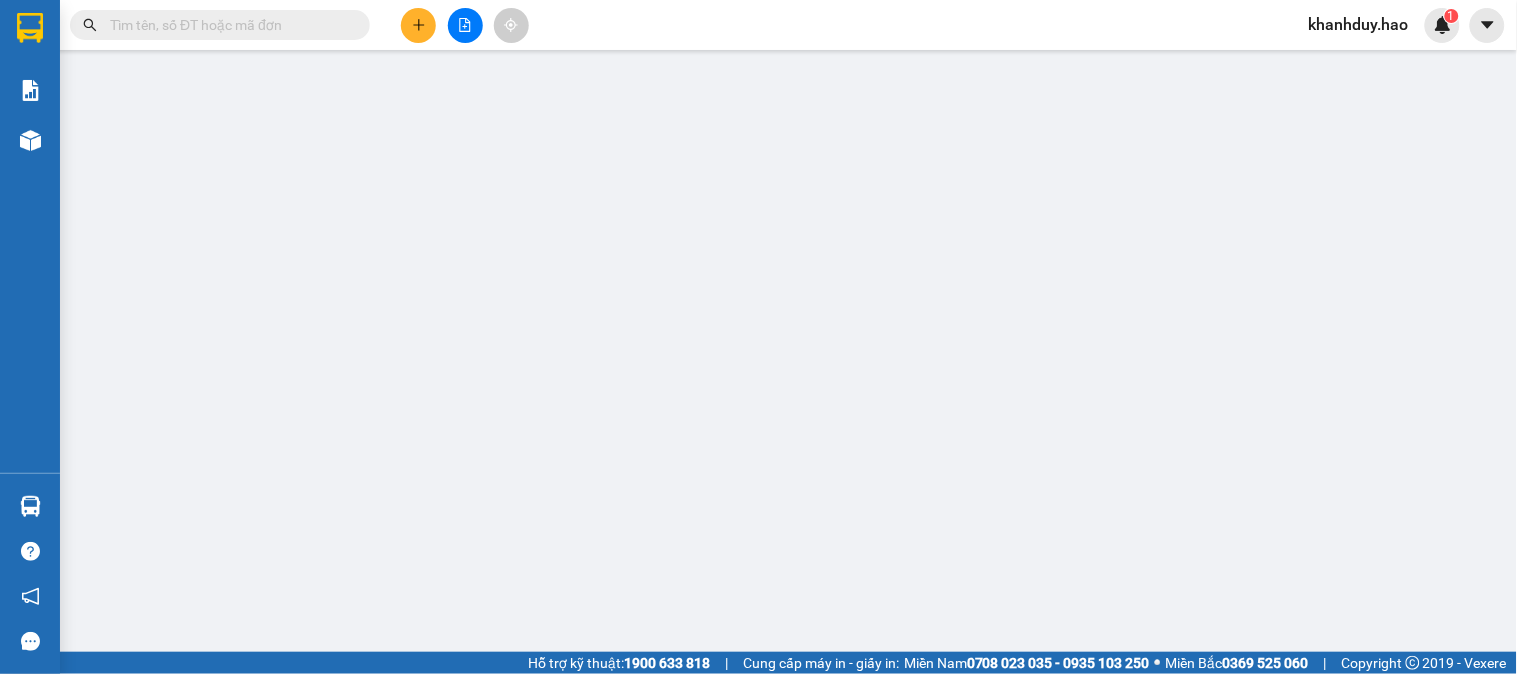 type on "0918599225" 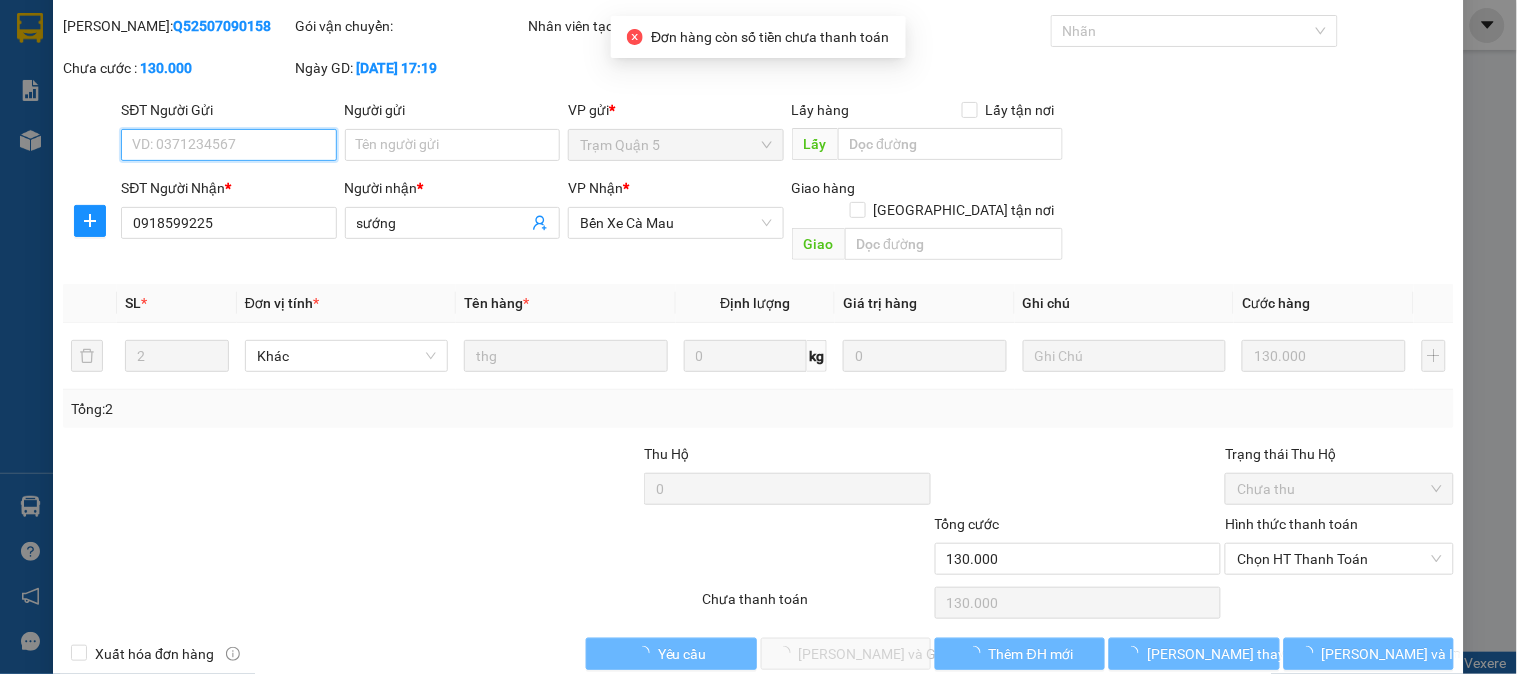 scroll, scrollTop: 70, scrollLeft: 0, axis: vertical 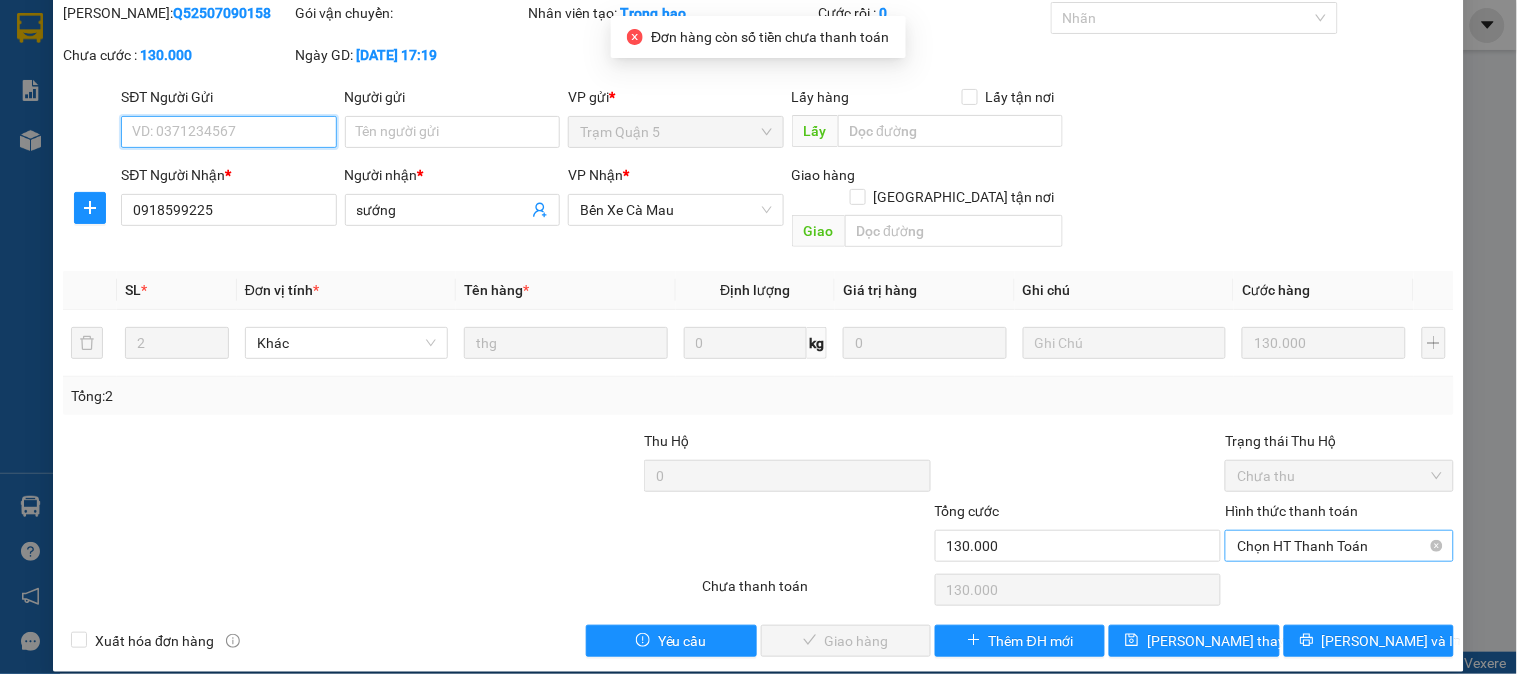 click on "Chọn HT Thanh Toán" at bounding box center [1339, 546] 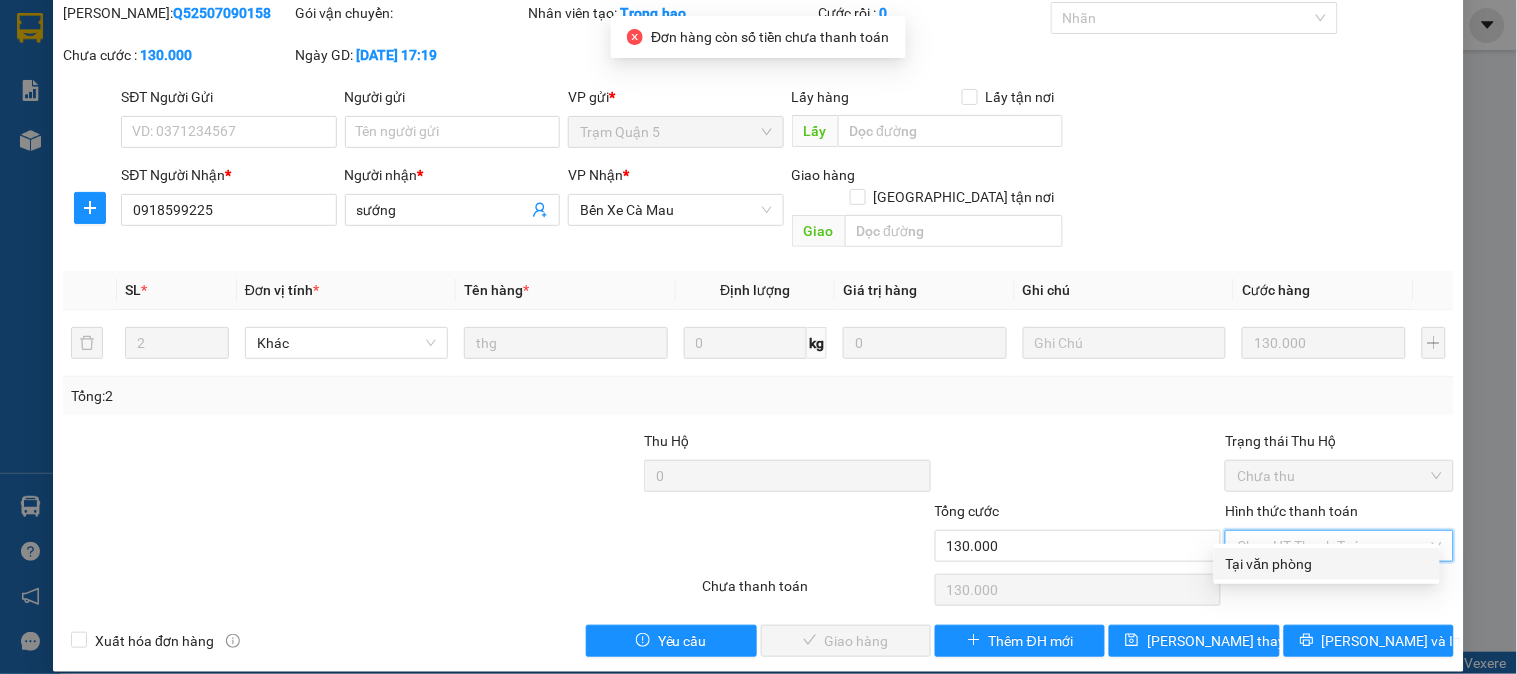 click on "Tại văn phòng" at bounding box center [1327, 564] 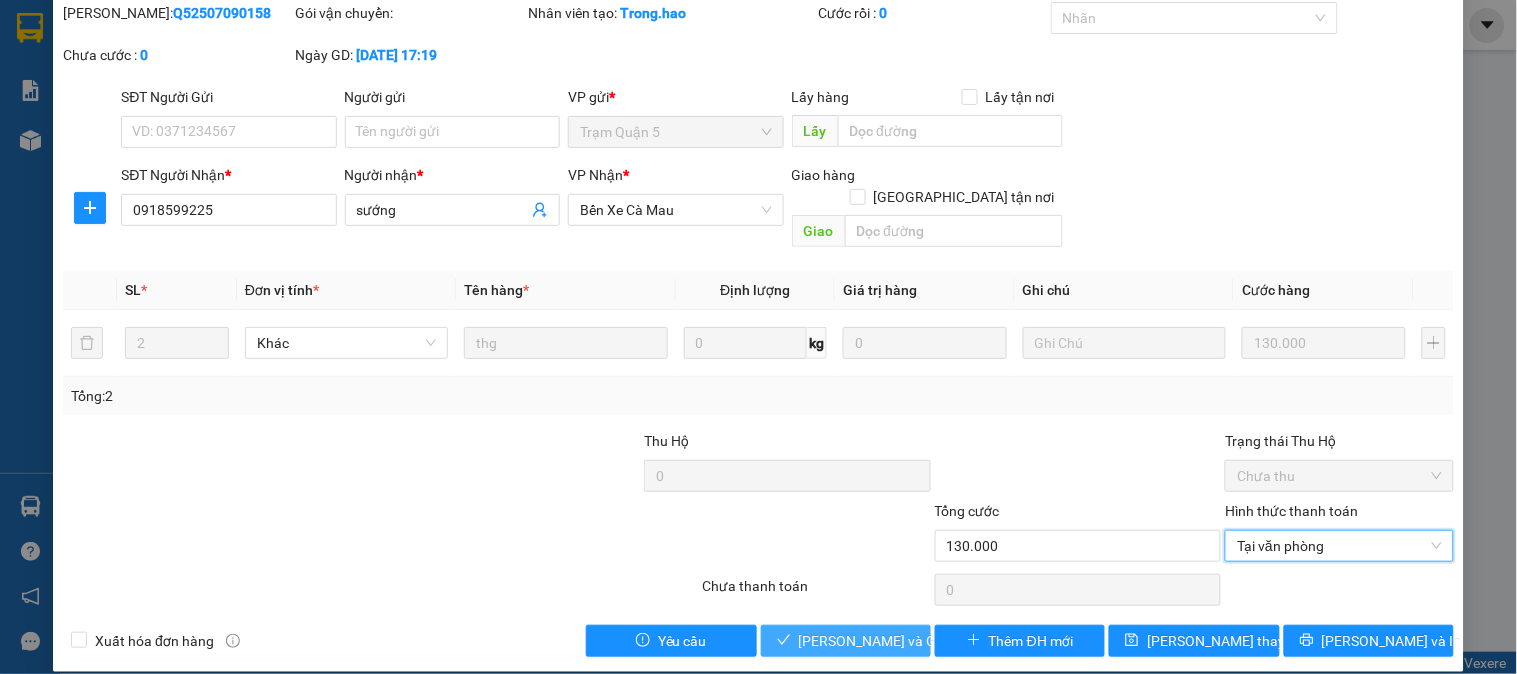 click on "[PERSON_NAME] và Giao hàng" at bounding box center [895, 641] 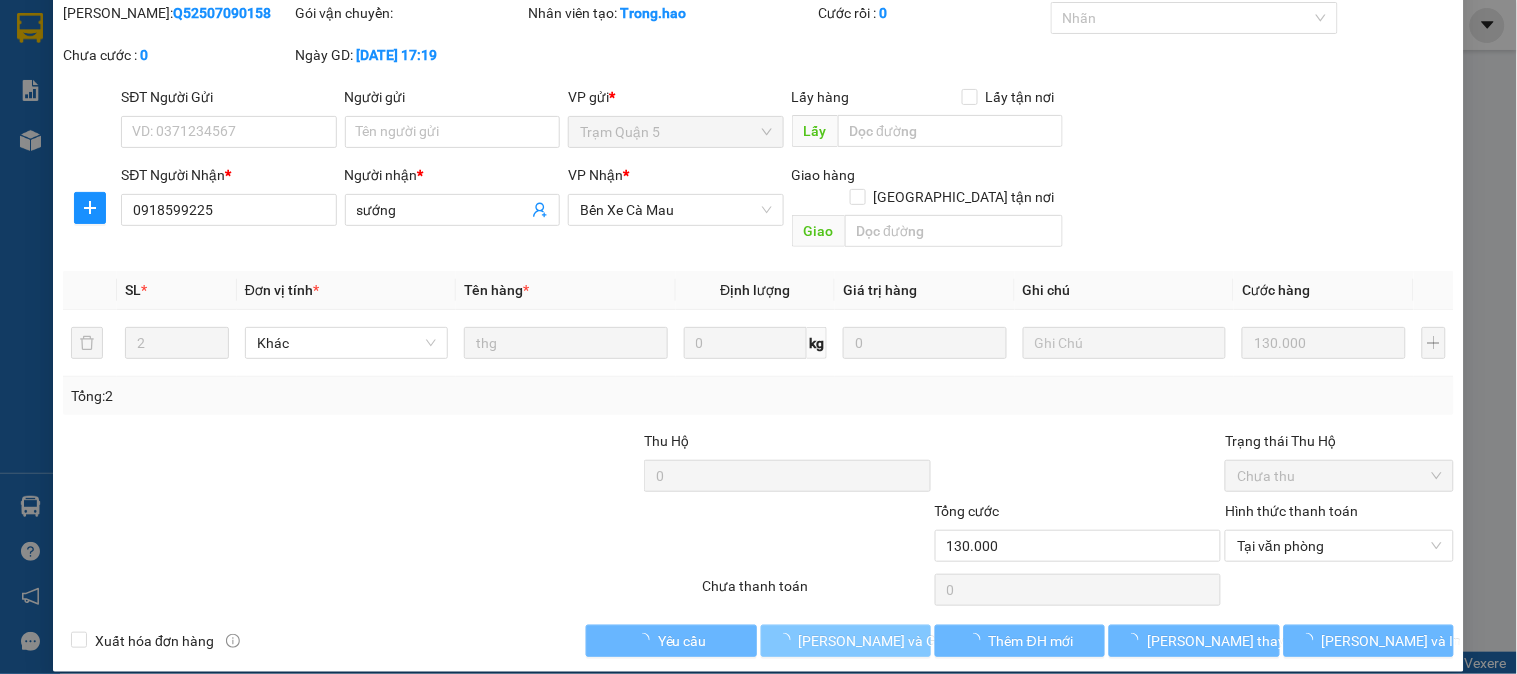 scroll, scrollTop: 0, scrollLeft: 0, axis: both 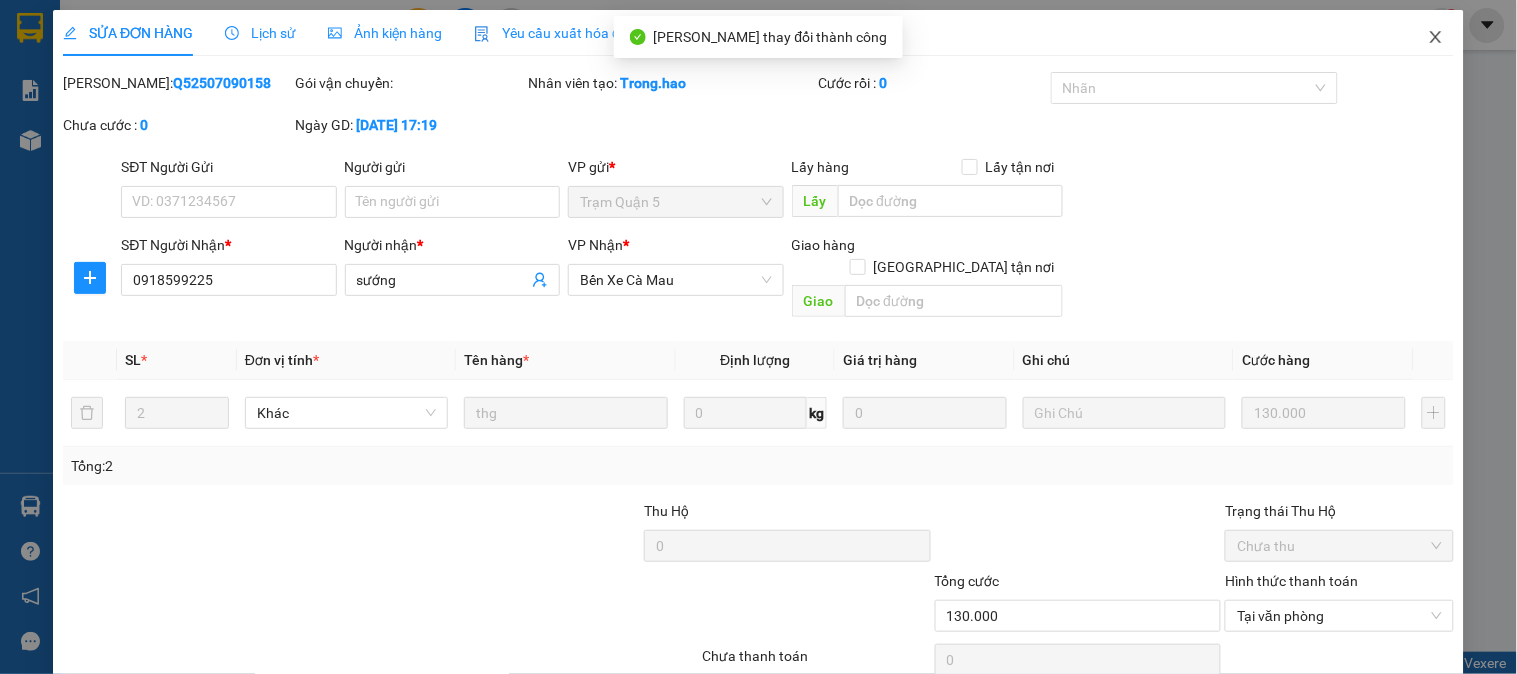 click at bounding box center [1436, 38] 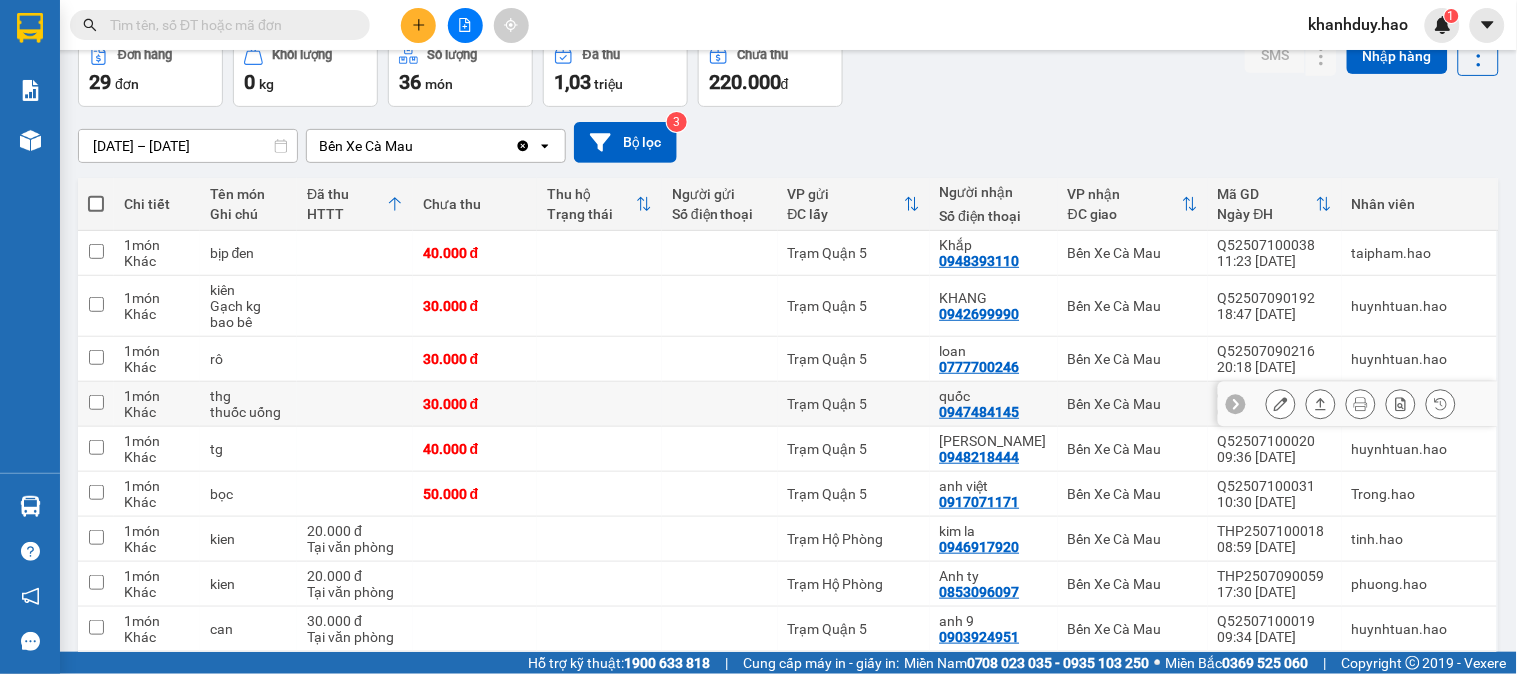 scroll, scrollTop: 0, scrollLeft: 0, axis: both 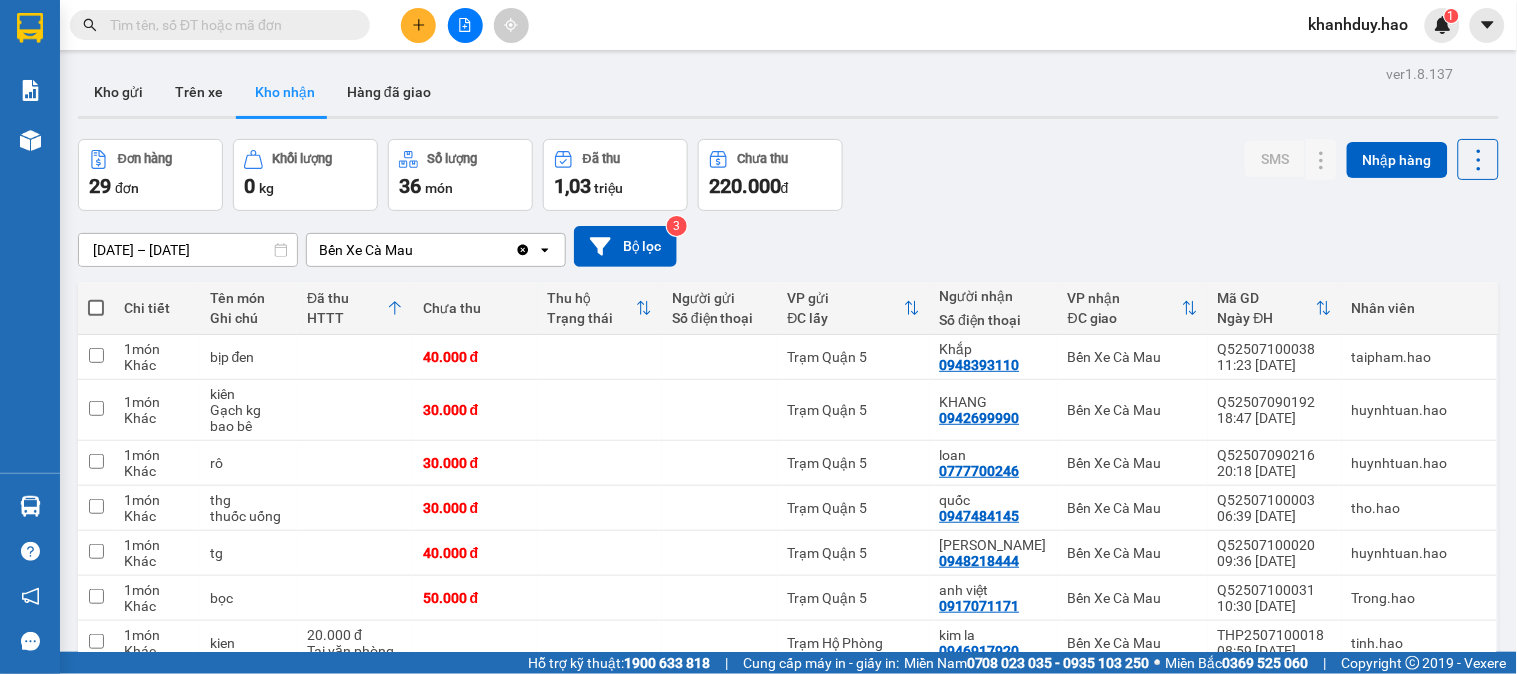 click on "[DATE] – [DATE]" at bounding box center [188, 250] 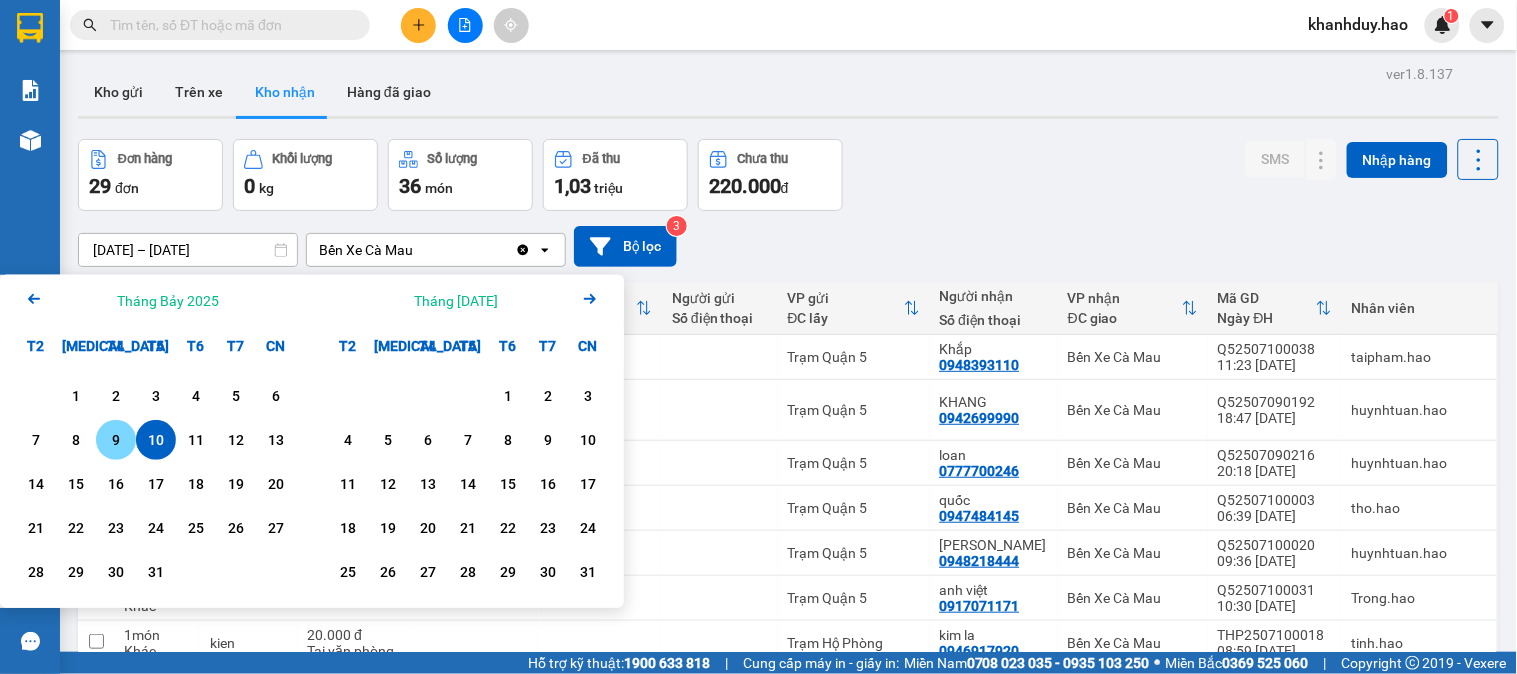 click on "9" at bounding box center (116, 440) 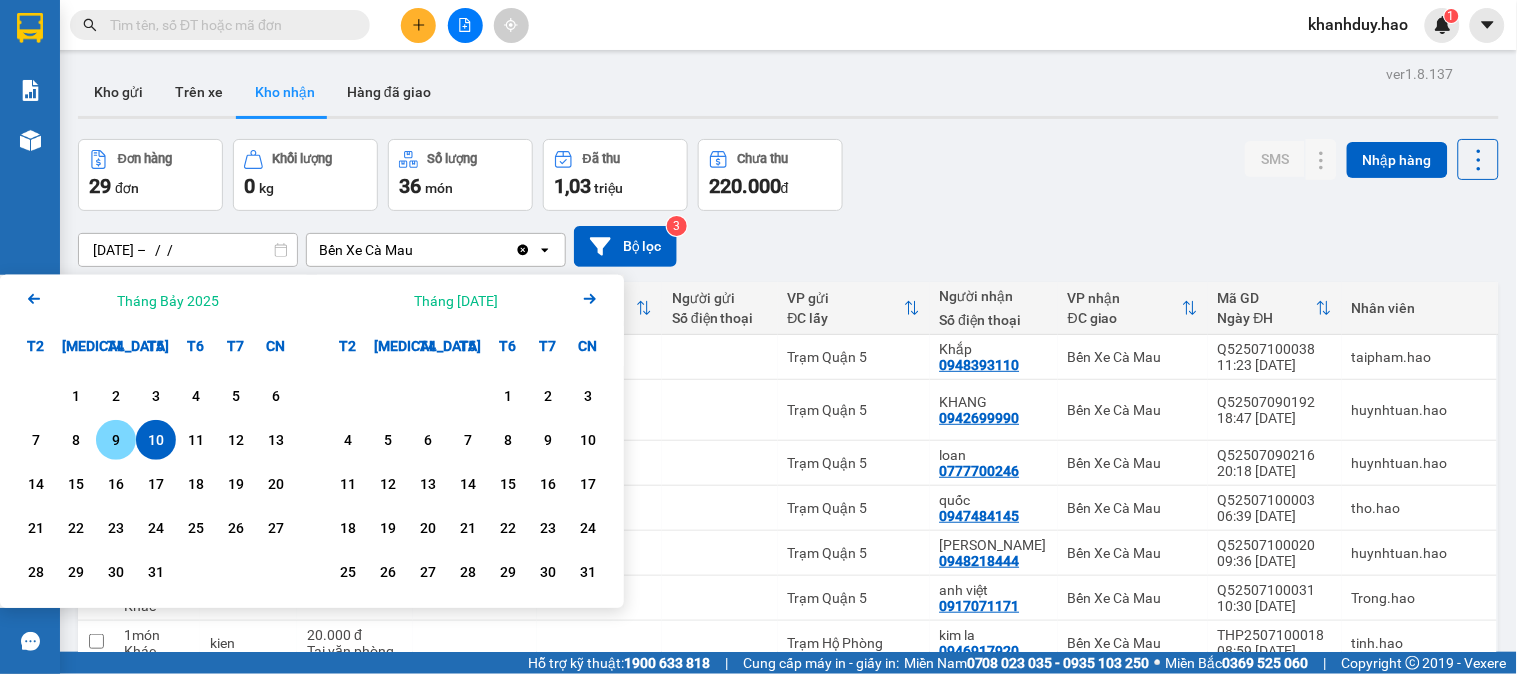 click on "9" at bounding box center (116, 440) 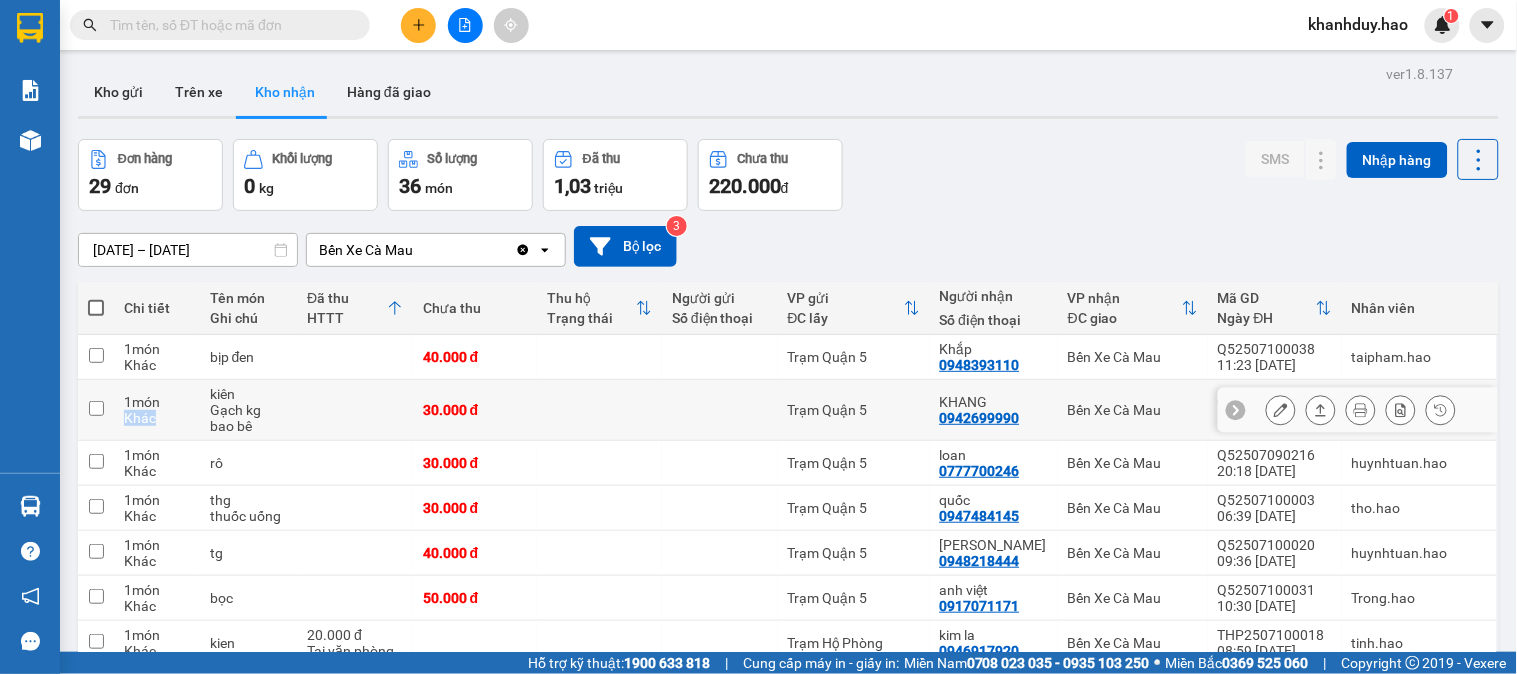 click on "1  món Khác" at bounding box center [157, 410] 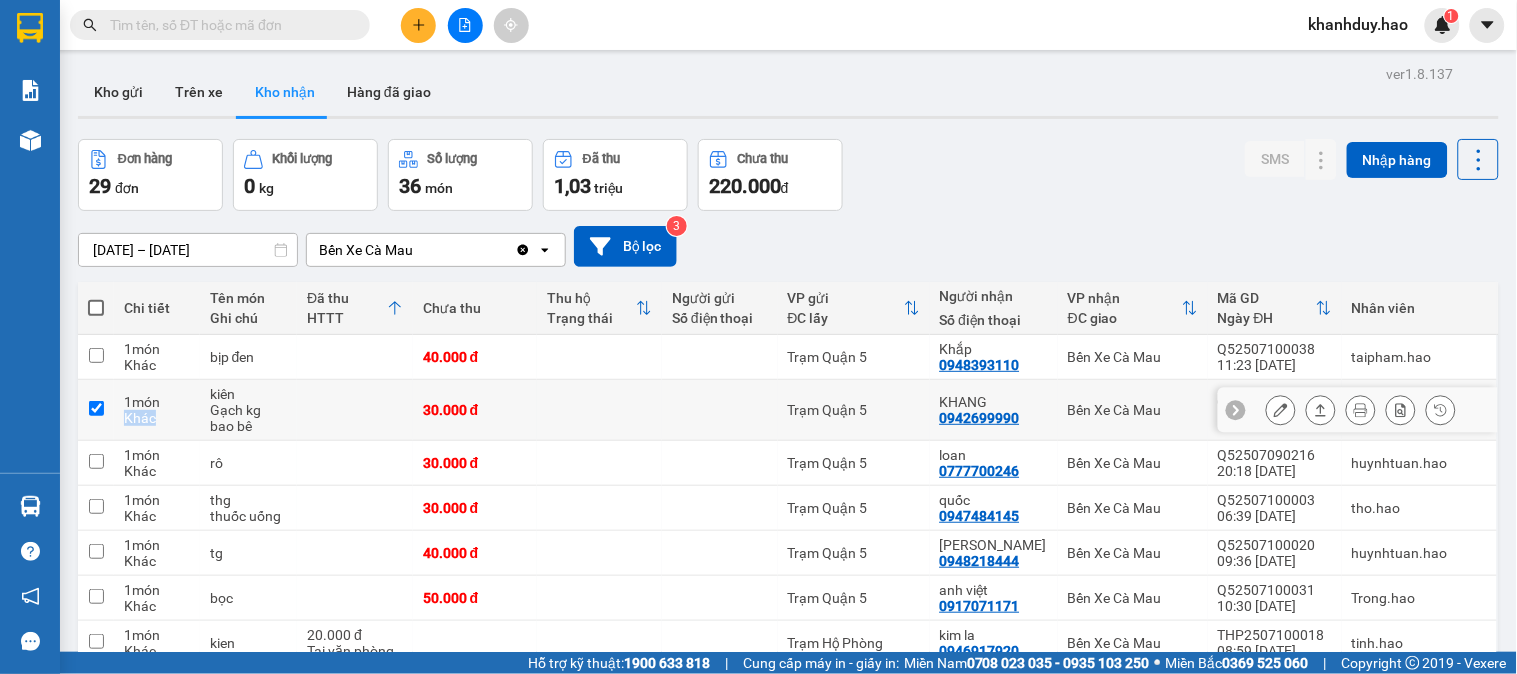 checkbox on "false" 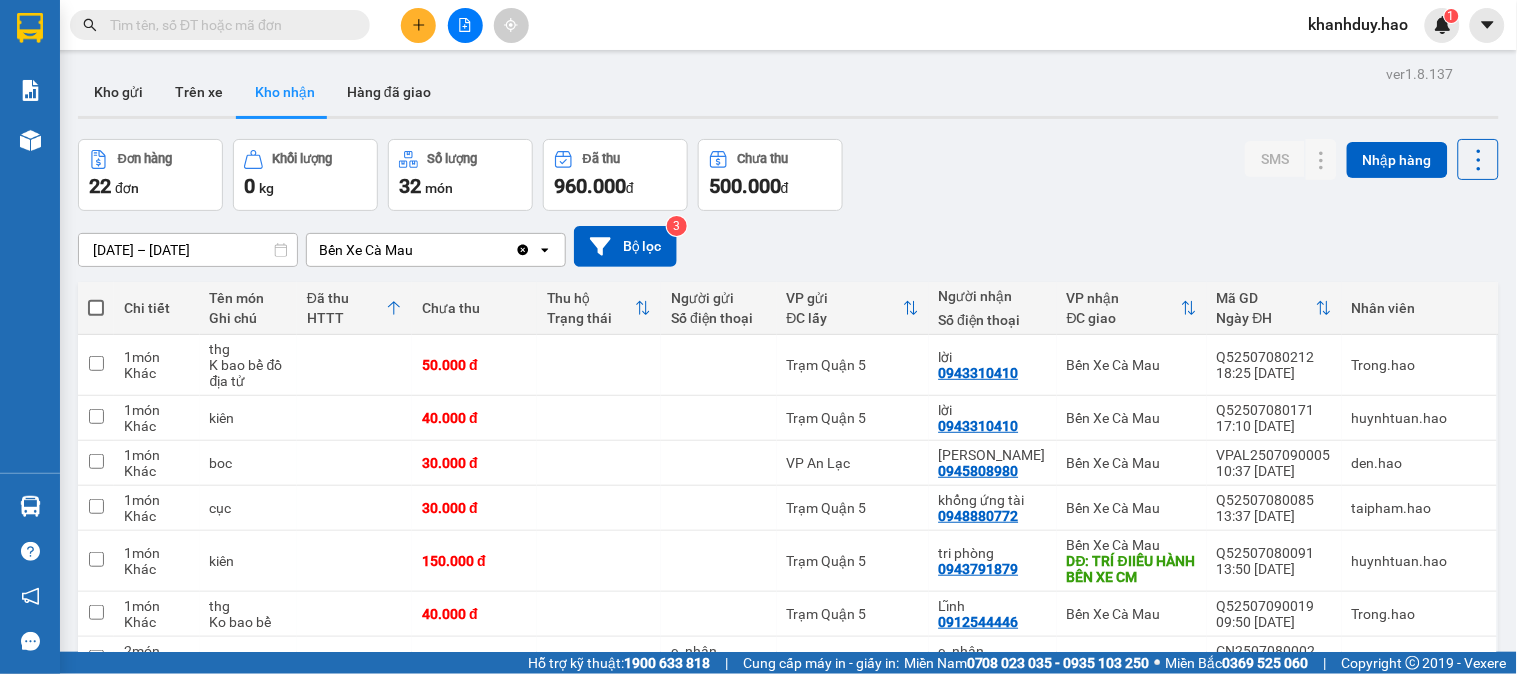 click on "ver  1.8.137 Kho gửi Trên xe Kho nhận Hàng đã giao Đơn hàng 22 đơn Khối lượng 0 kg Số lượng 32 món Đã thu 960.000  đ Chưa thu 500.000  đ SMS Nhập hàng [DATE] – [DATE] Press the down arrow key to interact with the calendar and select a date. Press the escape button to close the calendar. Selected date range is from [DATE] to [DATE]. Bến Xe Cà Mau Clear value open Bộ lọc 3 Chi tiết Tên món Ghi chú Đã thu HTTT Chưa thu Thu hộ Trạng thái Người gửi Số điện thoại VP gửi ĐC lấy Người nhận Số điện thoại VP nhận ĐC giao Mã GD Ngày ĐH Nhân viên 1  món Khác thg K bao bể đồ địa tử  50.000 đ Trạm Quận 5 lời  0943310410 Bến Xe Cà Mau Q52507080212 18:25 [DATE] Trong.hao 1  món Khác kiên  40.000 đ Trạm Quận 5 lời  0943310410 [GEOGRAPHIC_DATA] Q52507080171 17:10 [DATE] huynhtuan.hao 1  món Khác boc 30.000 đ VP An Lạc trang quỳnh  0945808980 Bến Xe Cà Mau VPAL2507090005 10:37 [DATE] 1" at bounding box center (788, 768) 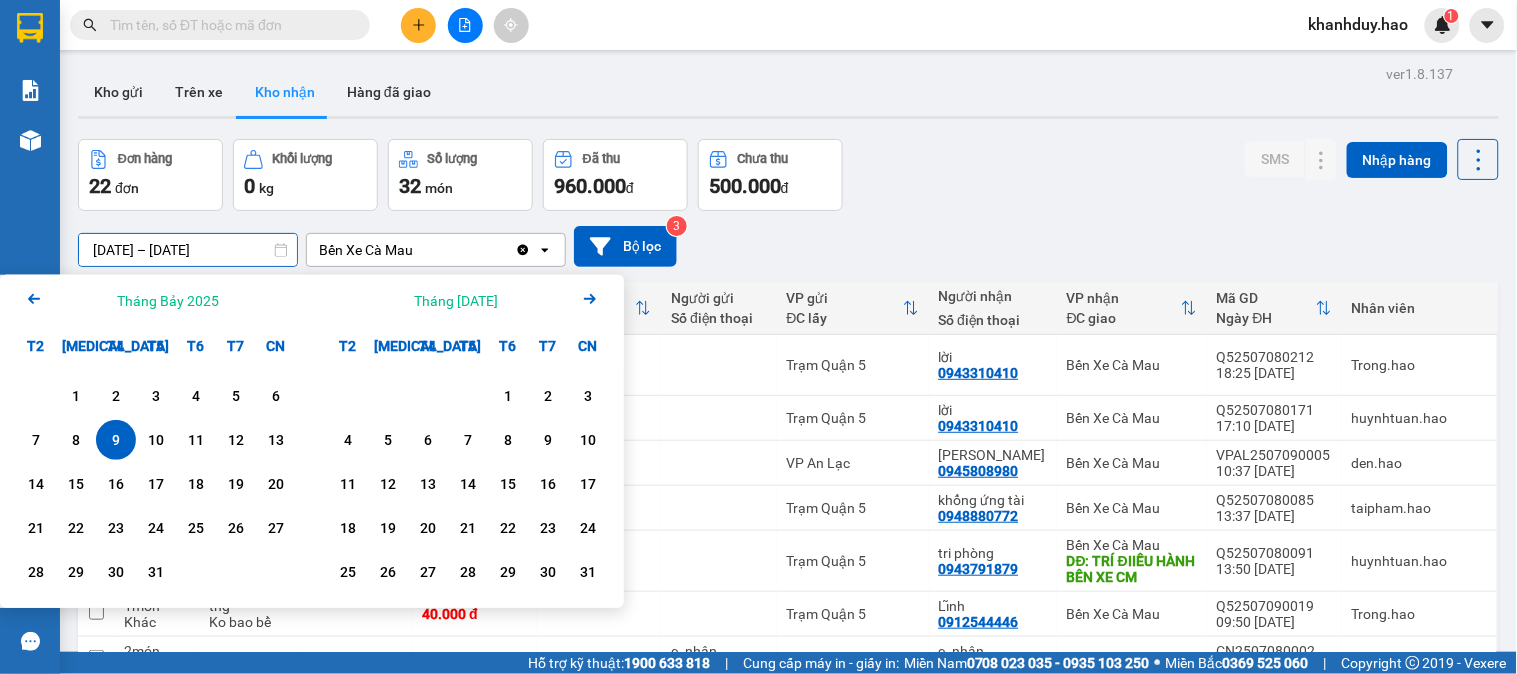 click on "9" at bounding box center [116, 440] 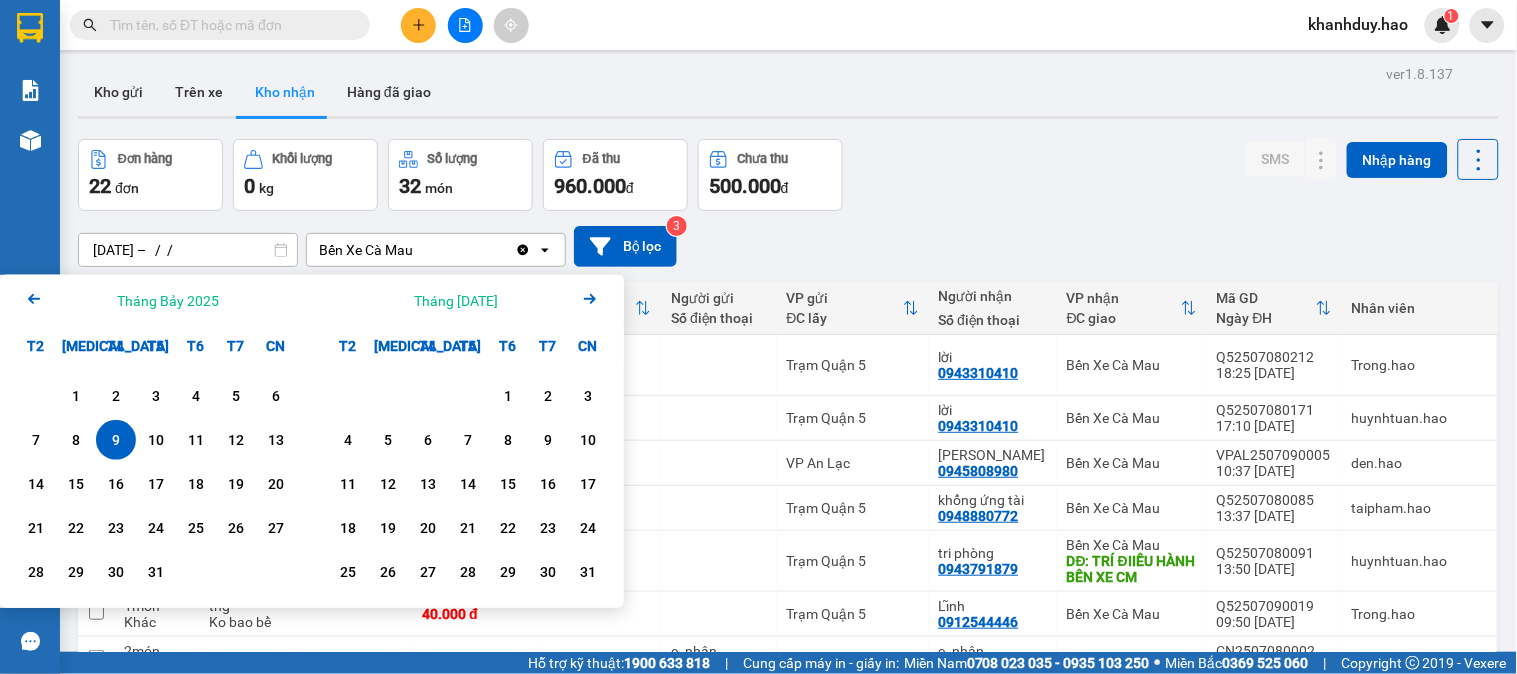 click on "9" at bounding box center (116, 440) 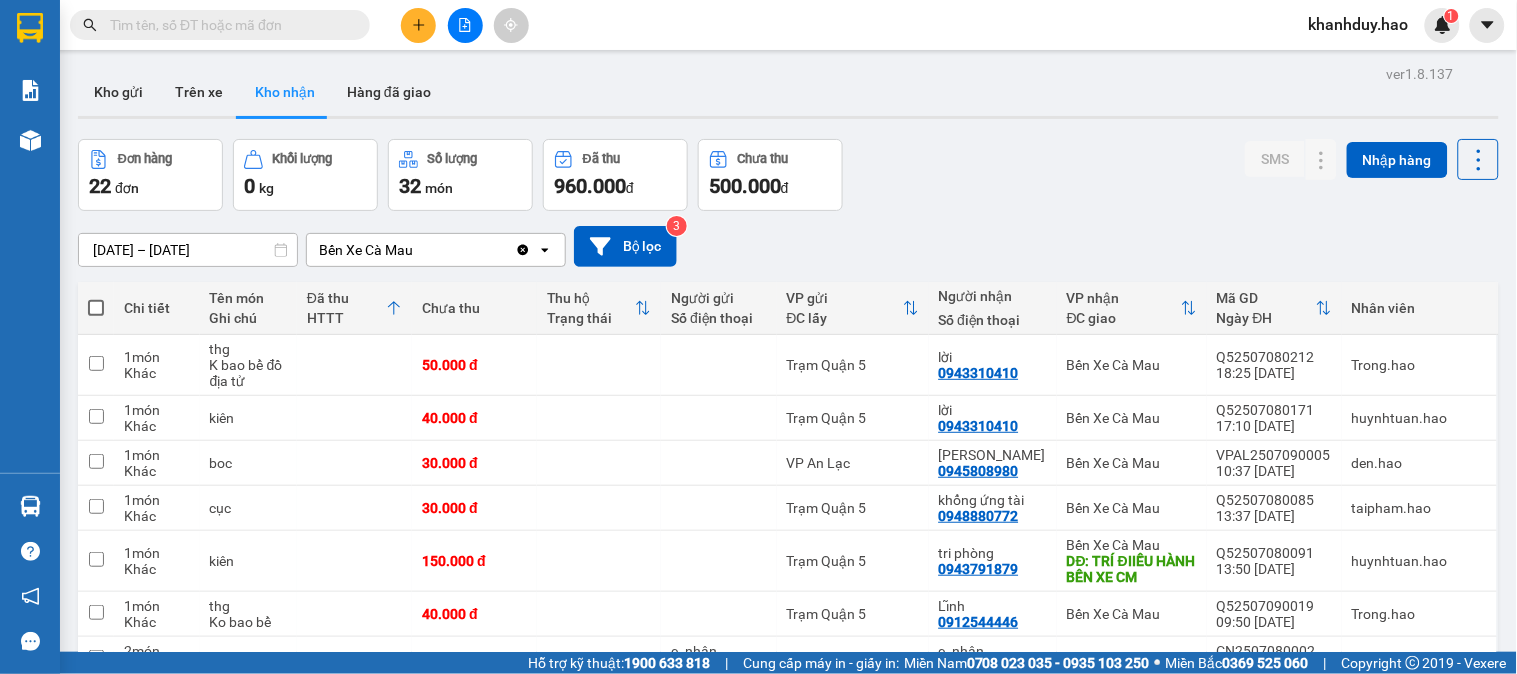 click on "[DATE] – [DATE]" at bounding box center (188, 250) 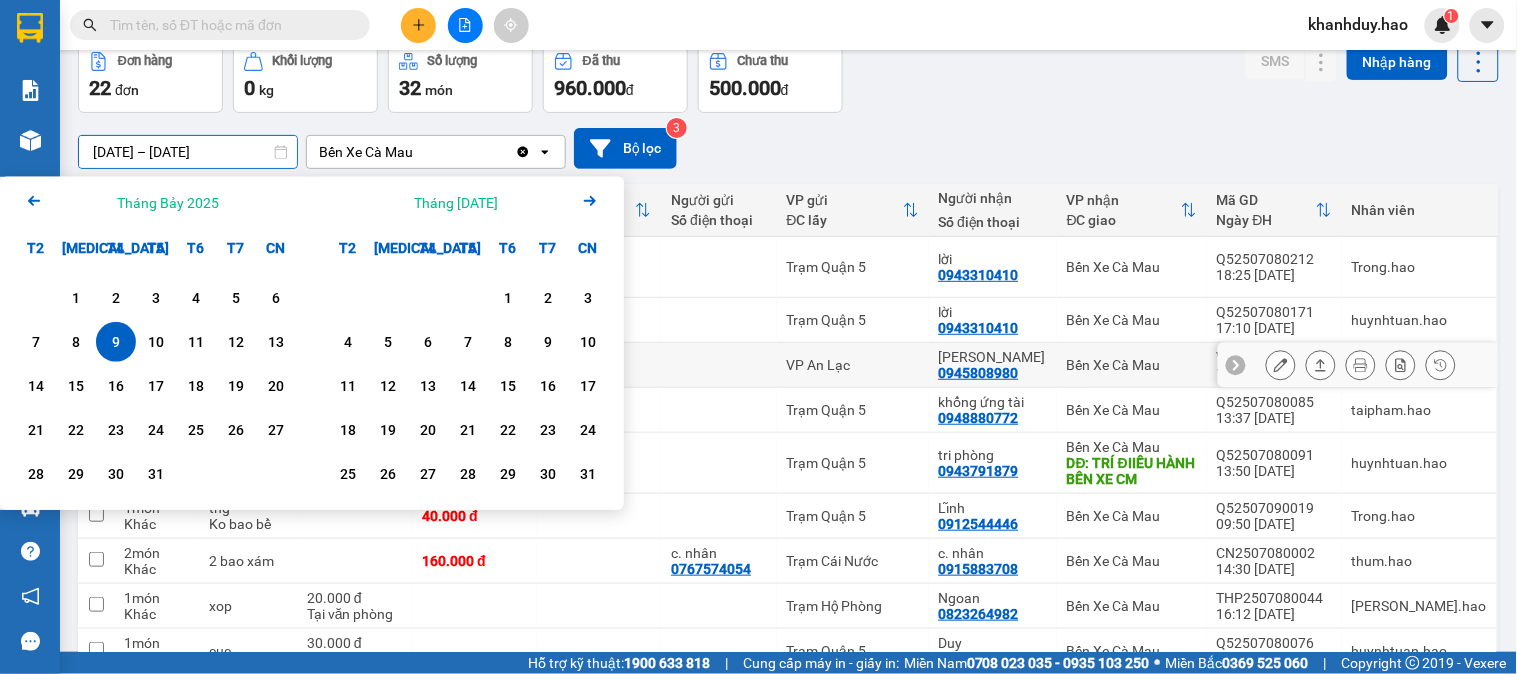 scroll, scrollTop: 222, scrollLeft: 0, axis: vertical 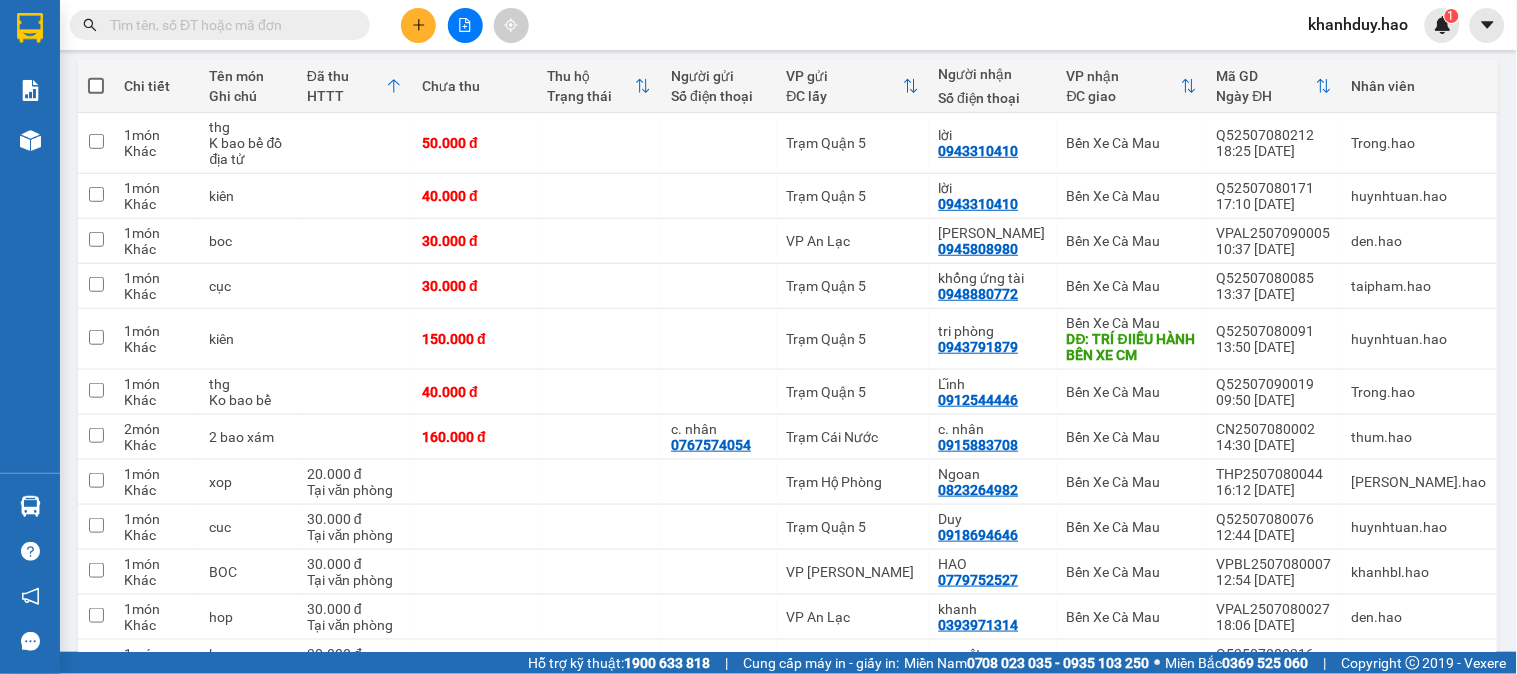click on "Kết quả tìm kiếm ( 0 )  Bộ lọc  No Data khanhduy.hao 1" at bounding box center (758, 25) 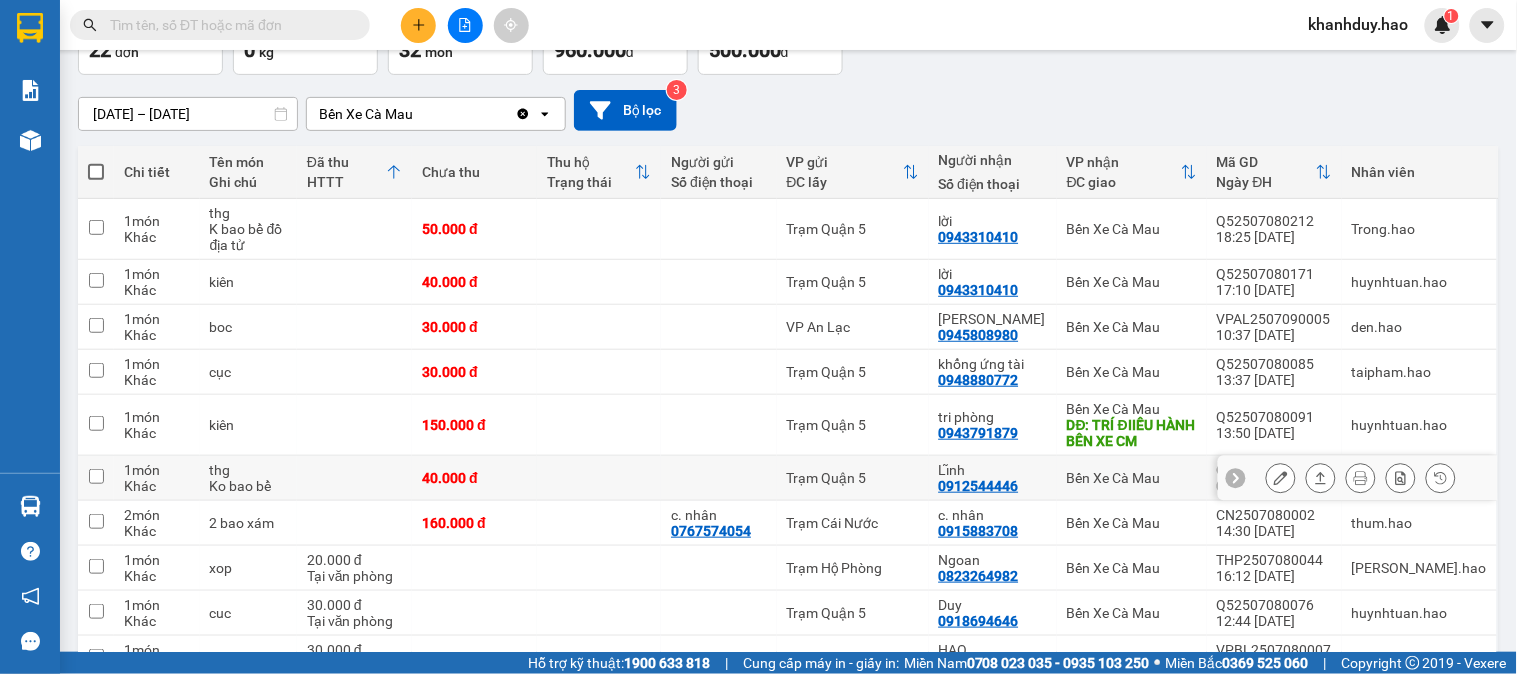 scroll, scrollTop: 0, scrollLeft: 0, axis: both 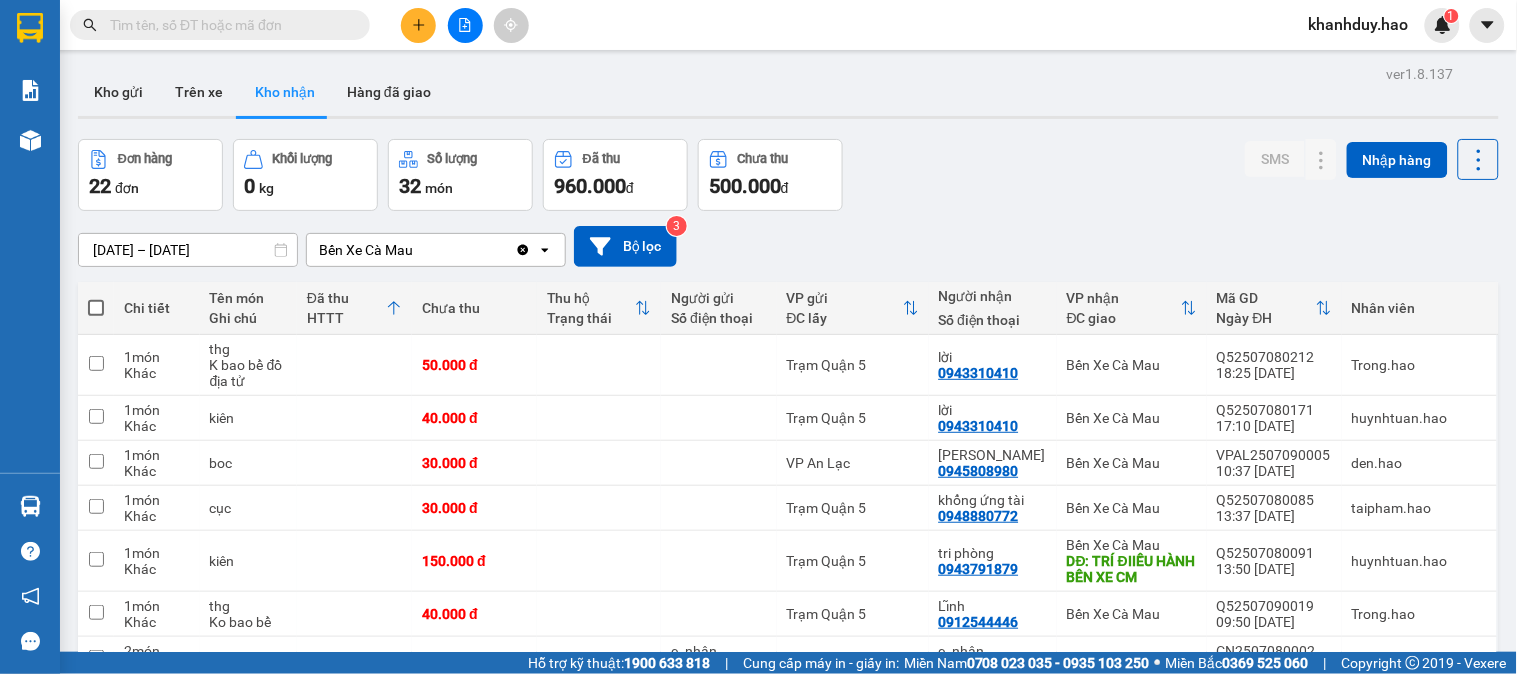 click on "[DATE] – [DATE]" at bounding box center (188, 250) 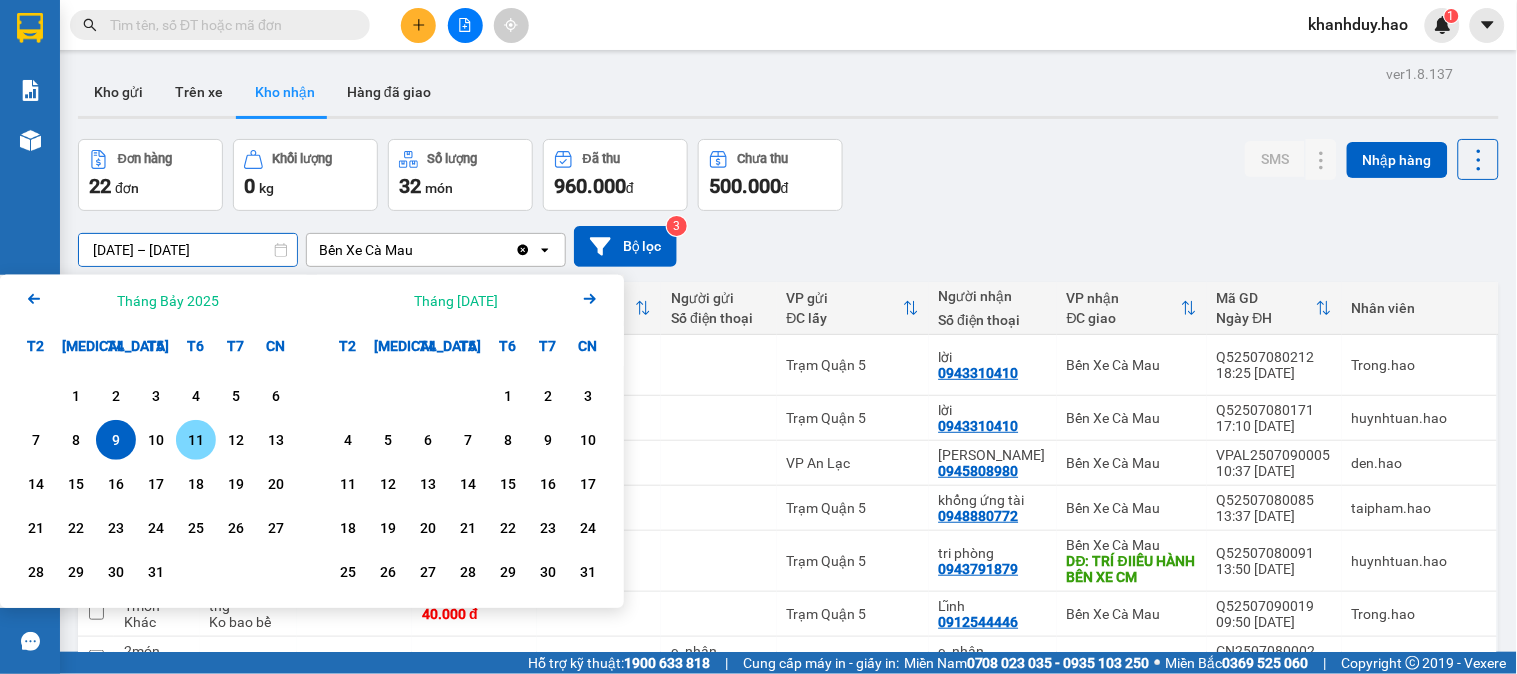 click on "11" at bounding box center (196, 440) 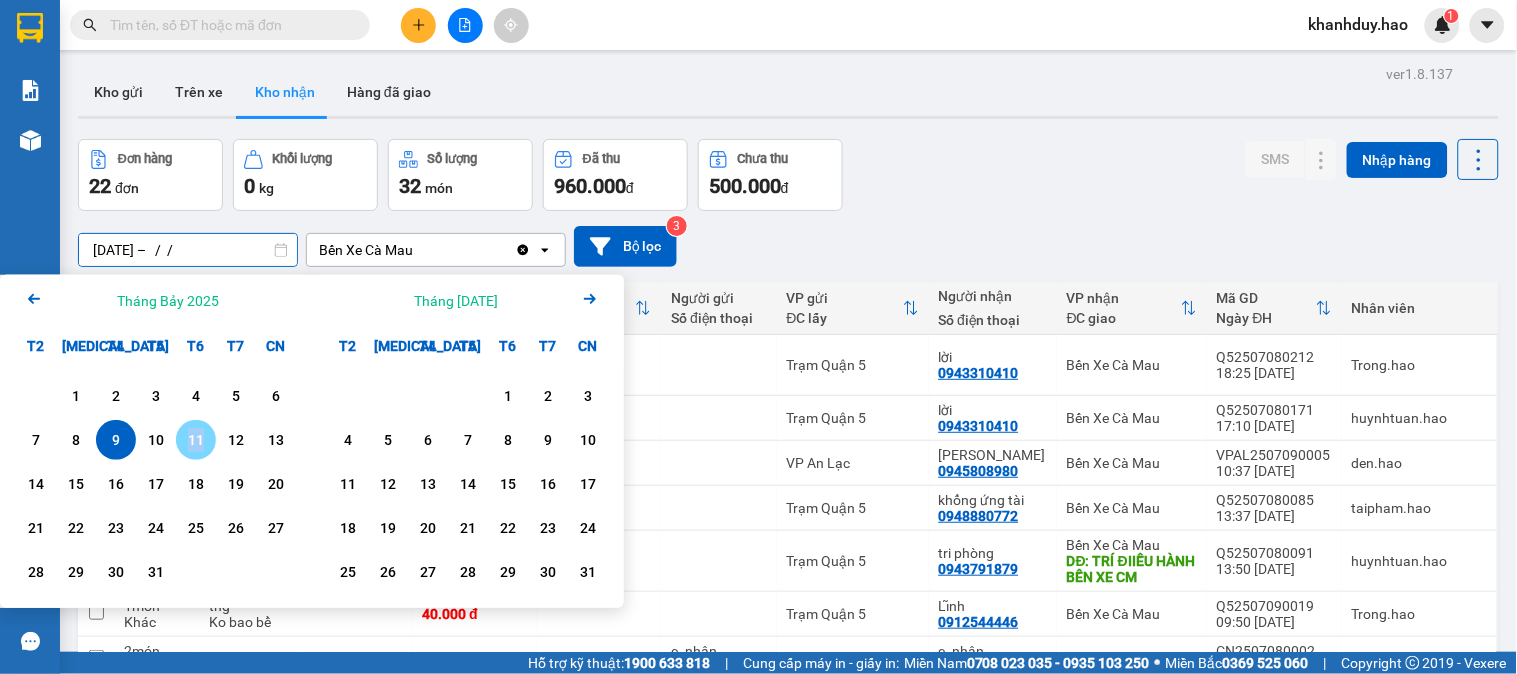 click on "11" at bounding box center (196, 440) 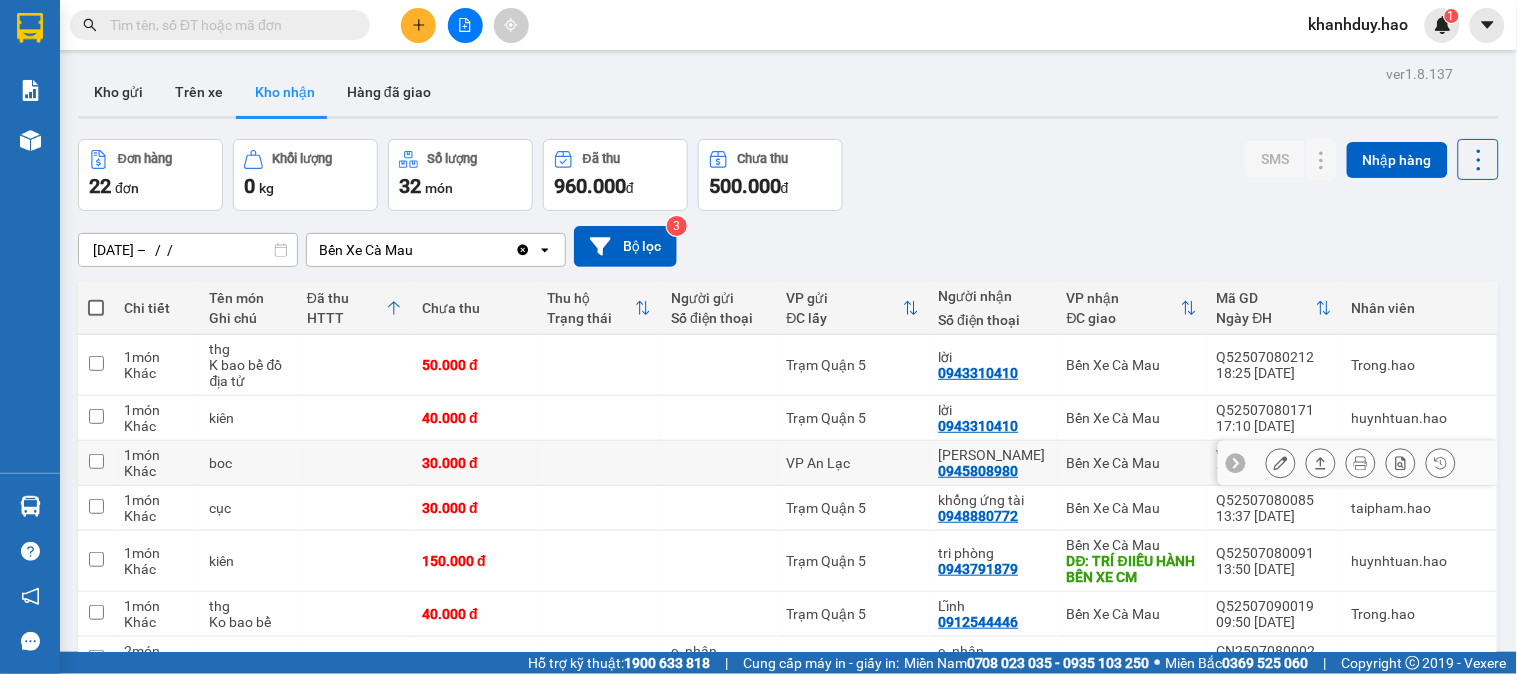 type on "[DATE] – [DATE]" 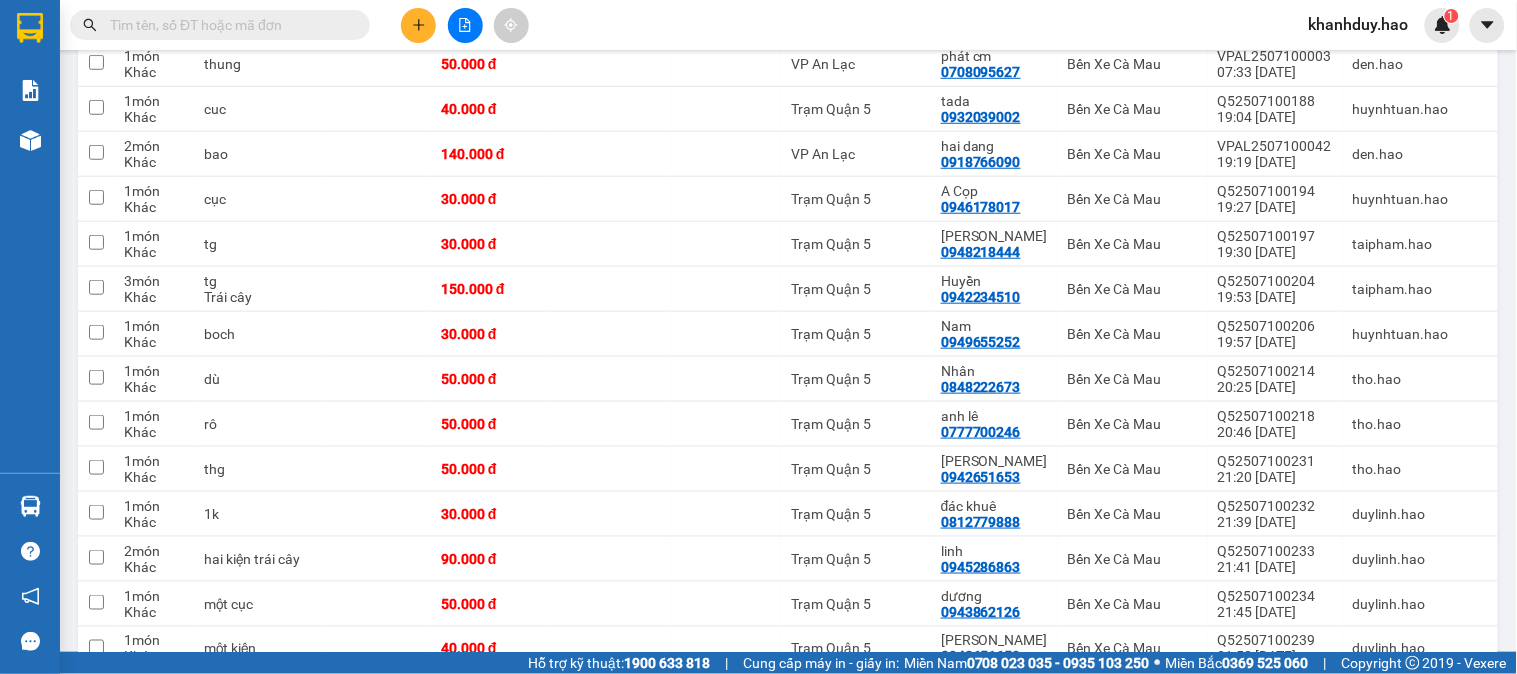 scroll, scrollTop: 777, scrollLeft: 0, axis: vertical 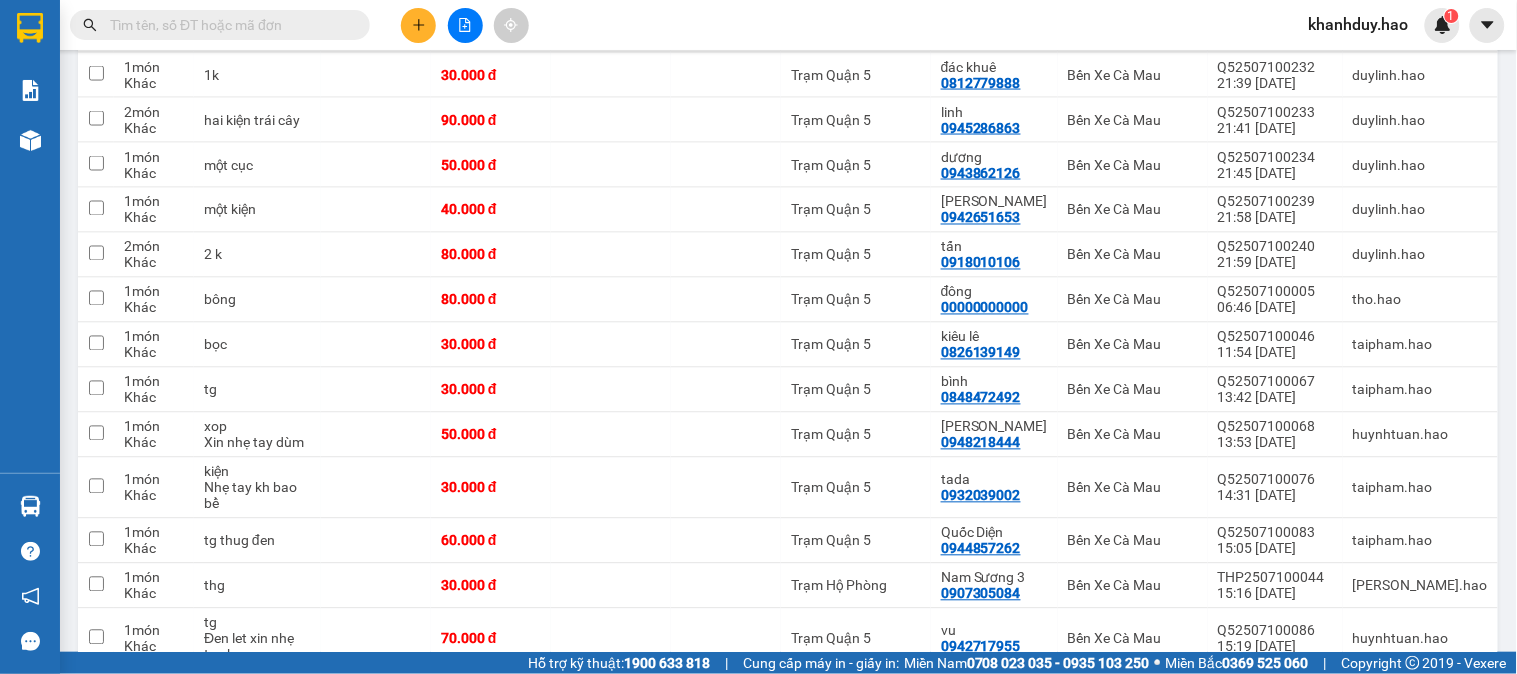 click 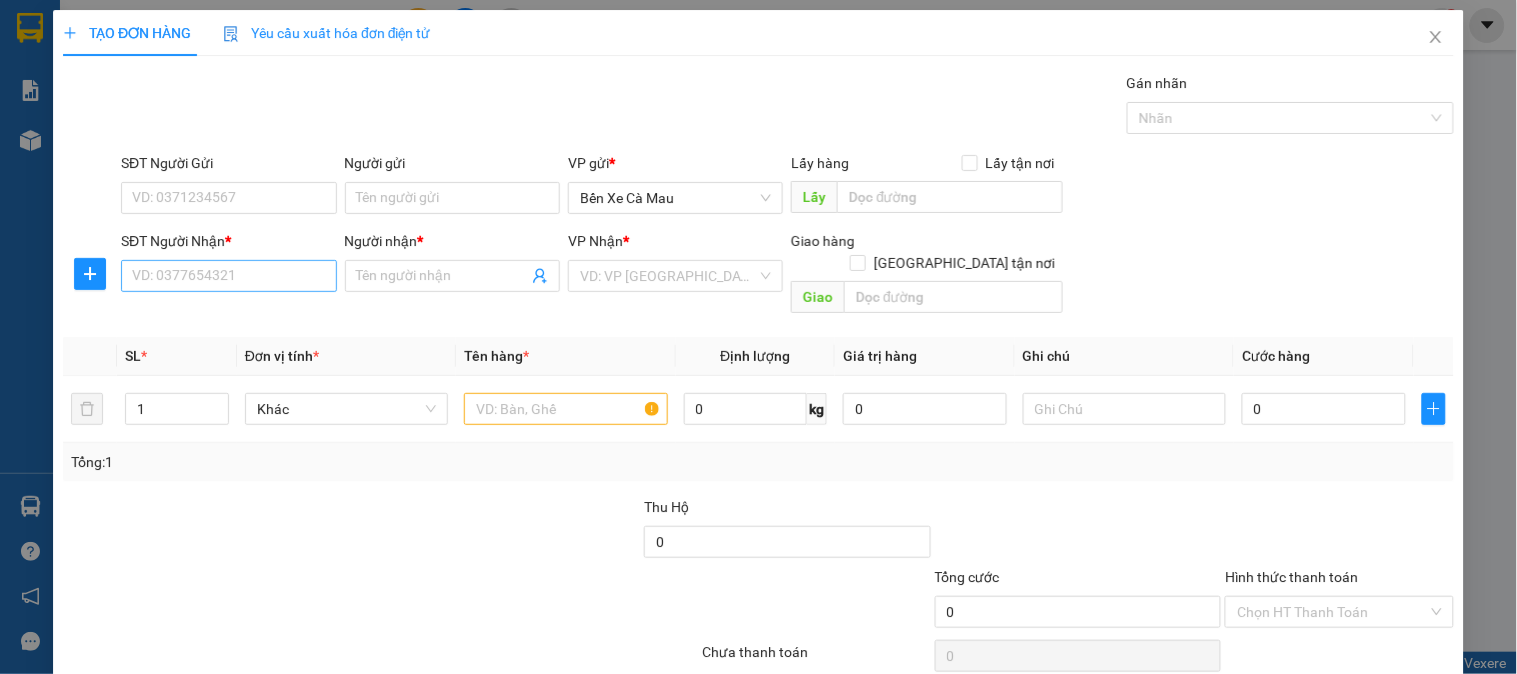 scroll, scrollTop: 0, scrollLeft: 0, axis: both 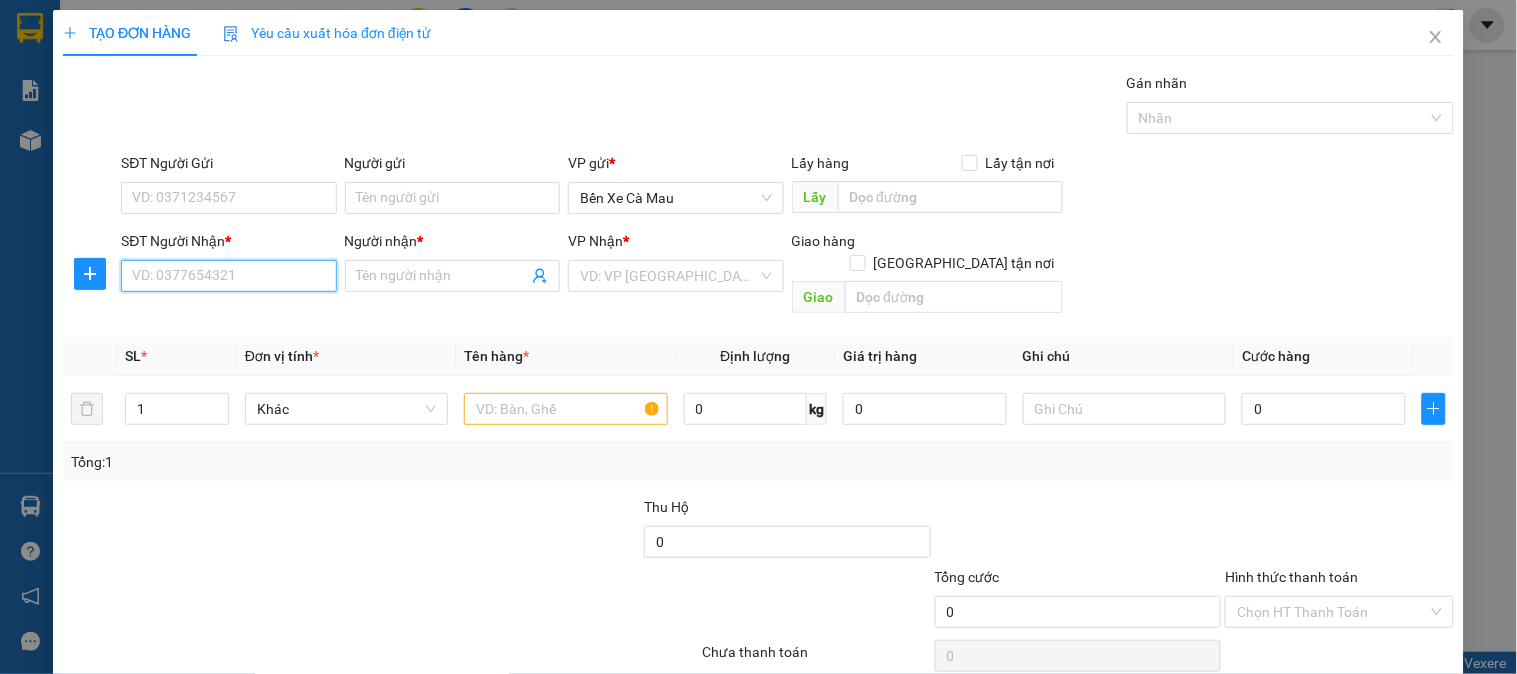 click on "SĐT Người Nhận  *" at bounding box center (228, 276) 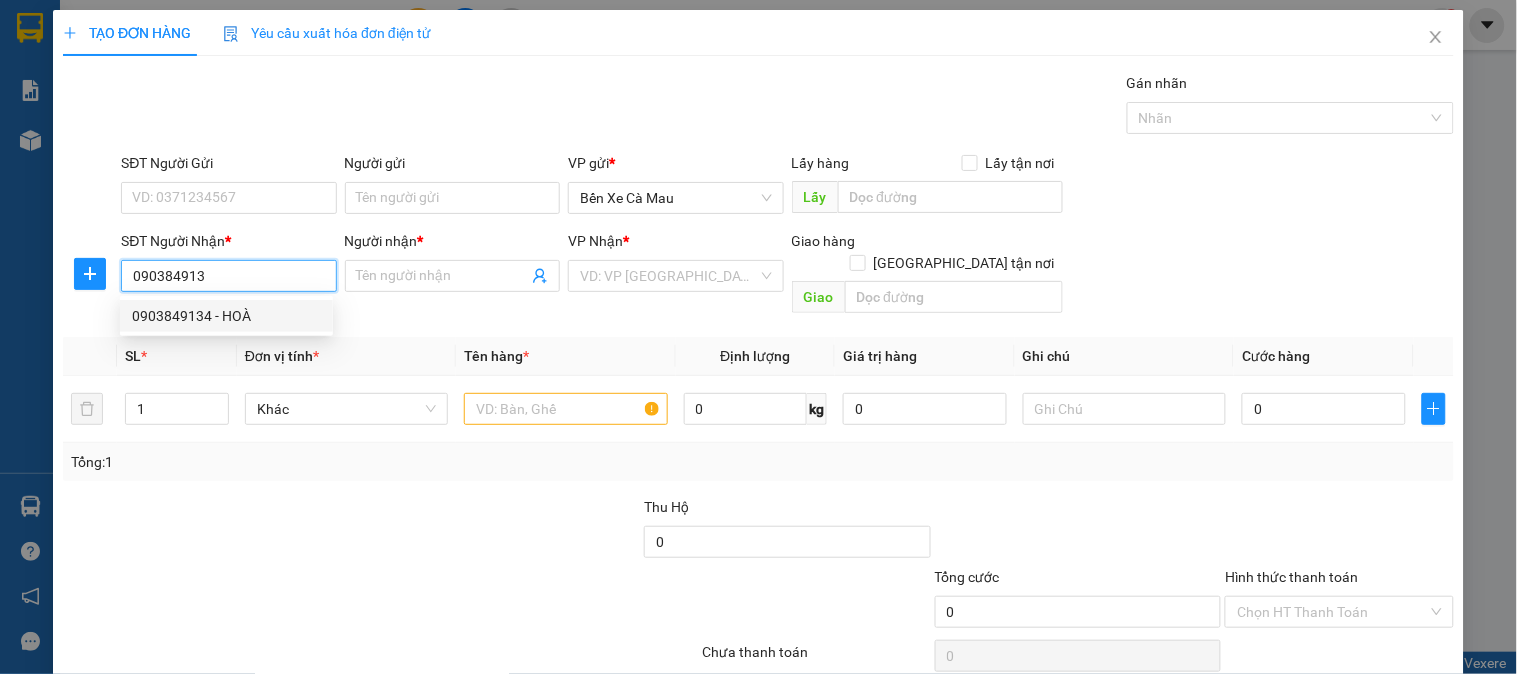 click on "0903849134 - HOÀ" at bounding box center [226, 316] 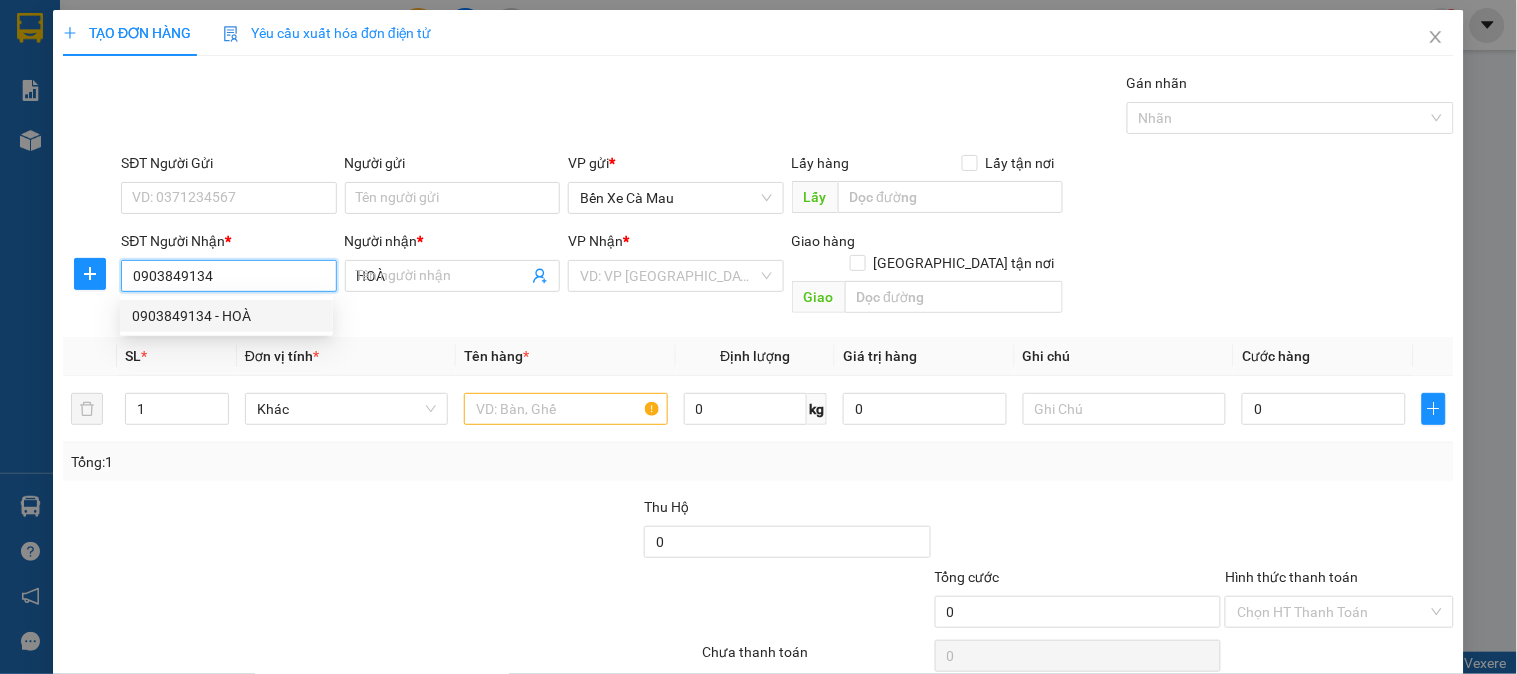 type on "30.000" 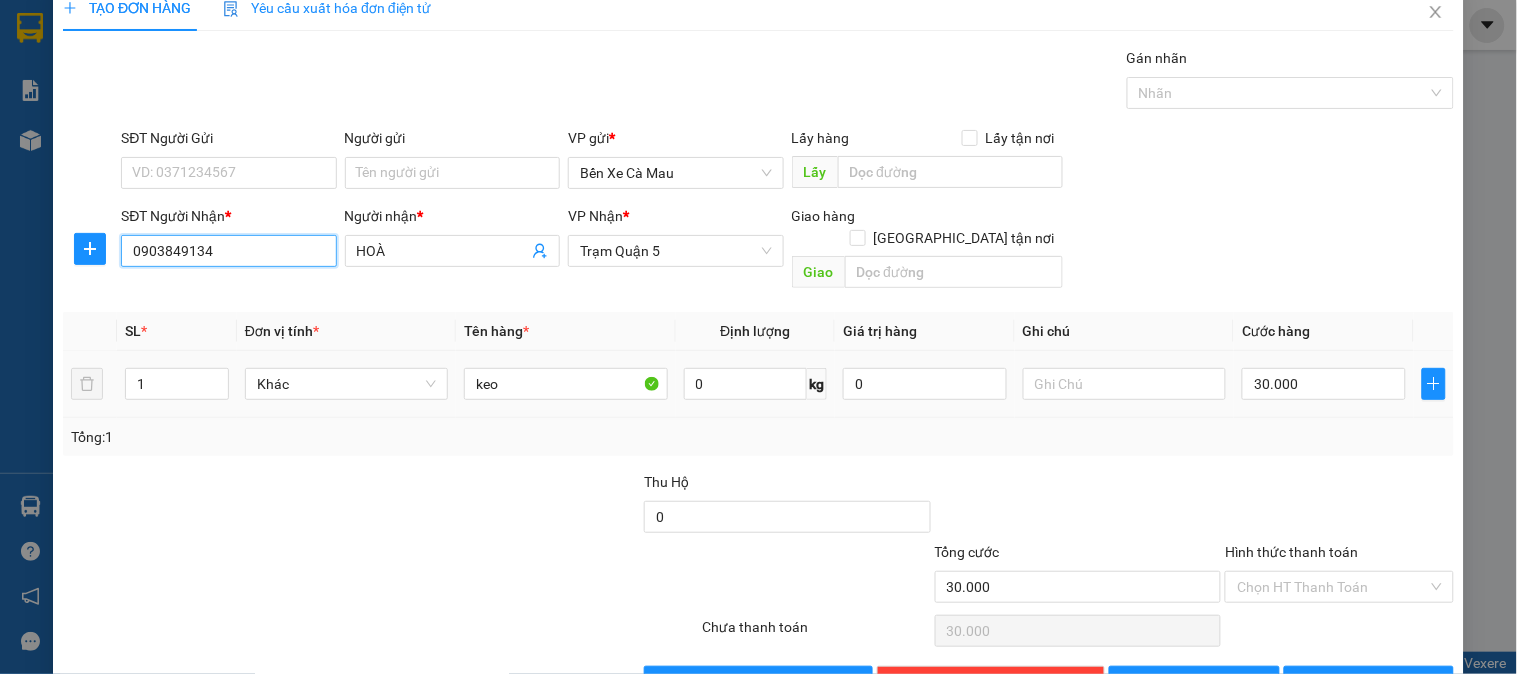 scroll, scrollTop: 65, scrollLeft: 0, axis: vertical 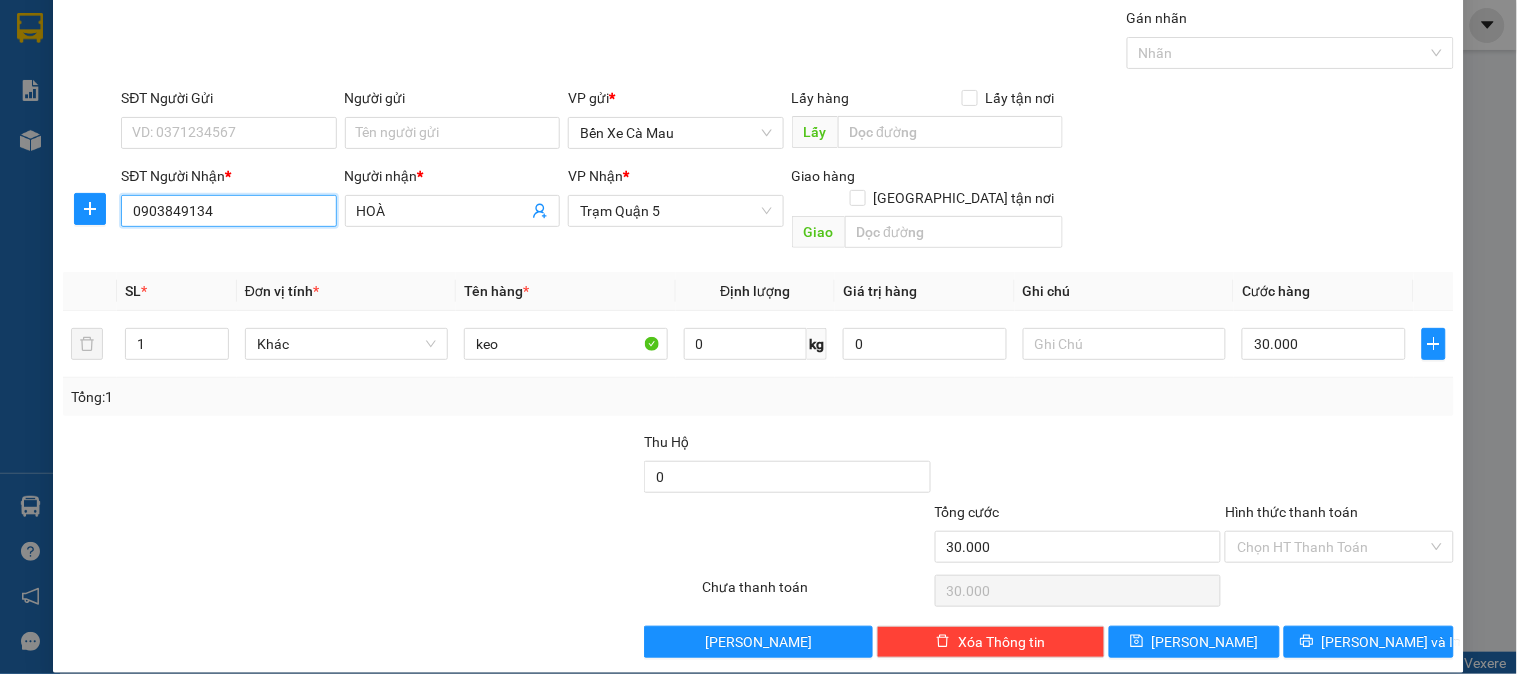 type on "0903849134" 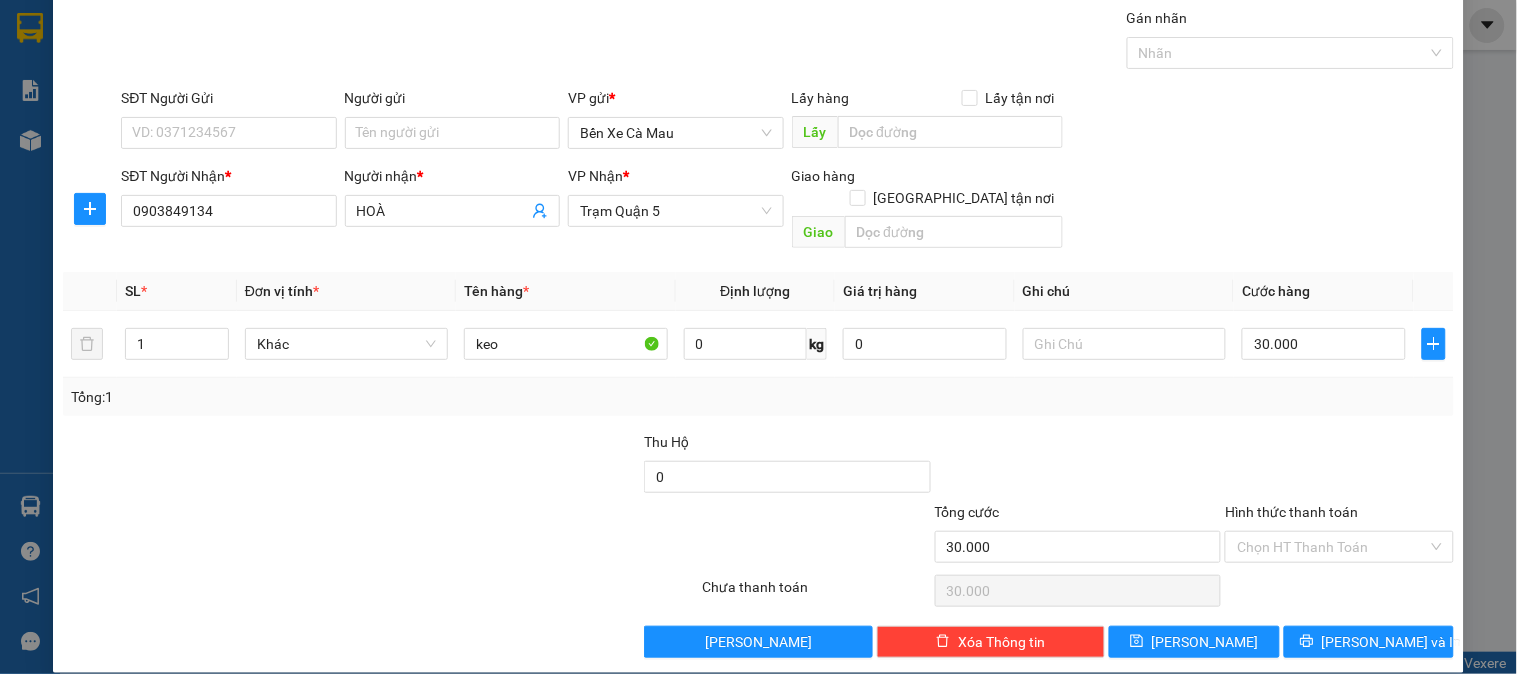 click on "TẠO ĐƠN HÀNG Yêu cầu xuất hóa đơn điện tử Transit Pickup Surcharge Ids Transit Deliver Surcharge Ids Transit Deliver Surcharge Transit Deliver Surcharge Gán nhãn   Nhãn SĐT Người Gửi VD: 0371234567 Người gửi Tên người gửi VP gửi  * Bến Xe Cà Mau Lấy hàng Lấy tận nơi Lấy SĐT Người Nhận  * 0903849134 0903849134 Người nhận  * HOÀ VP Nhận  * Trạm Quận 5 Giao hàng Giao tận nơi Giao SL  * Đơn vị tính  * Tên hàng  * Định lượng Giá trị hàng Ghi chú Cước hàng                   1 Khác keo 0 kg 0 30.000 Tổng:  1 Thu Hộ 0 Tổng cước 30.000 Hình thức thanh toán Chọn HT Thanh Toán Số tiền thu trước 0 Chưa thanh toán 30.000 Chọn HT Thanh Toán Lưu nháp Xóa Thông tin [PERSON_NAME] và In" at bounding box center (758, 337) 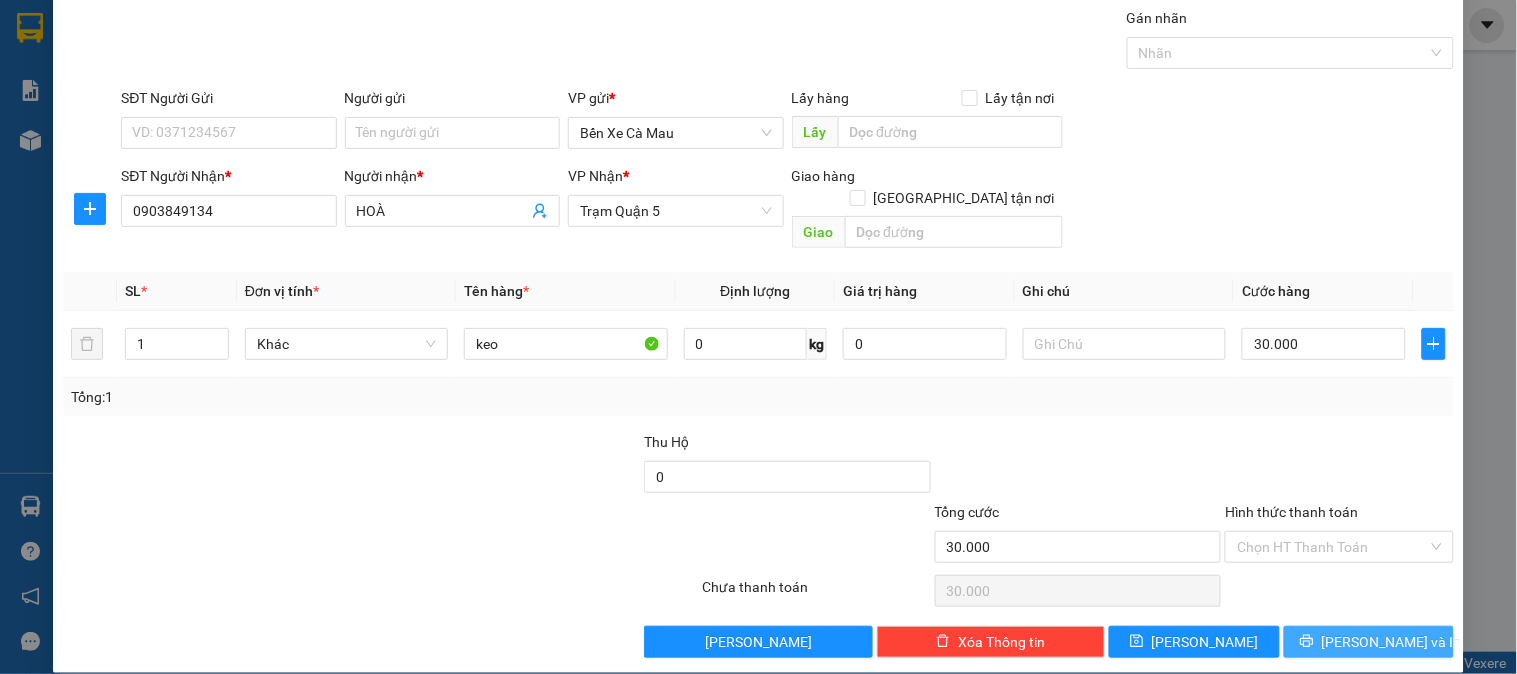 click on "[PERSON_NAME] và In" at bounding box center [1369, 642] 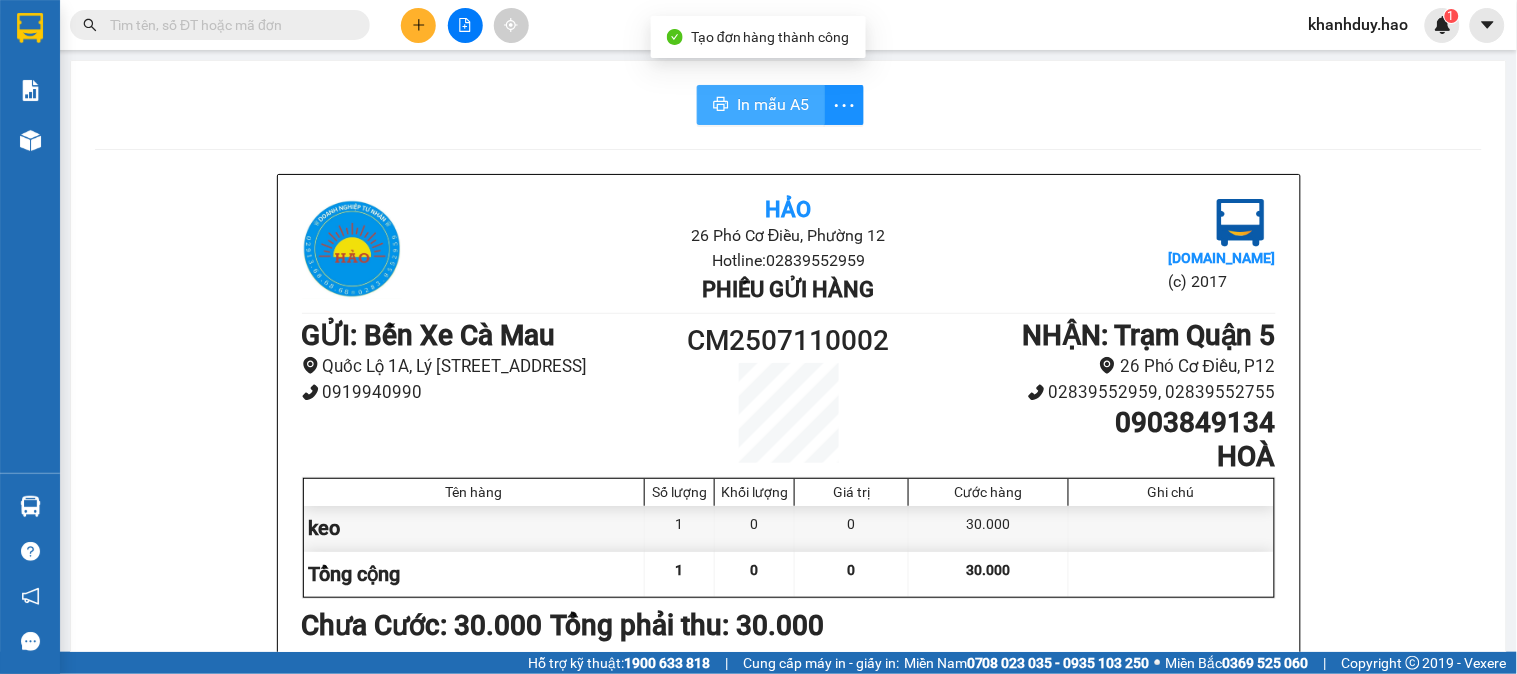 click on "In mẫu A5" at bounding box center (773, 104) 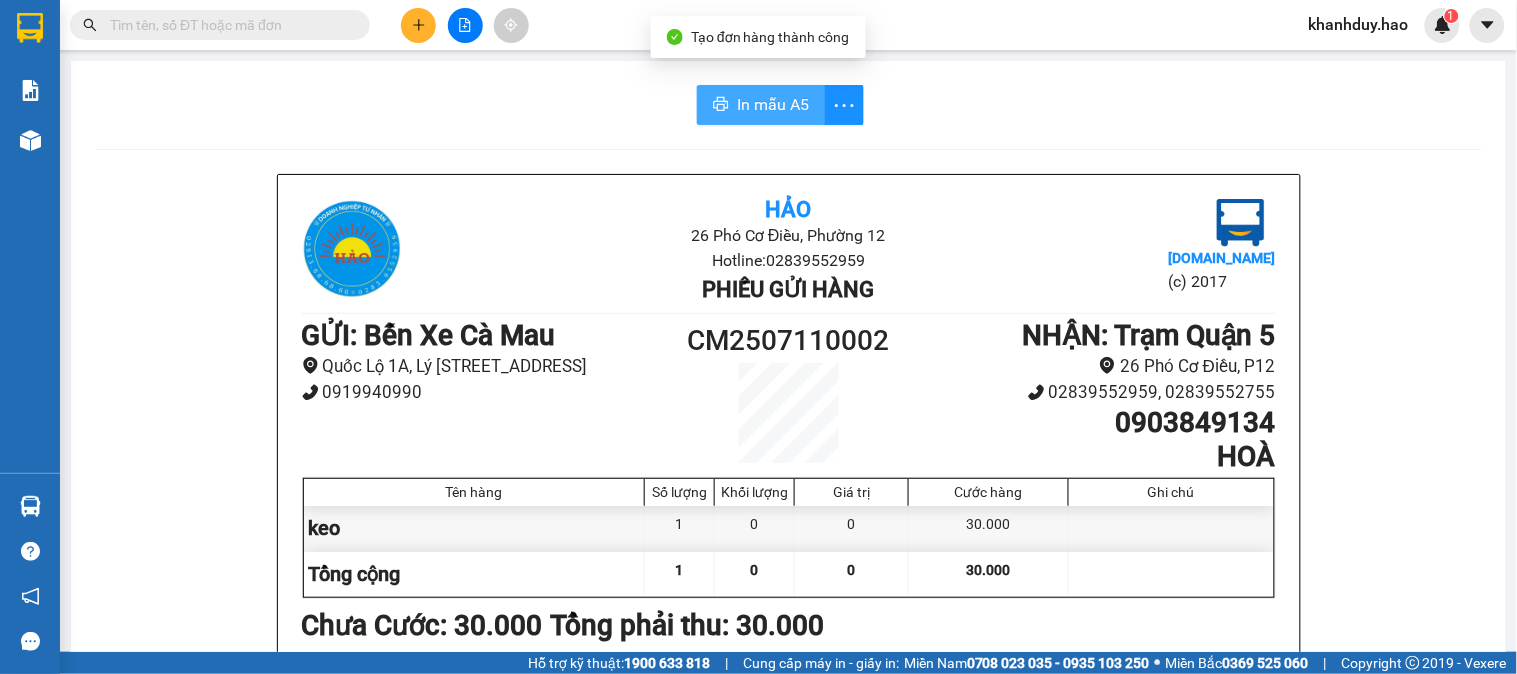 scroll, scrollTop: 0, scrollLeft: 0, axis: both 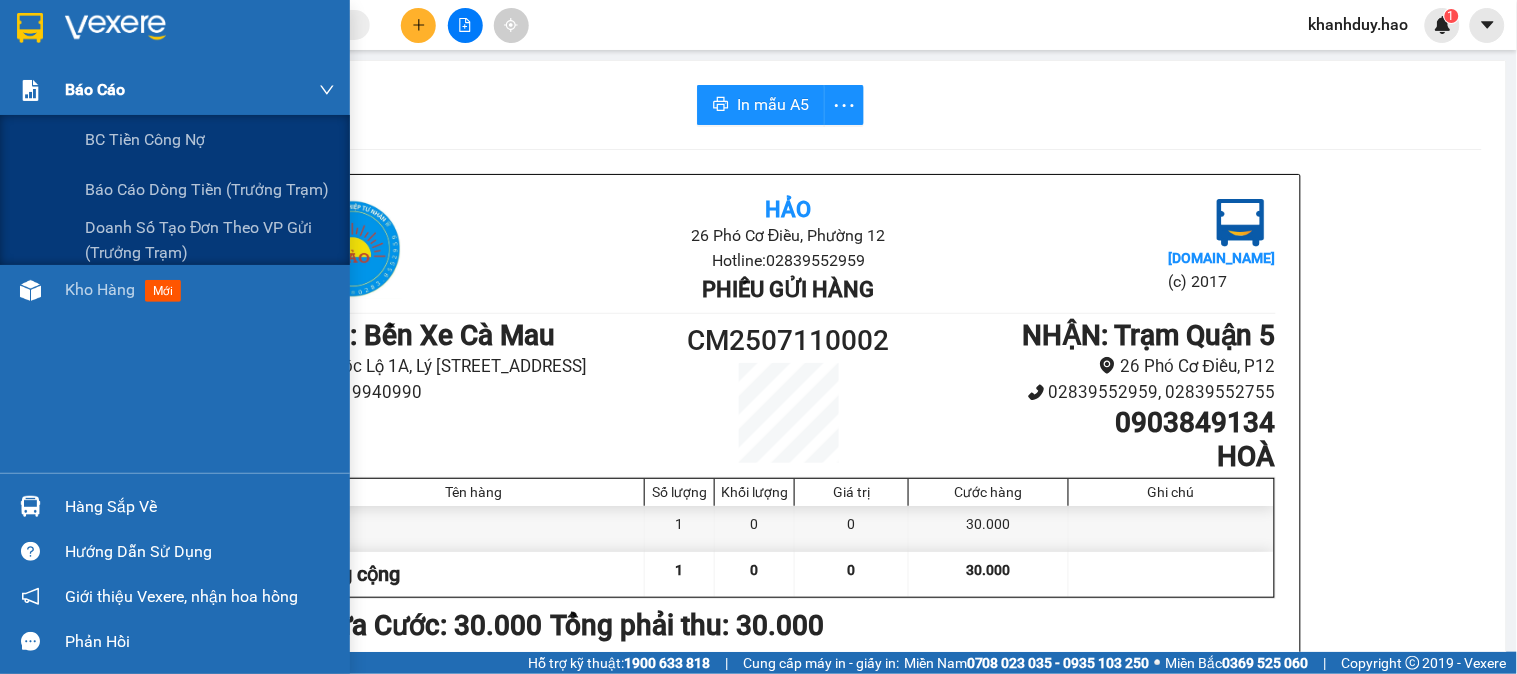 click on "Báo cáo" at bounding box center [175, 90] 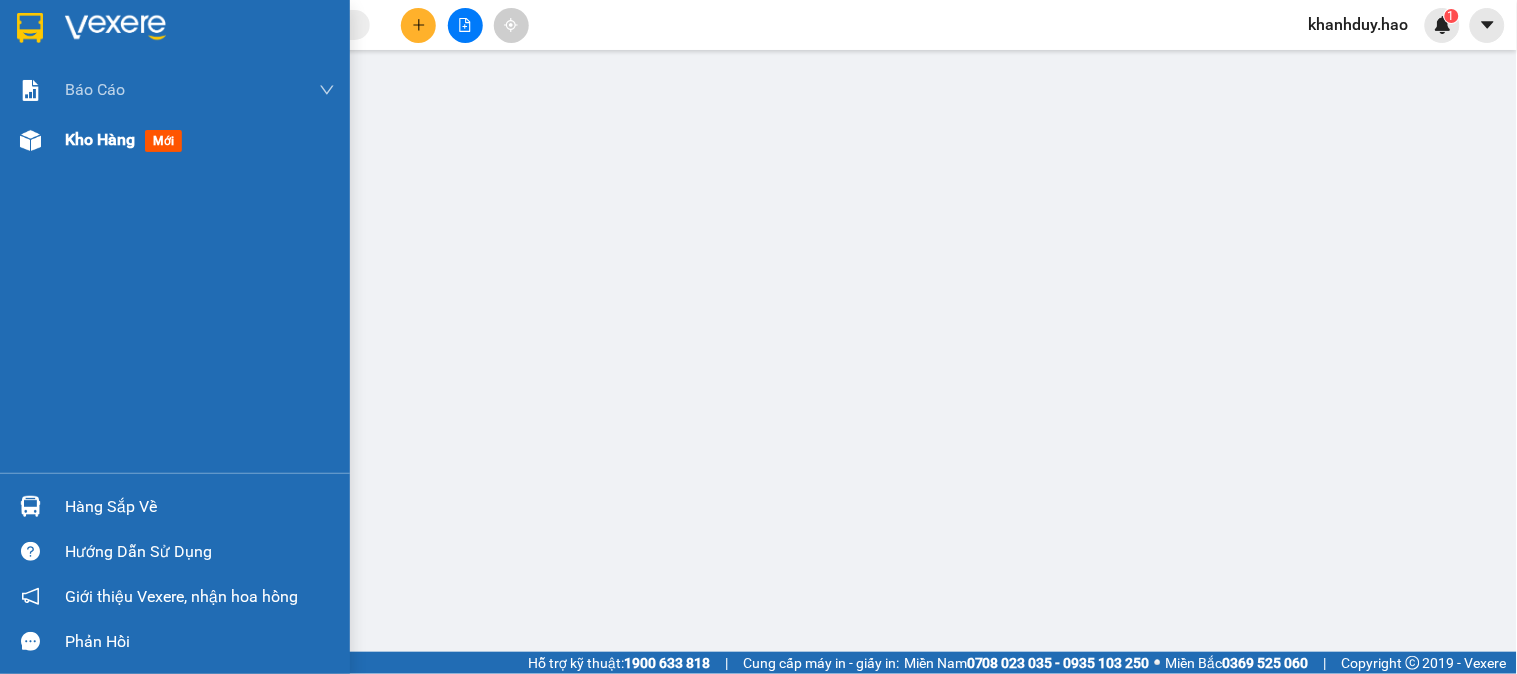 click on "Kho hàng mới" at bounding box center (200, 140) 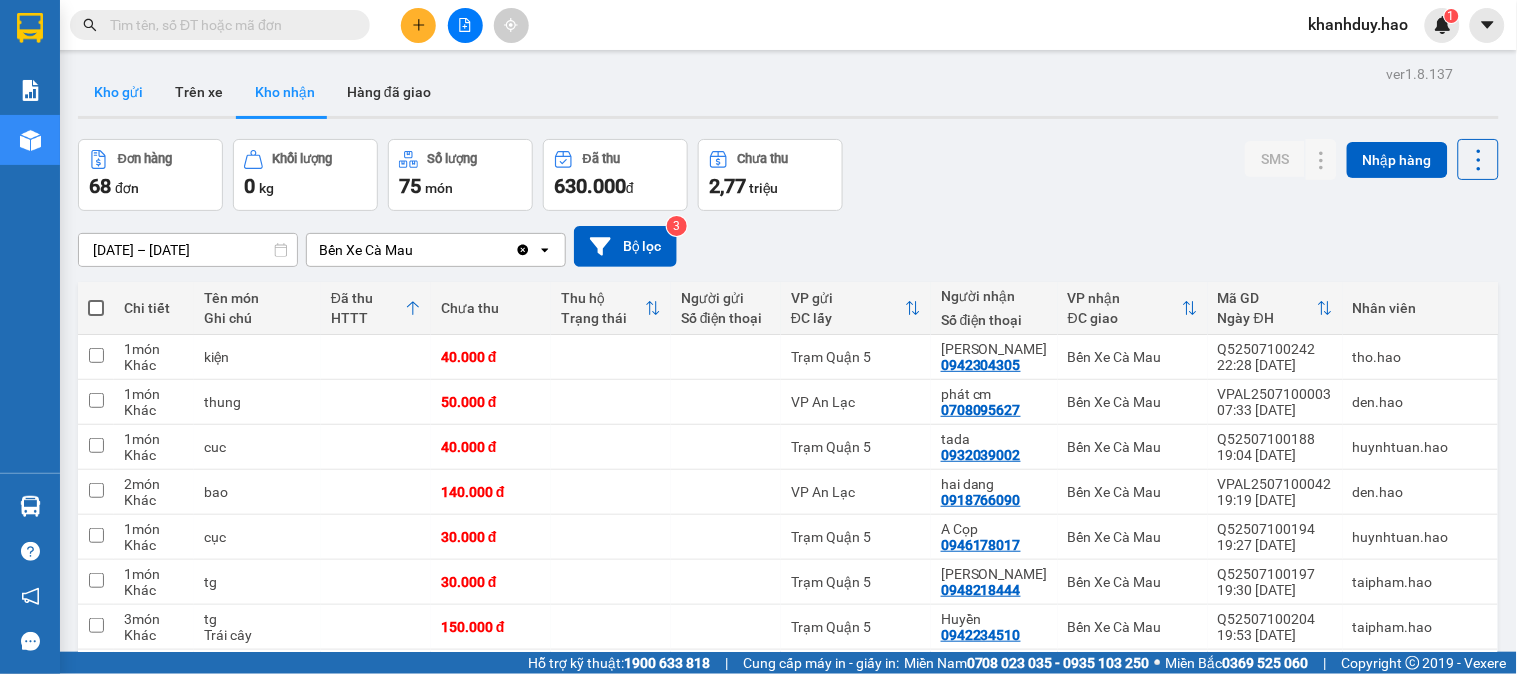click on "Kho gửi" at bounding box center (118, 92) 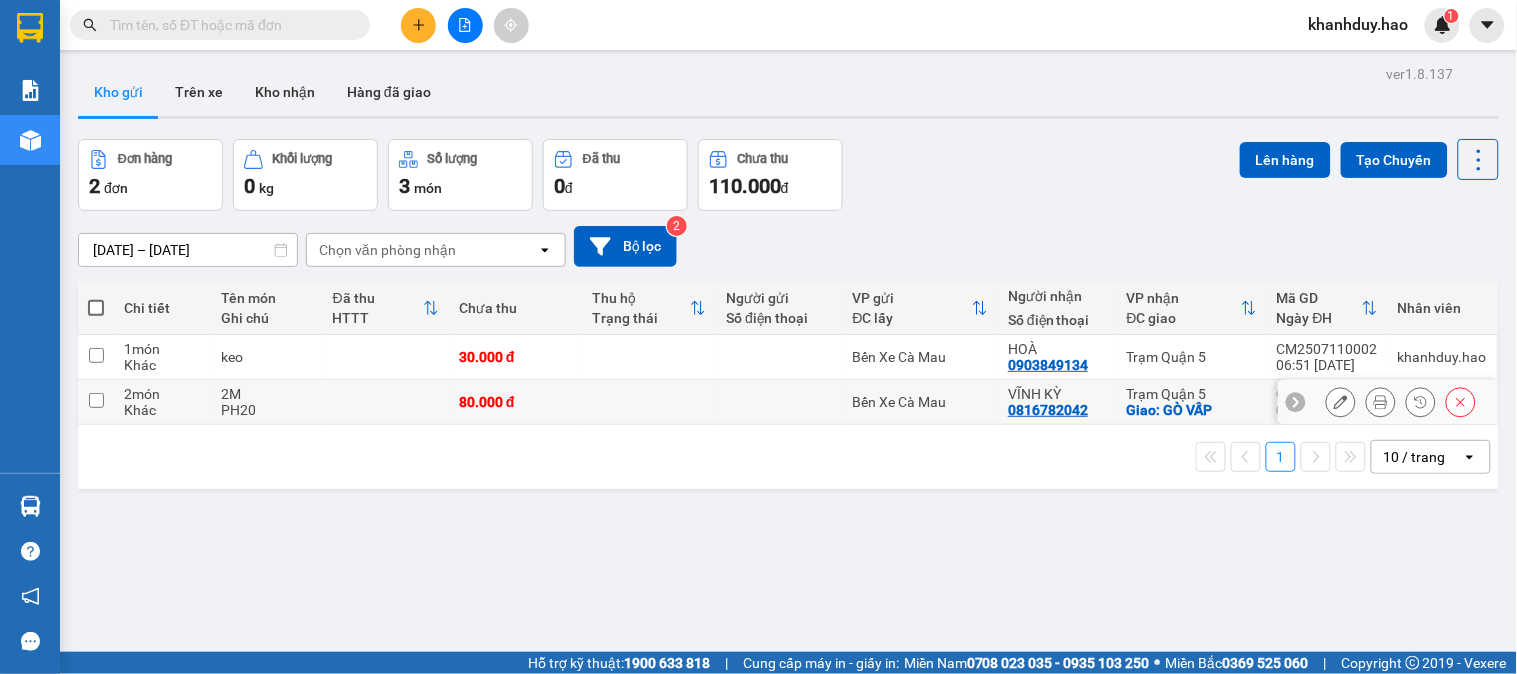 click at bounding box center (1401, 402) 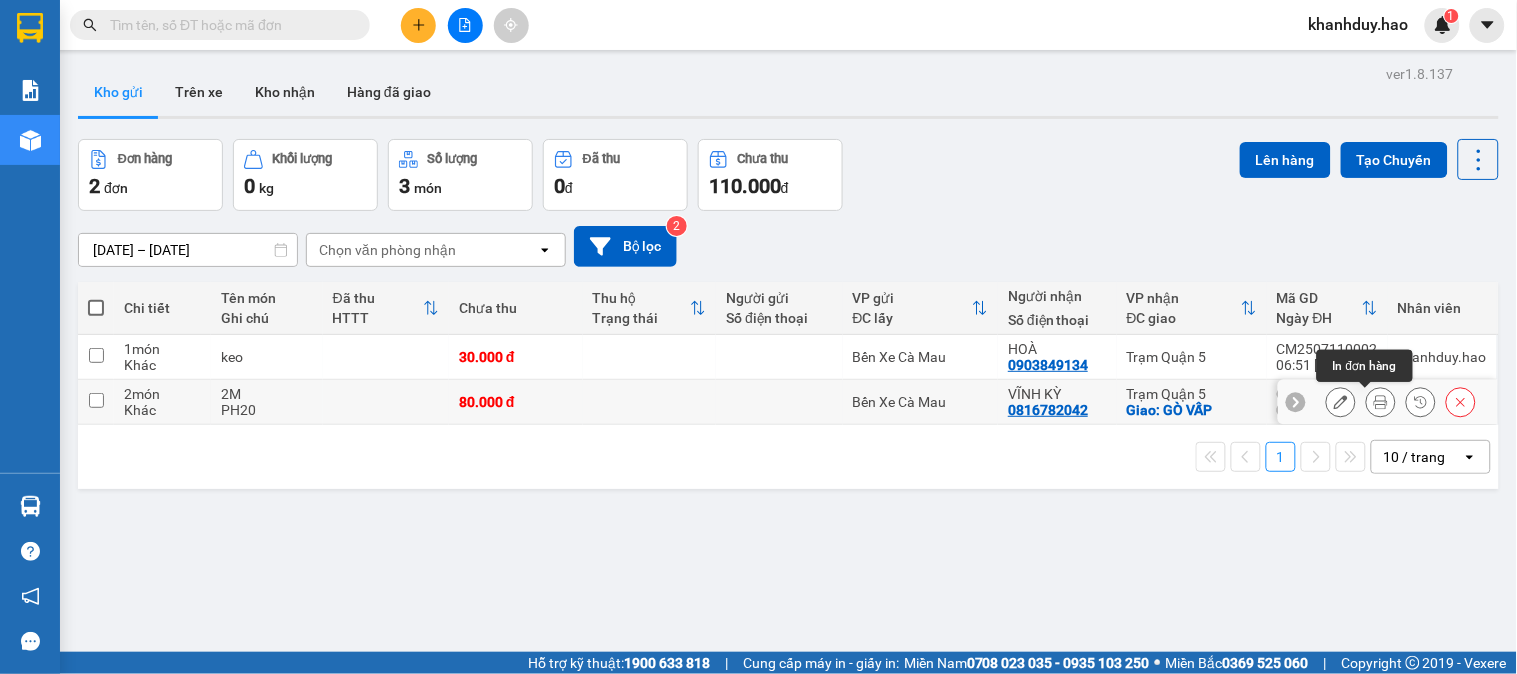 click 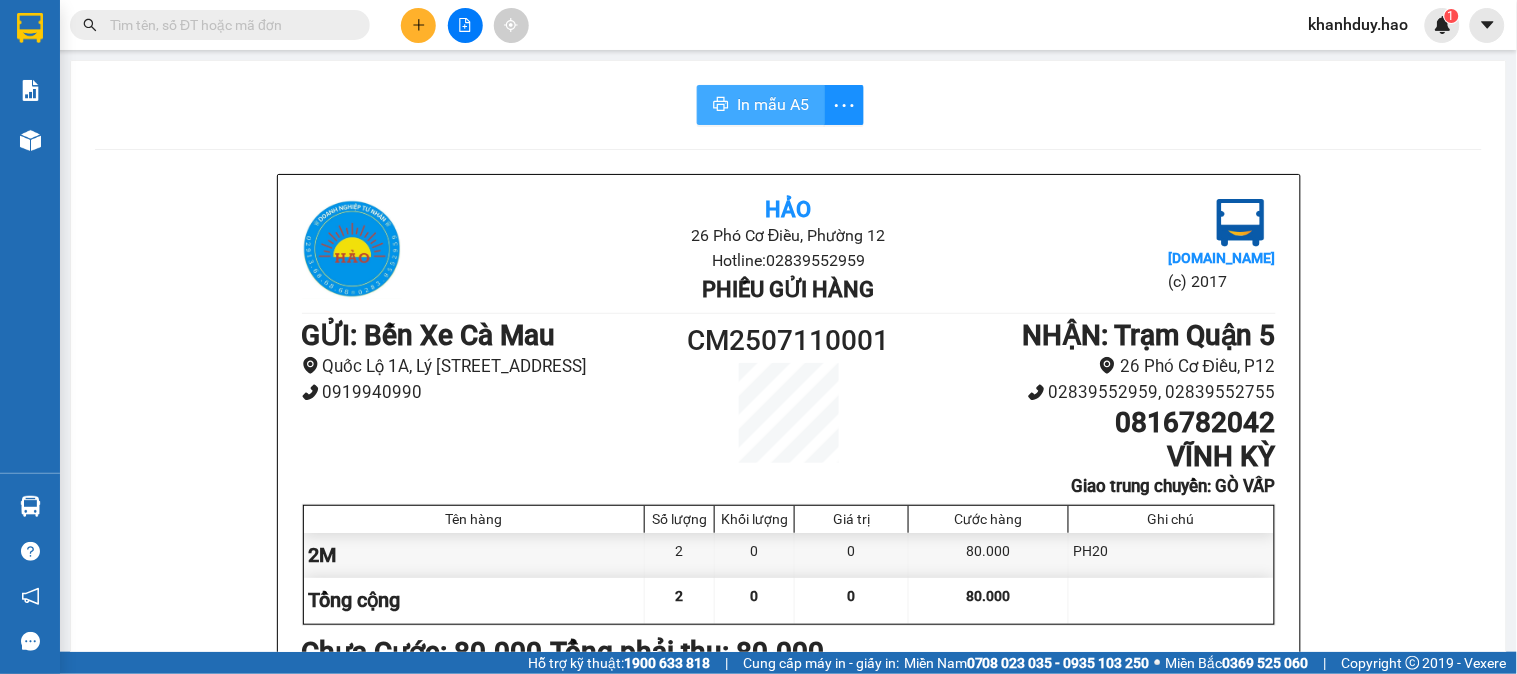 click on "In mẫu A5" at bounding box center (773, 104) 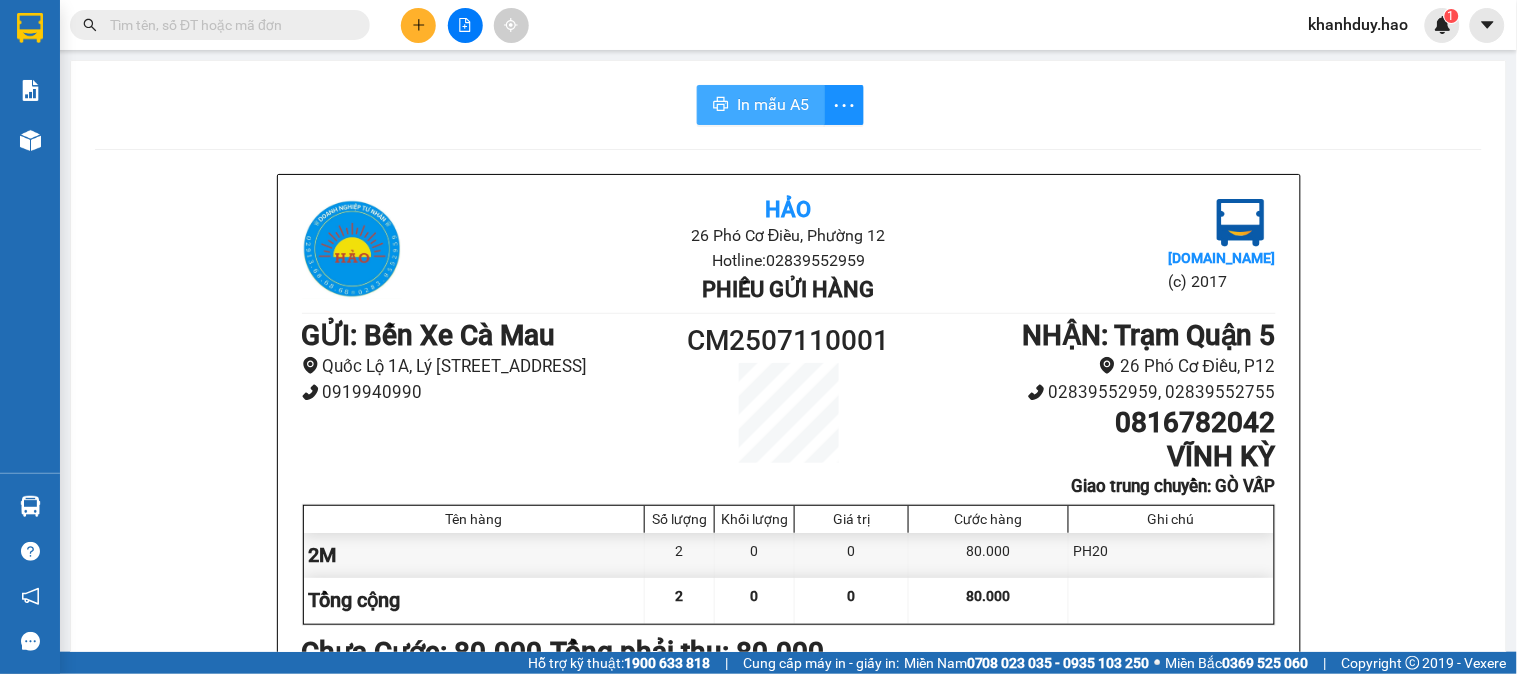 scroll, scrollTop: 0, scrollLeft: 0, axis: both 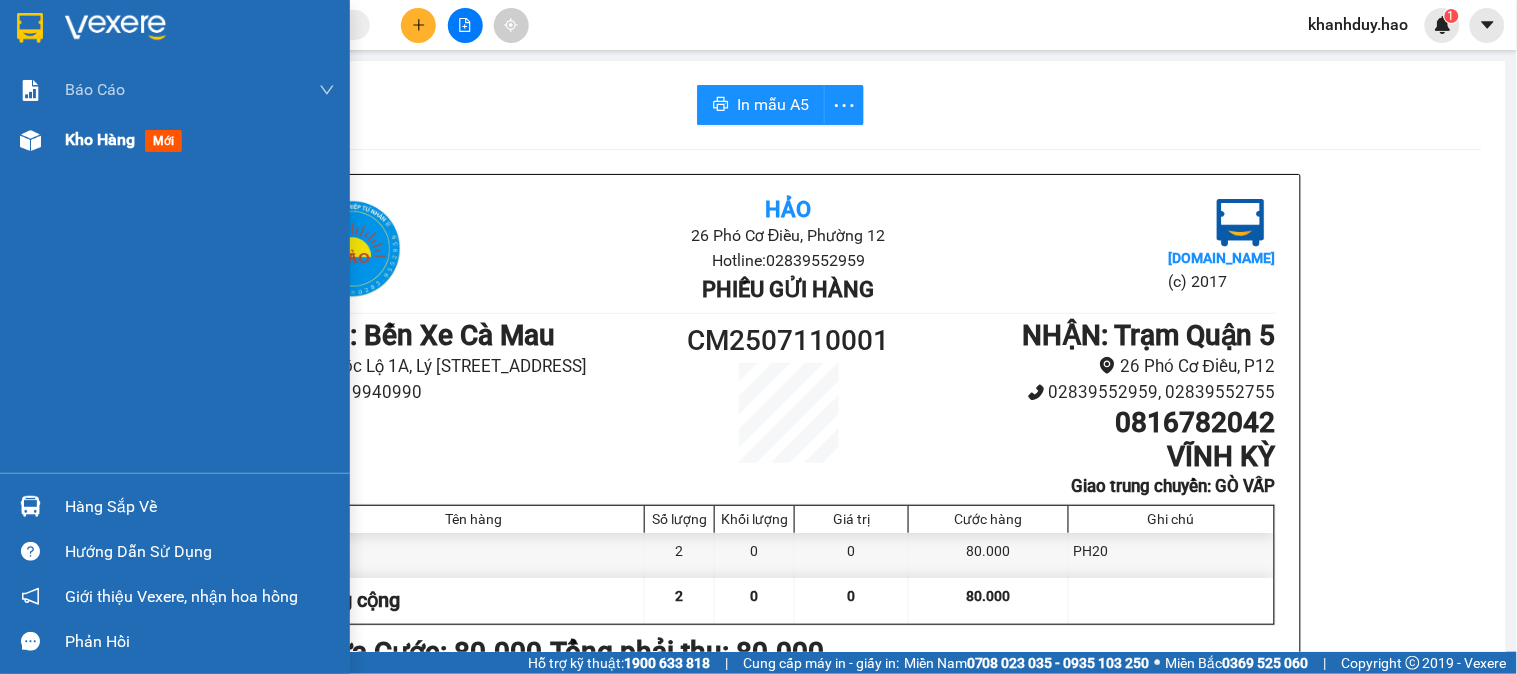 click at bounding box center (30, 140) 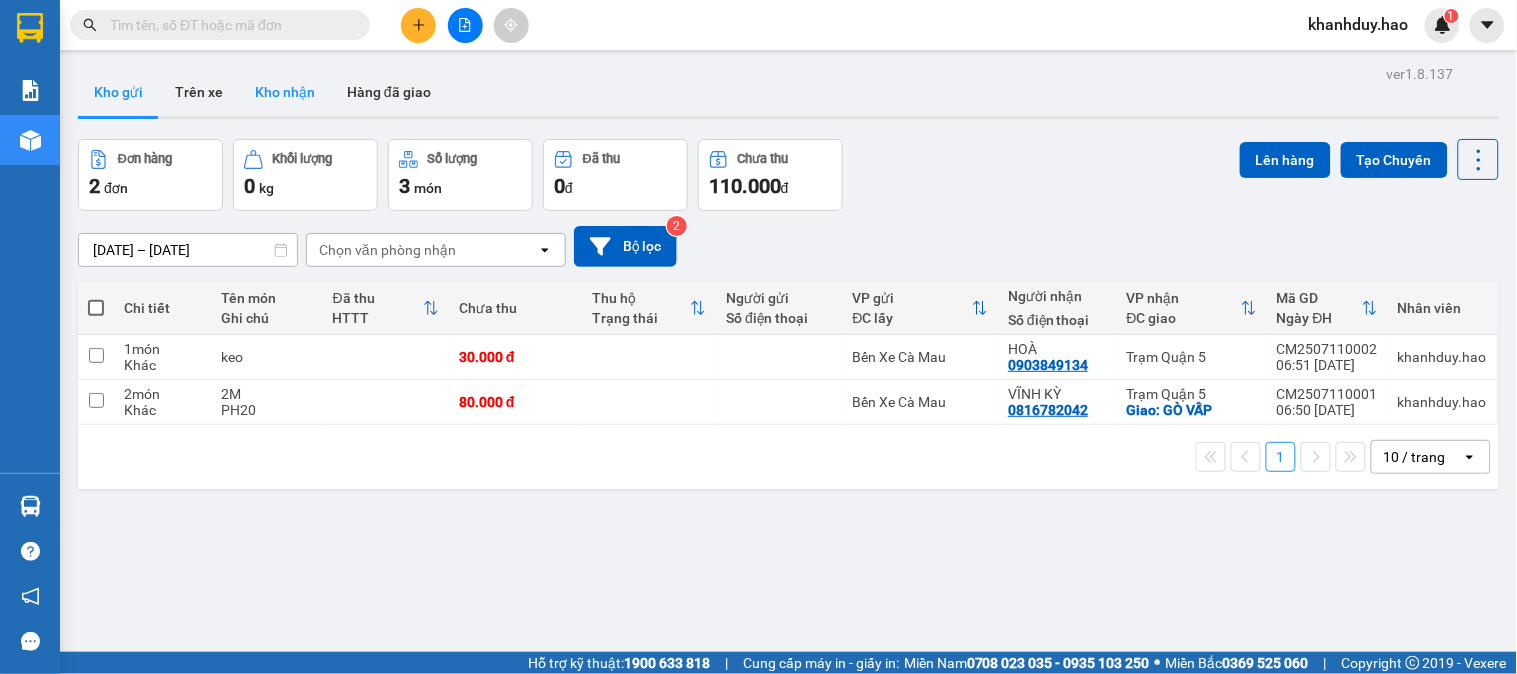 click on "Kho nhận" at bounding box center (285, 92) 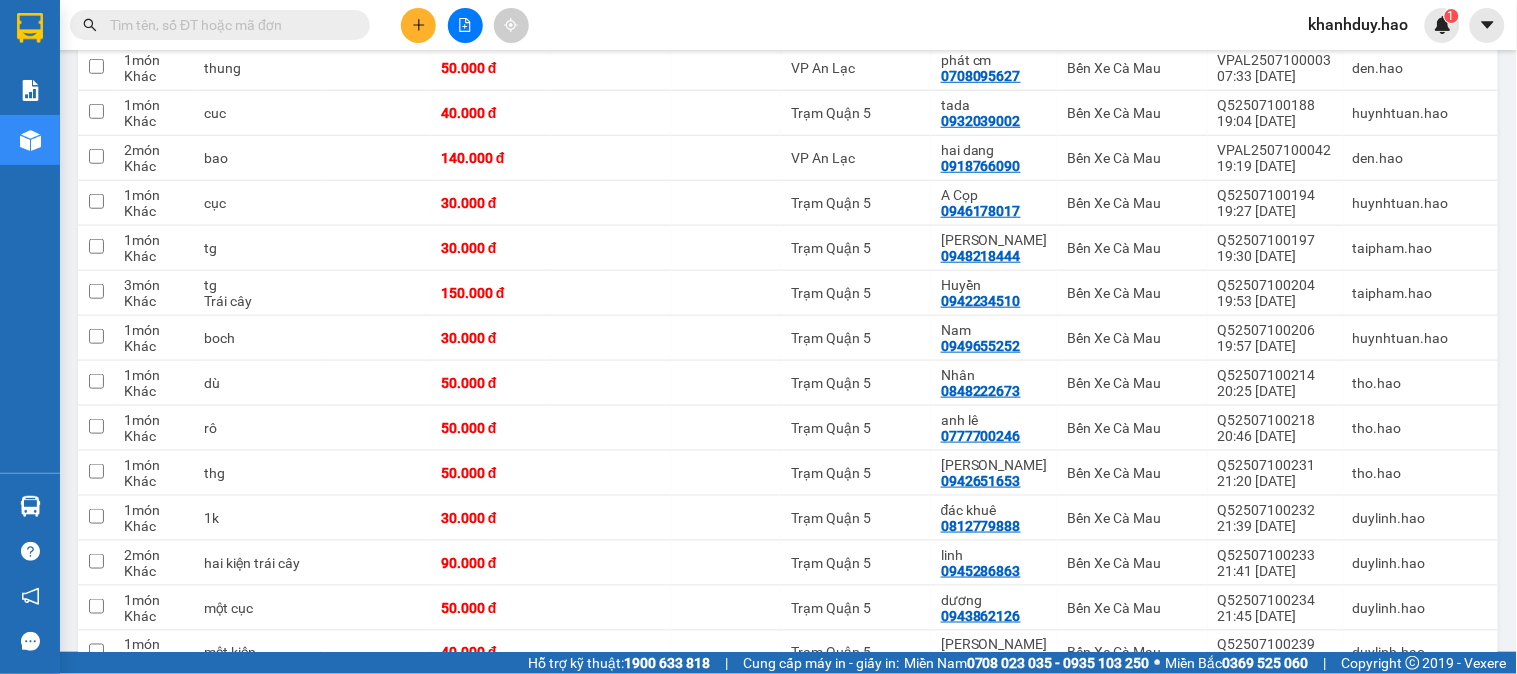scroll, scrollTop: 0, scrollLeft: 0, axis: both 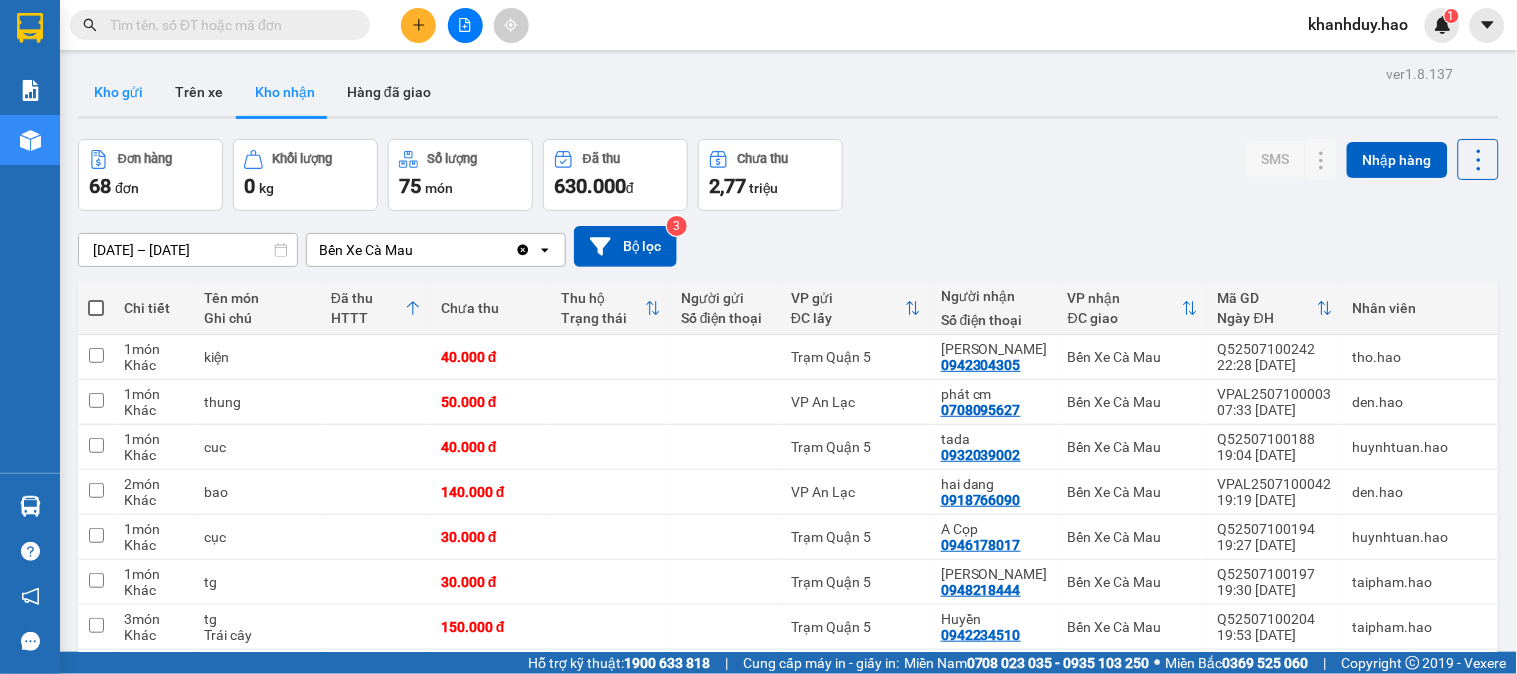 click on "Kho gửi" at bounding box center [118, 92] 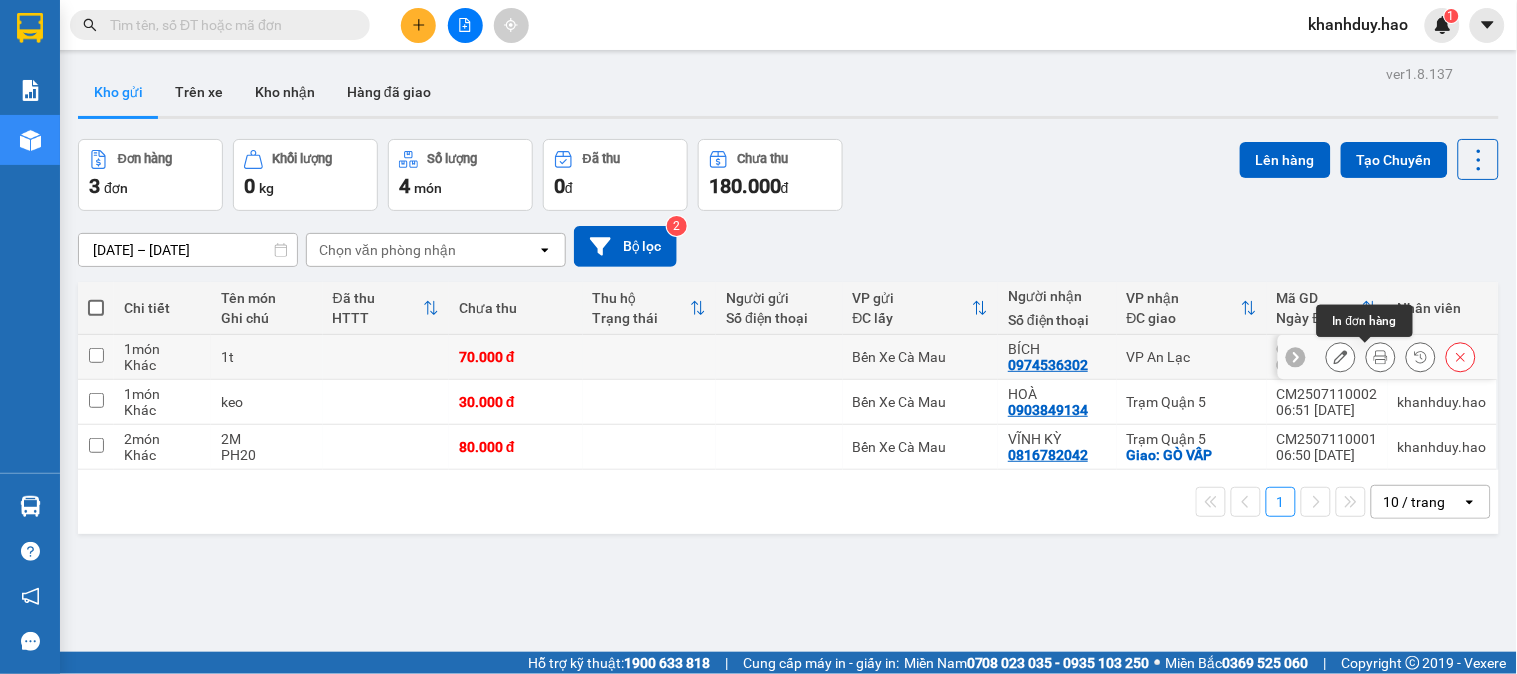 click 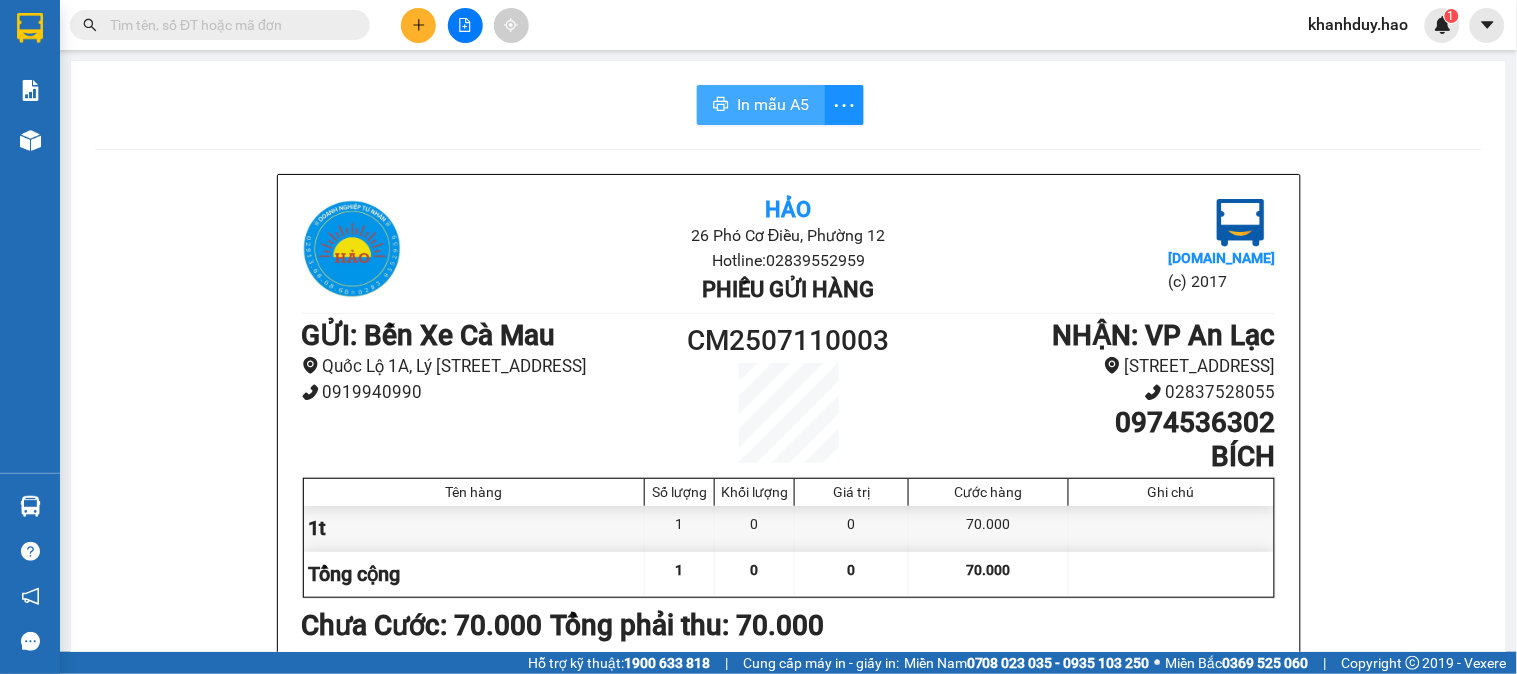 click on "In mẫu A5" at bounding box center (761, 105) 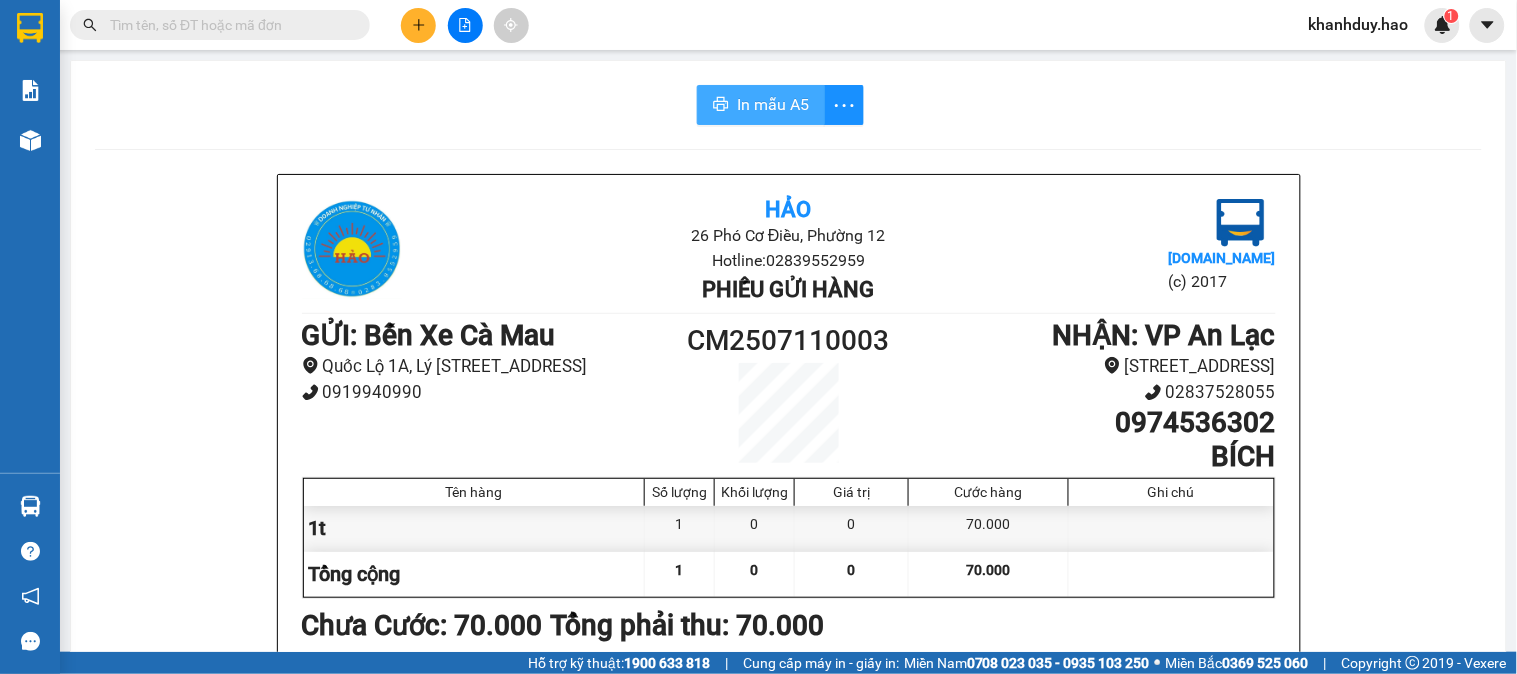 scroll, scrollTop: 0, scrollLeft: 0, axis: both 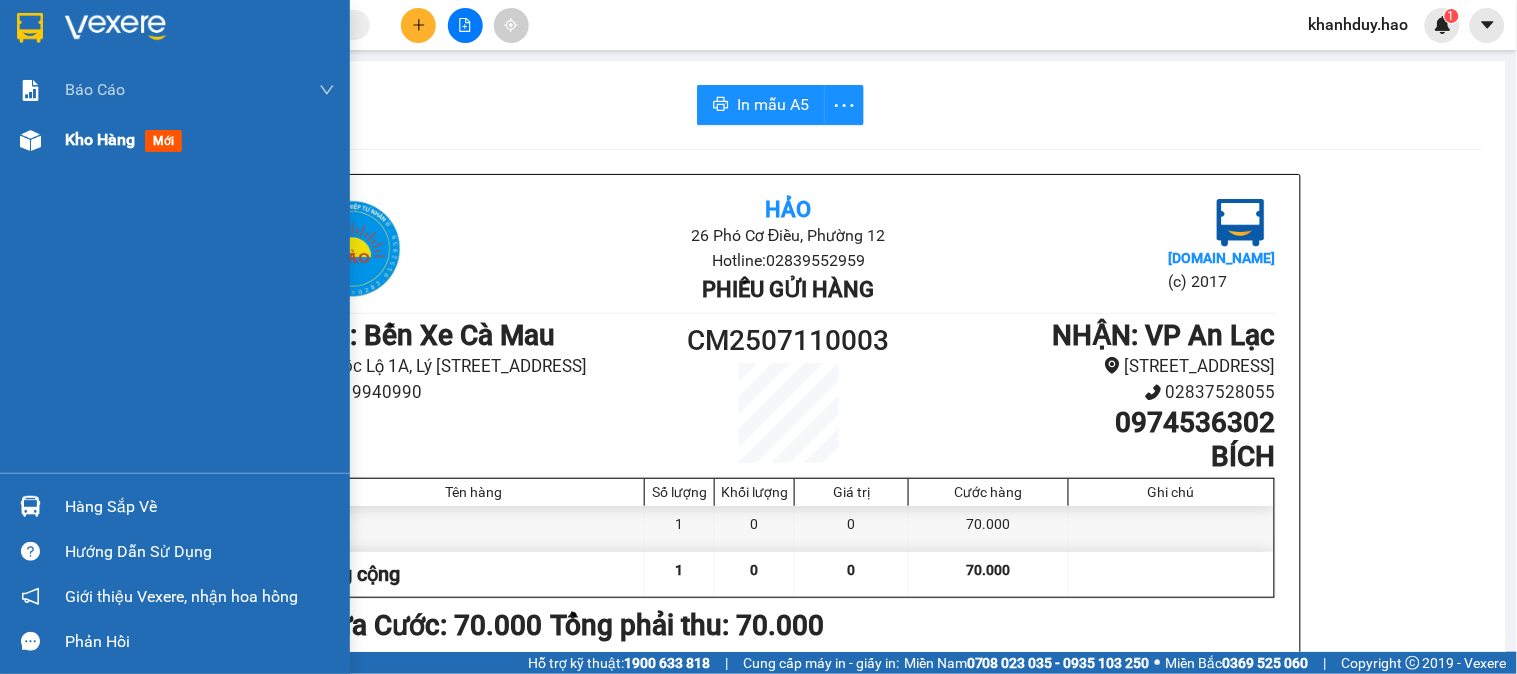 click on "Kho hàng" at bounding box center [100, 139] 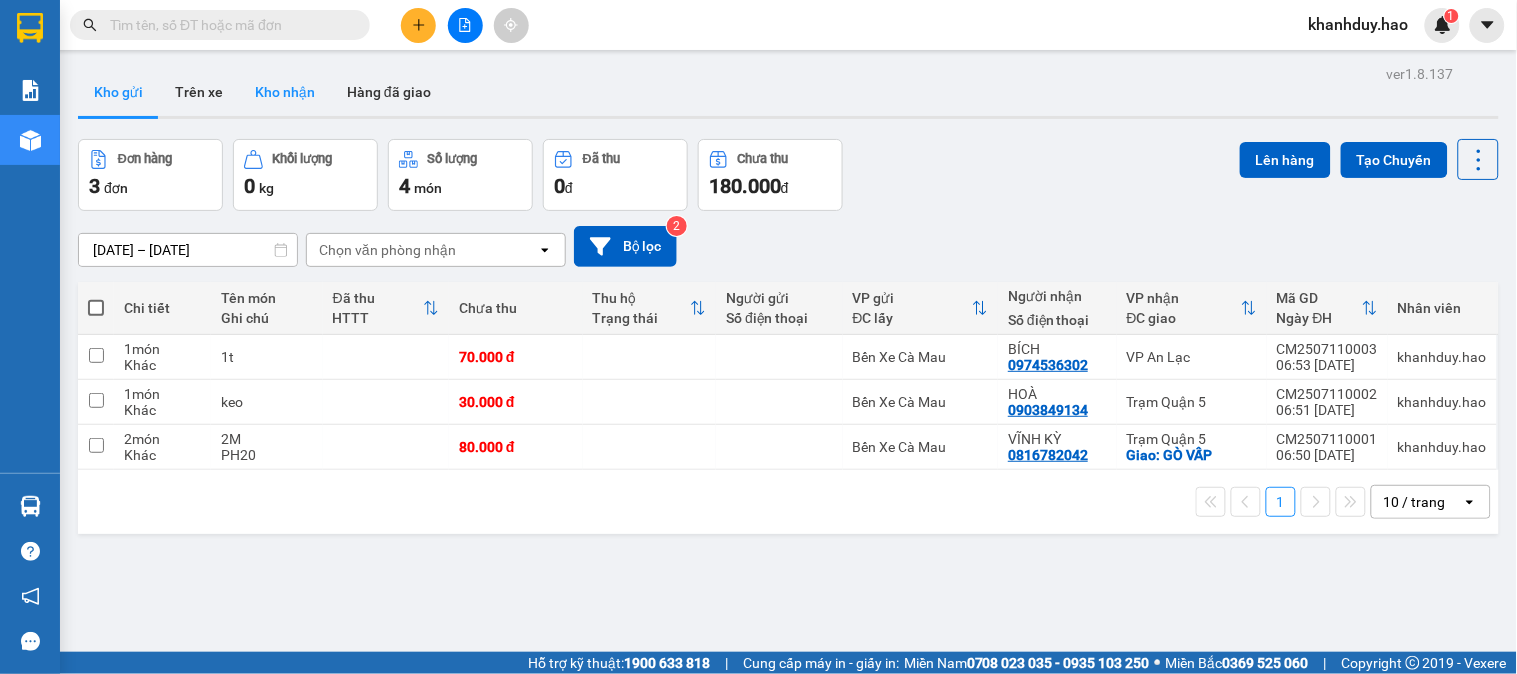 click on "Kho nhận" at bounding box center (285, 92) 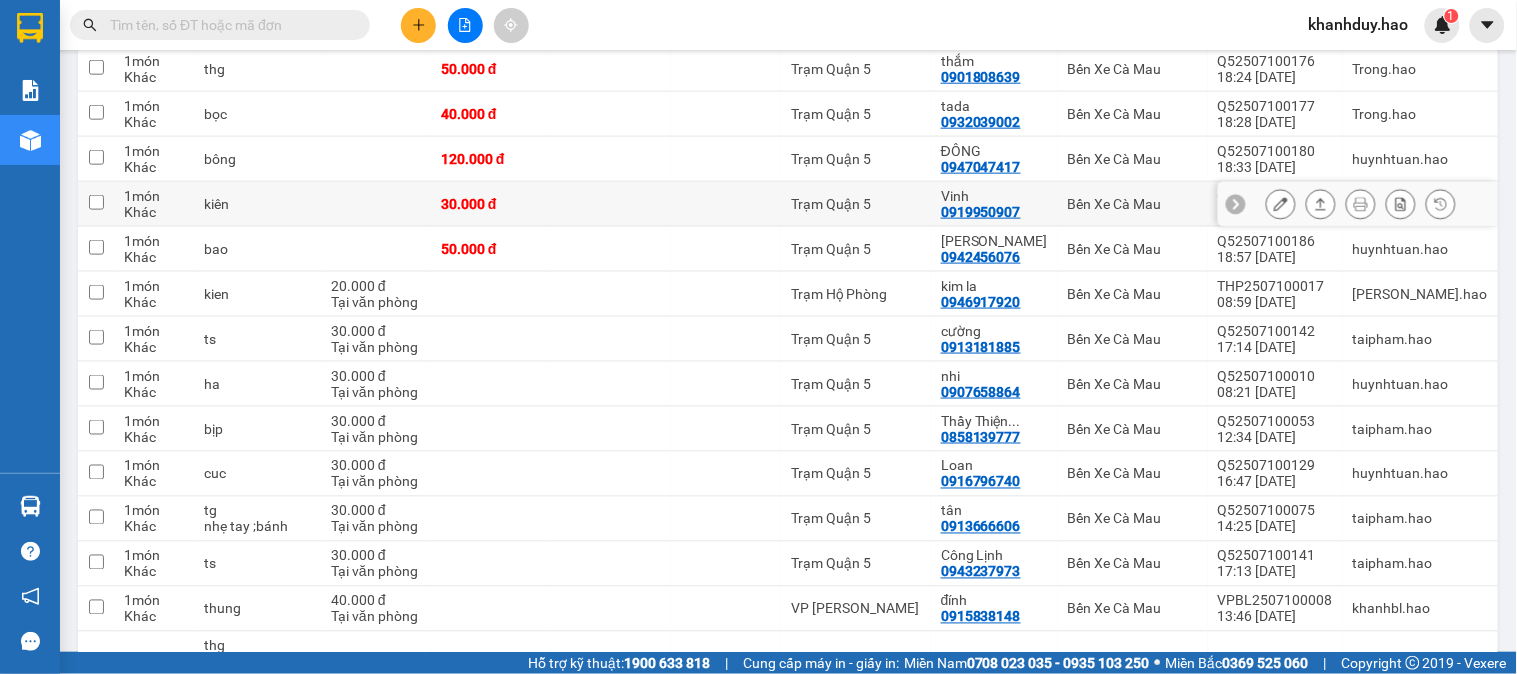 scroll, scrollTop: 2151, scrollLeft: 0, axis: vertical 